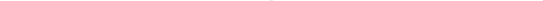 scroll, scrollTop: 0, scrollLeft: 0, axis: both 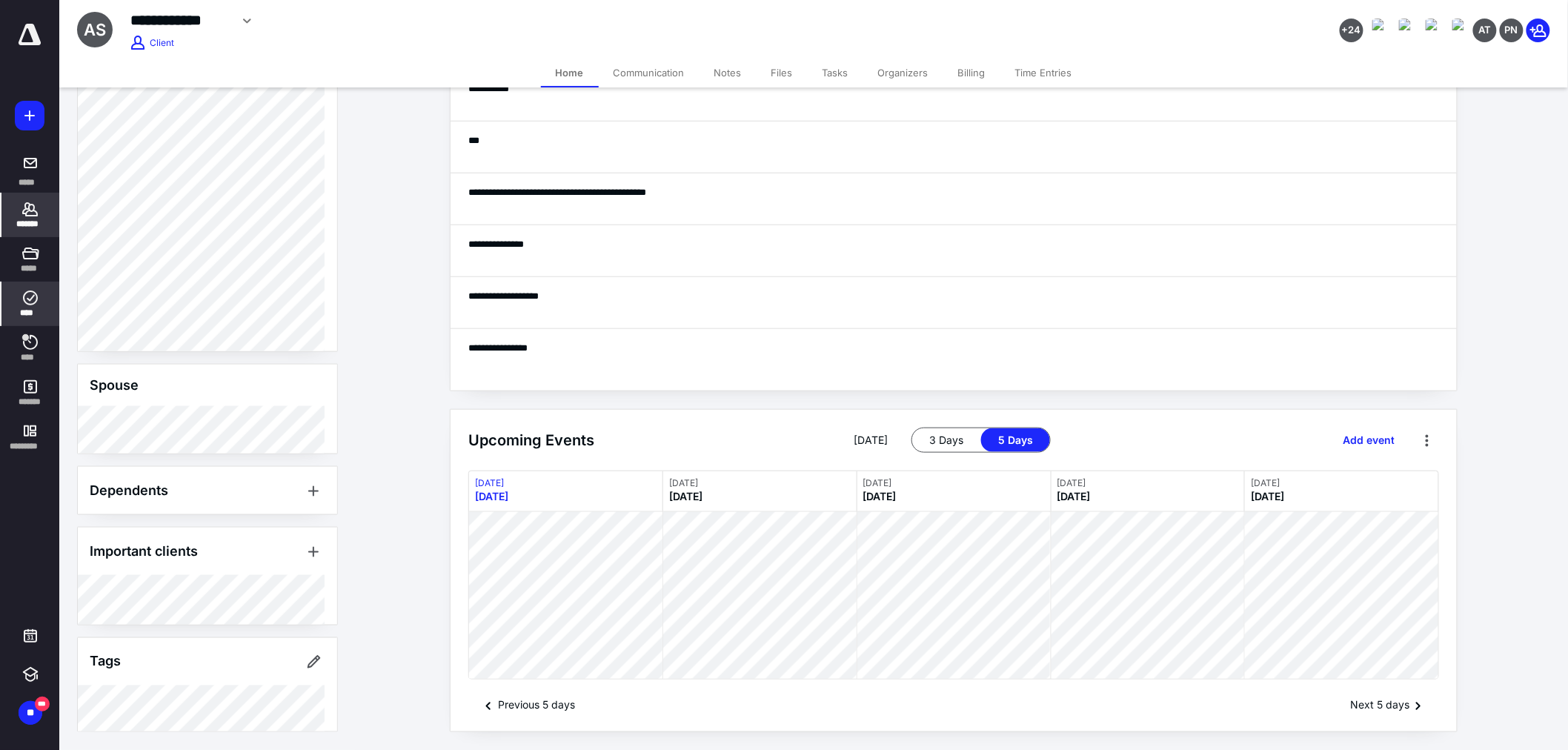 drag, startPoint x: 33, startPoint y: 308, endPoint x: 34, endPoint y: 324, distance: 16.03122 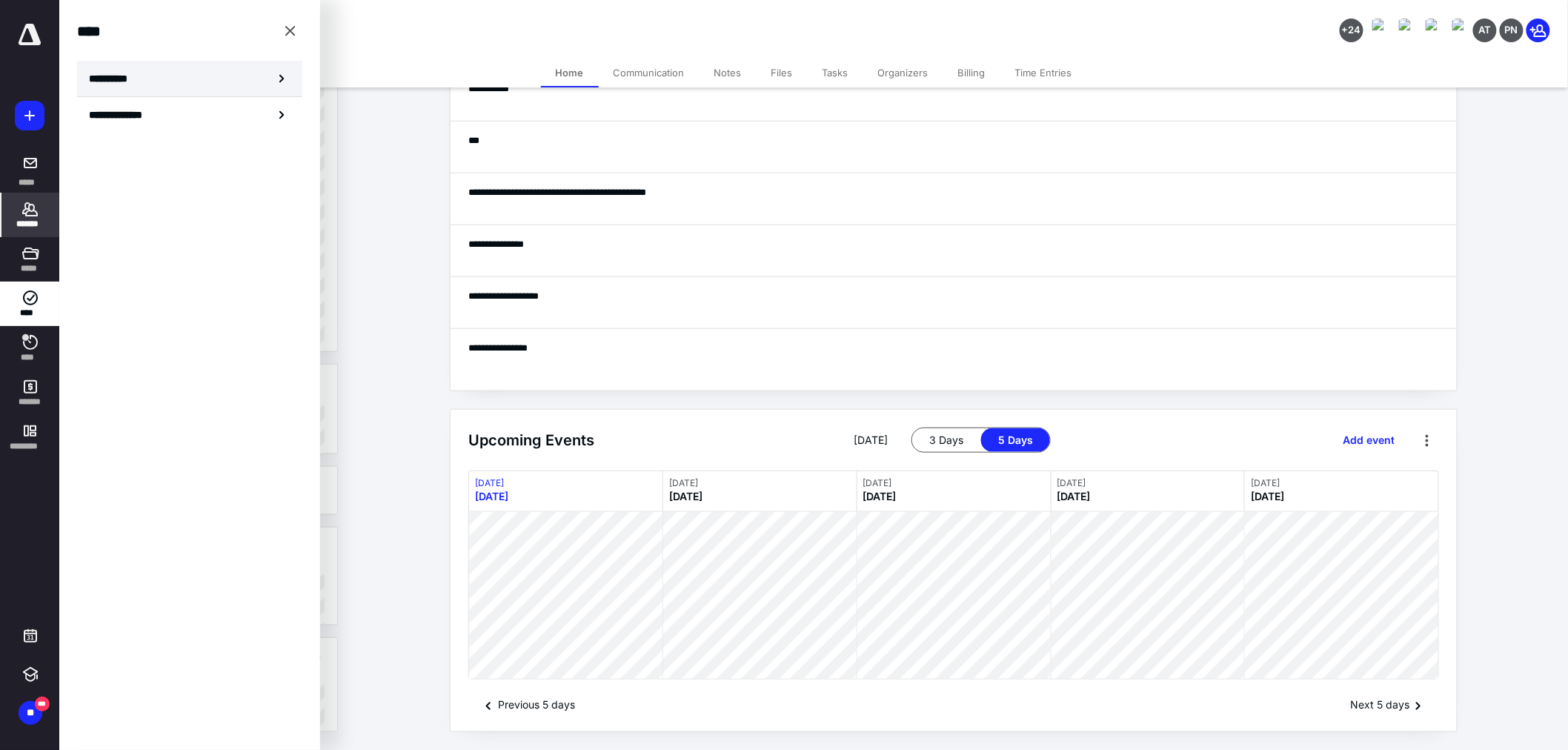 click on "**********" at bounding box center [190, 79] 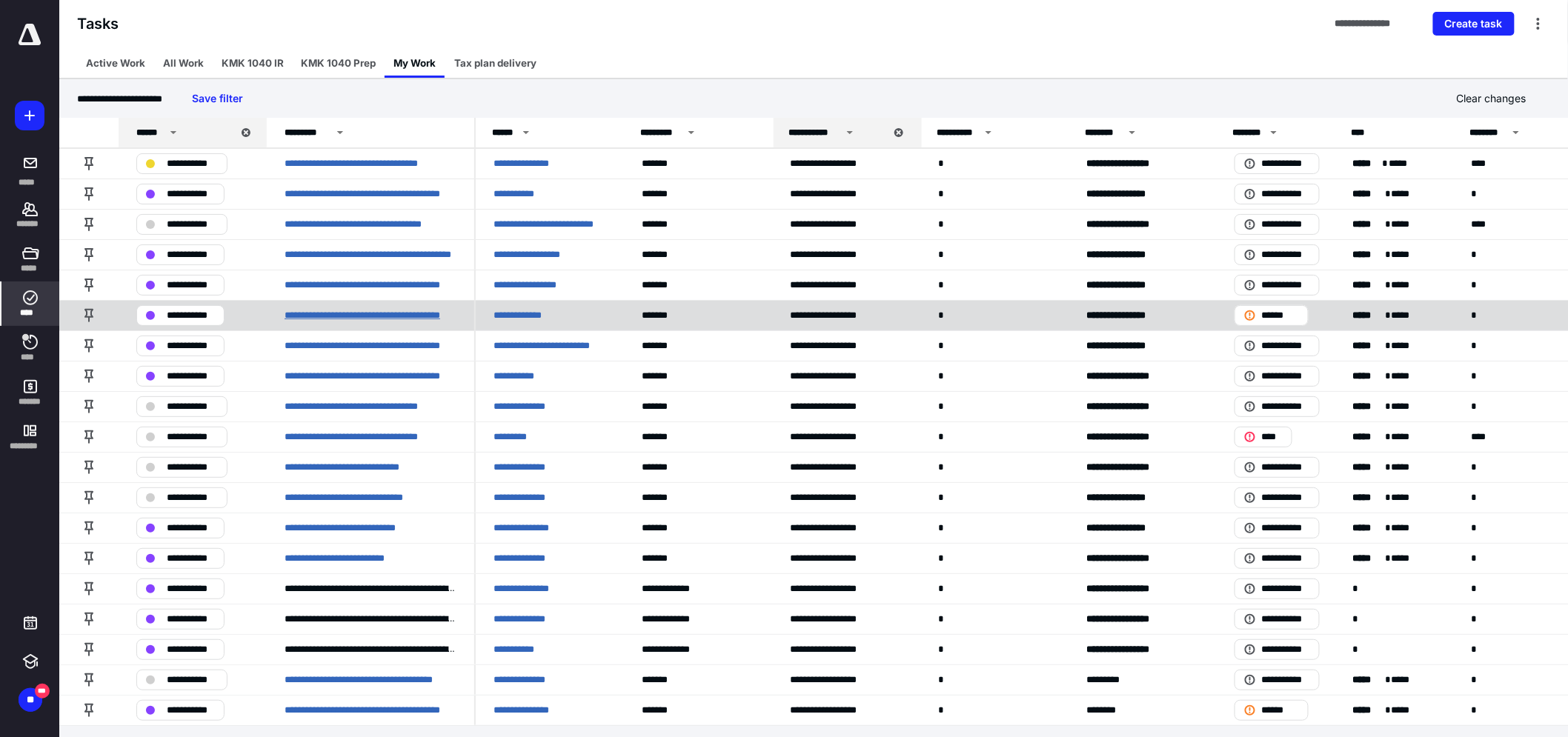 click on "**********" at bounding box center (371, 315) 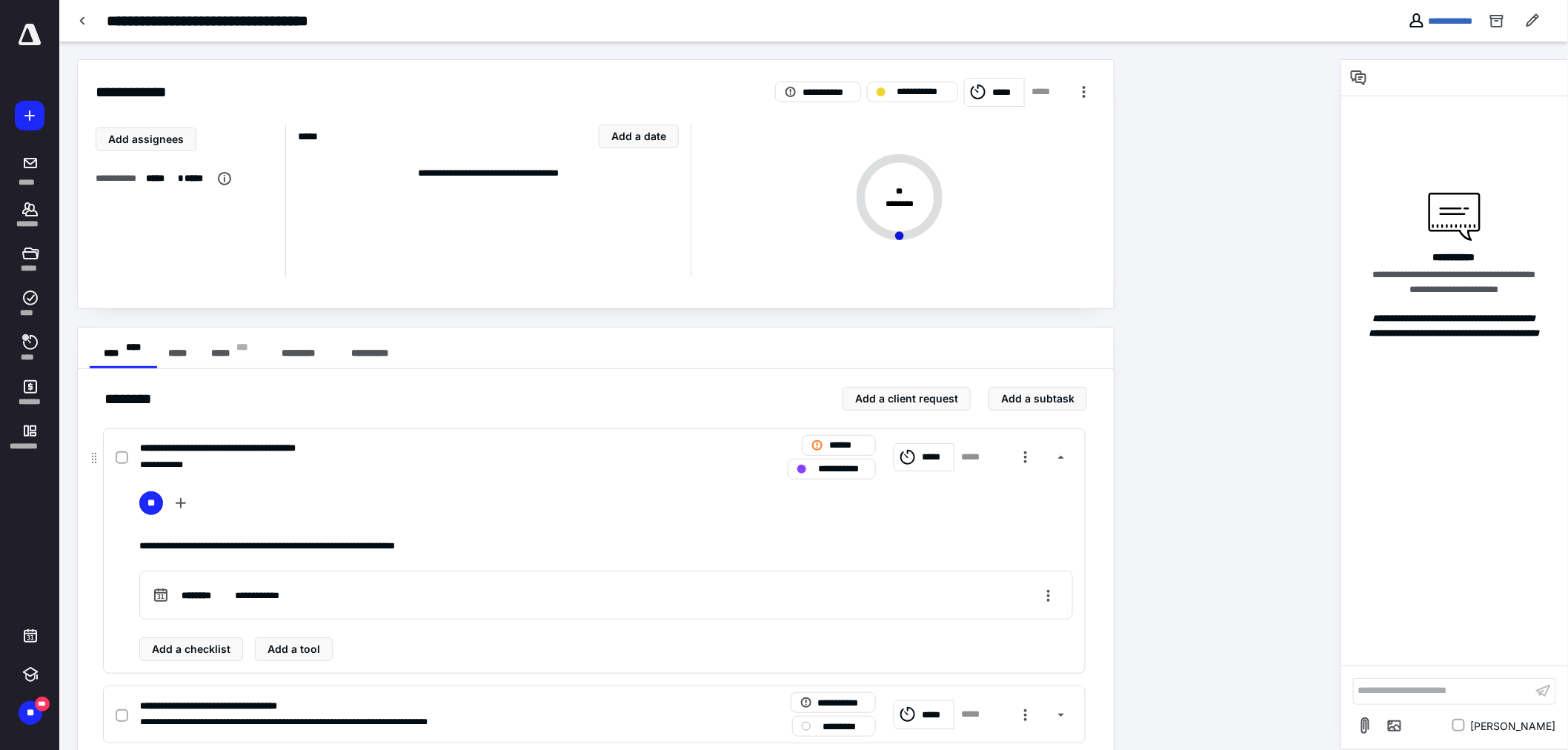 drag, startPoint x: 124, startPoint y: 457, endPoint x: 132, endPoint y: 474, distance: 19 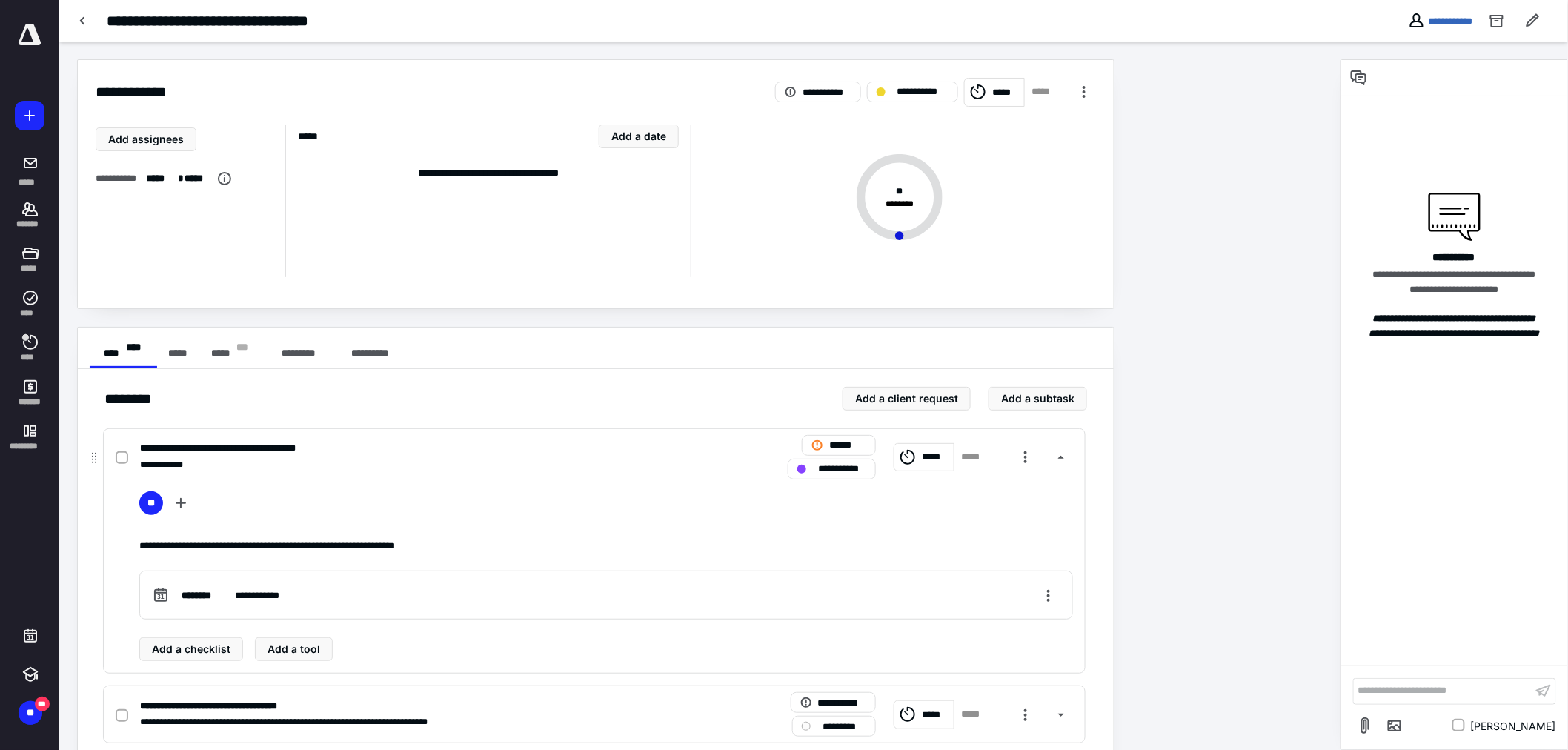 click at bounding box center [124, 457] 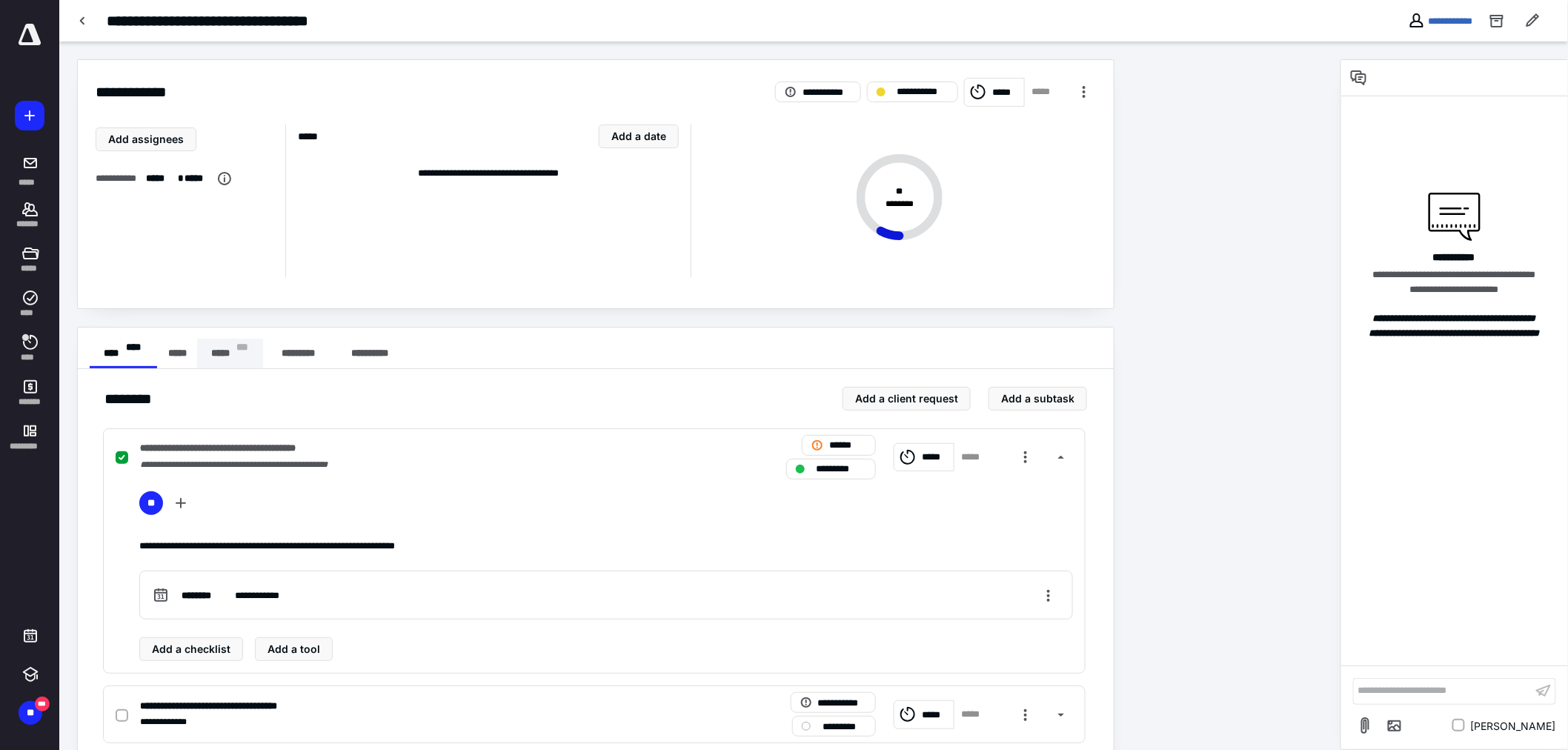 click on "***** * * *" at bounding box center (230, 354) 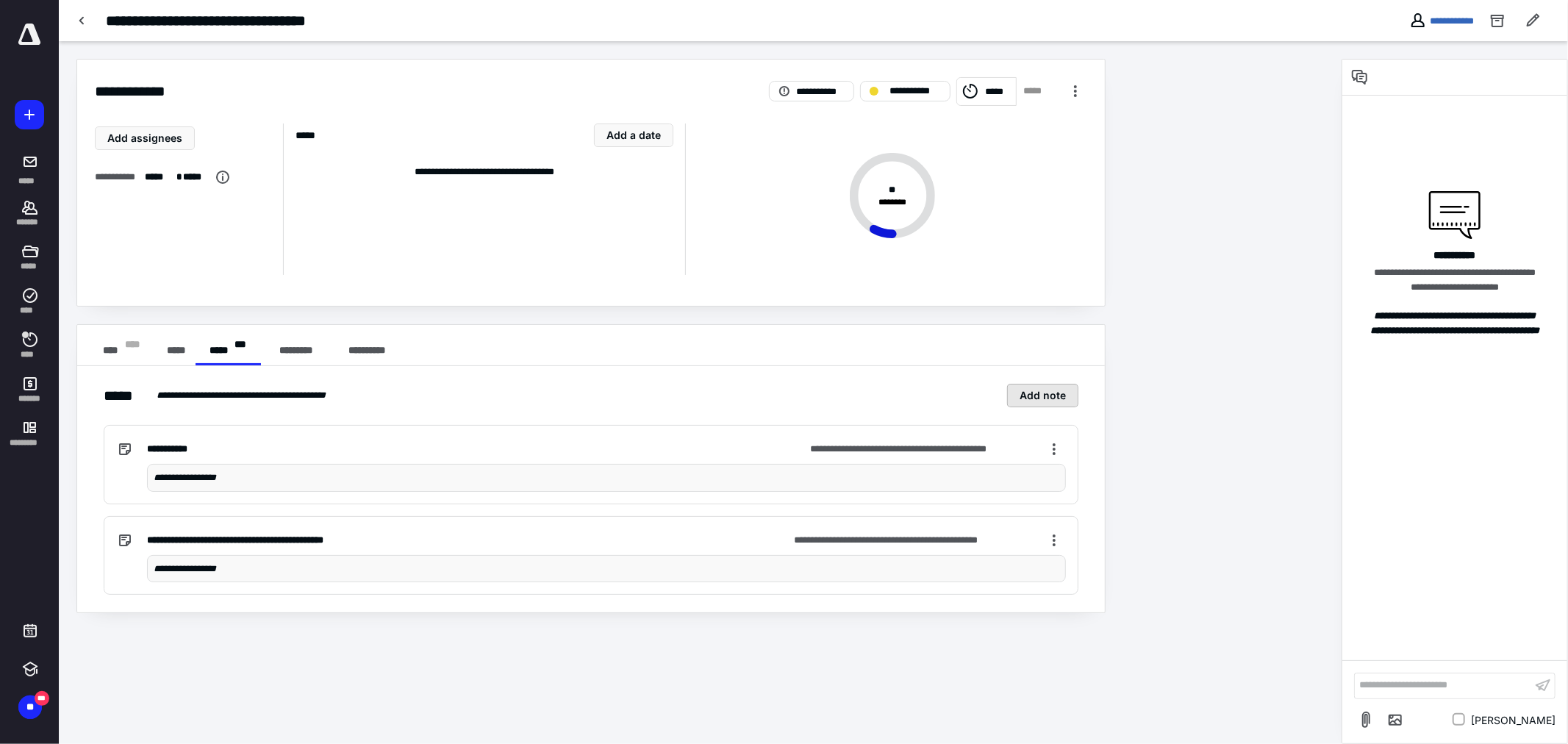click on "Add note" at bounding box center [1042, 396] 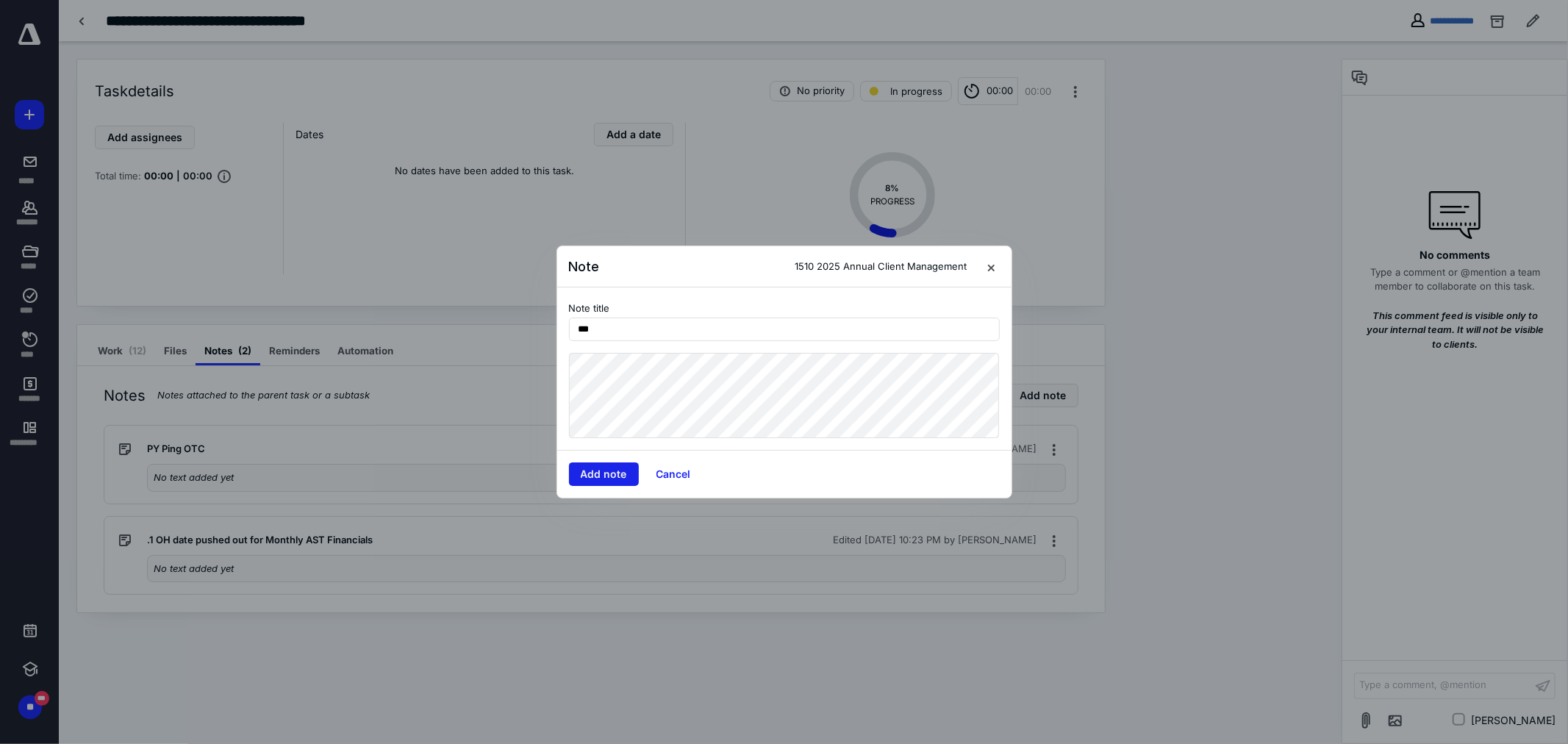 type on "***" 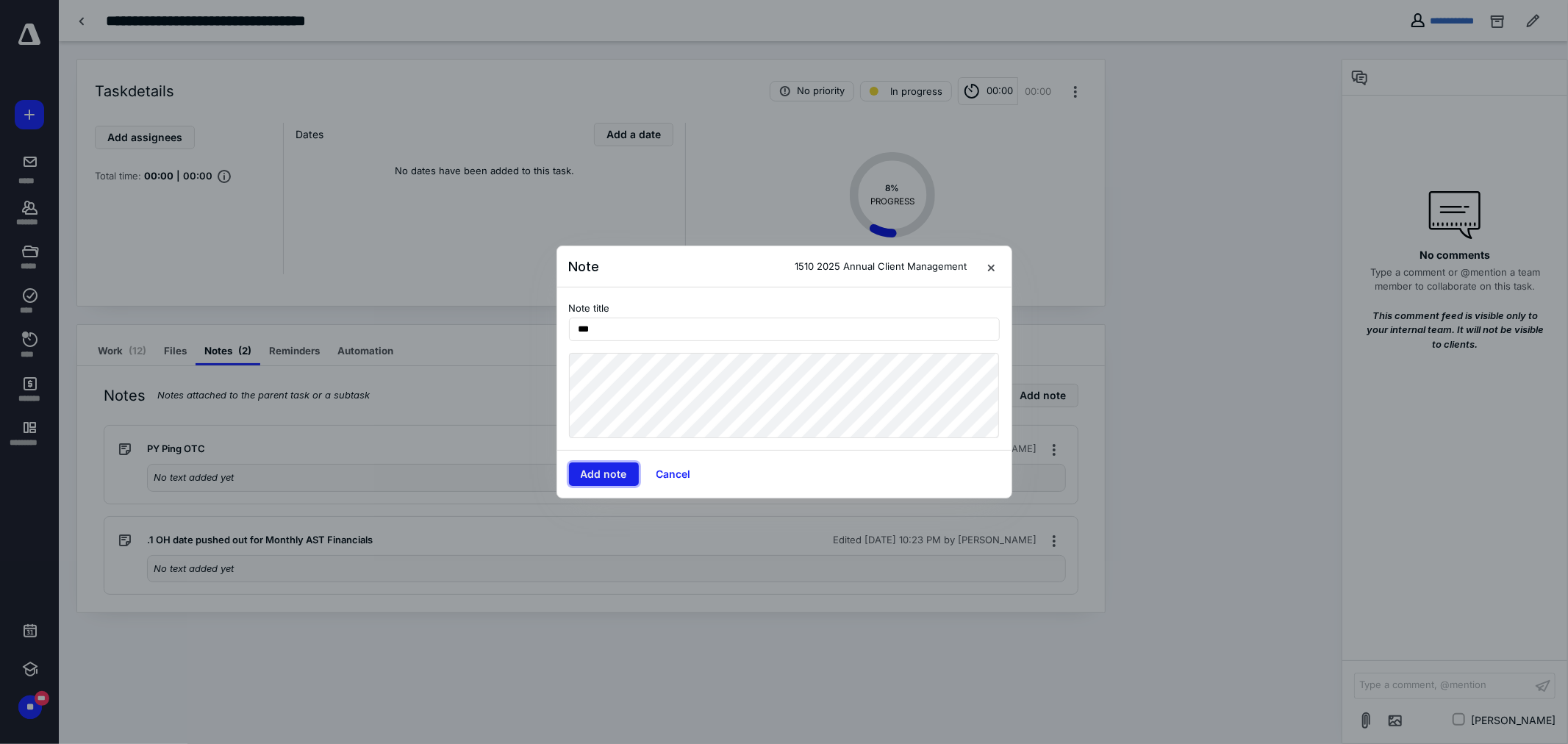 click on "Add note" at bounding box center [604, 474] 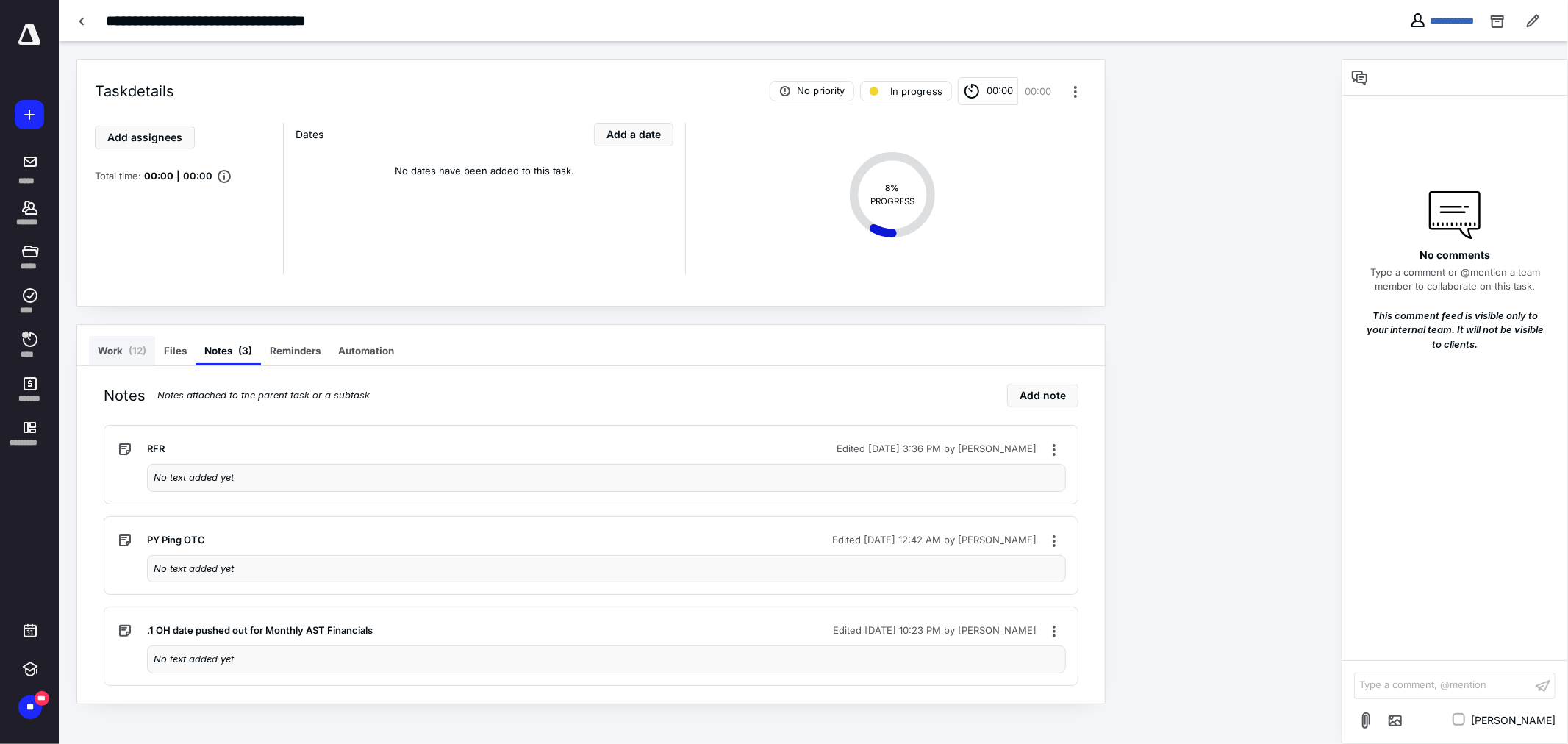 click on "Work ( 12 )" at bounding box center (122, 351) 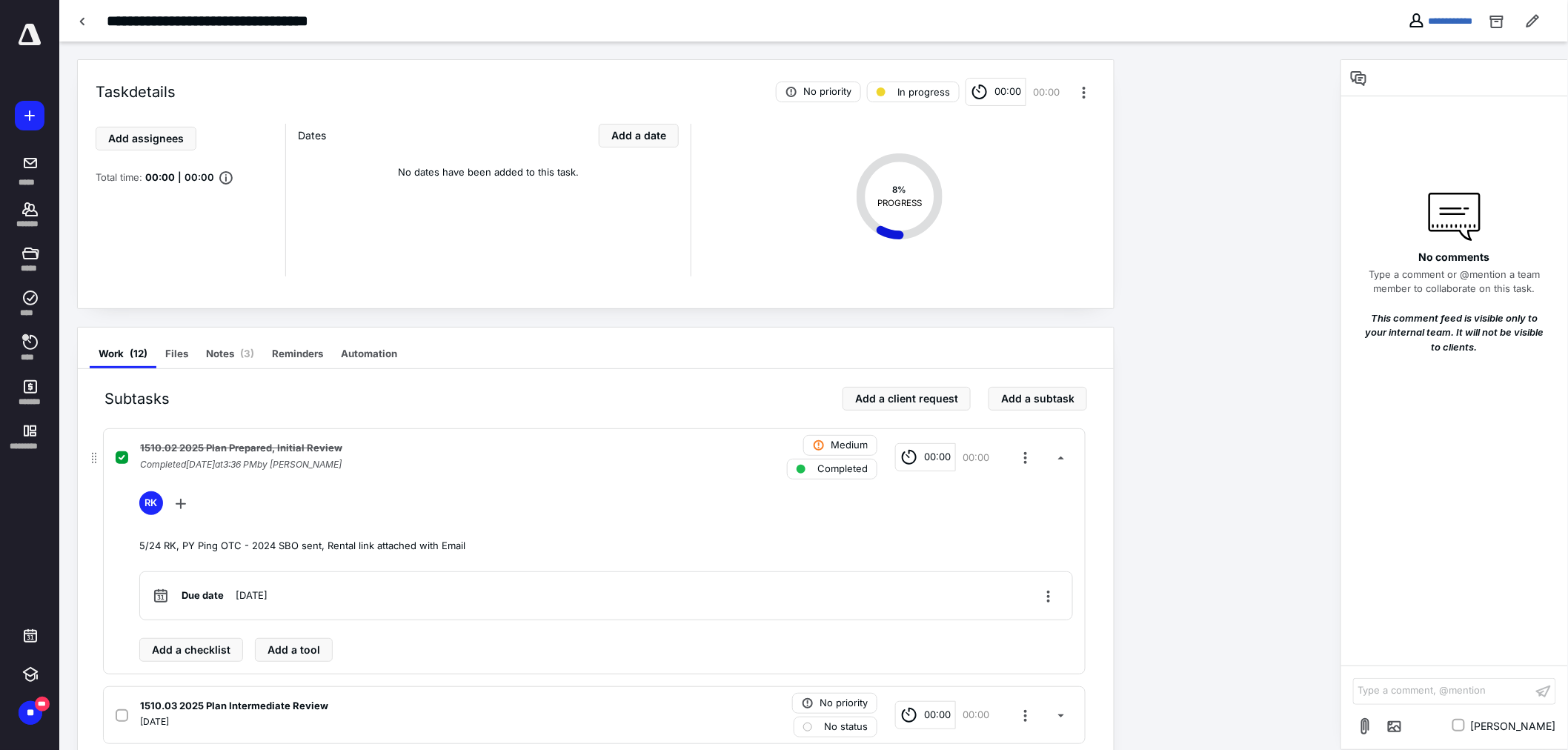 scroll, scrollTop: 165, scrollLeft: 0, axis: vertical 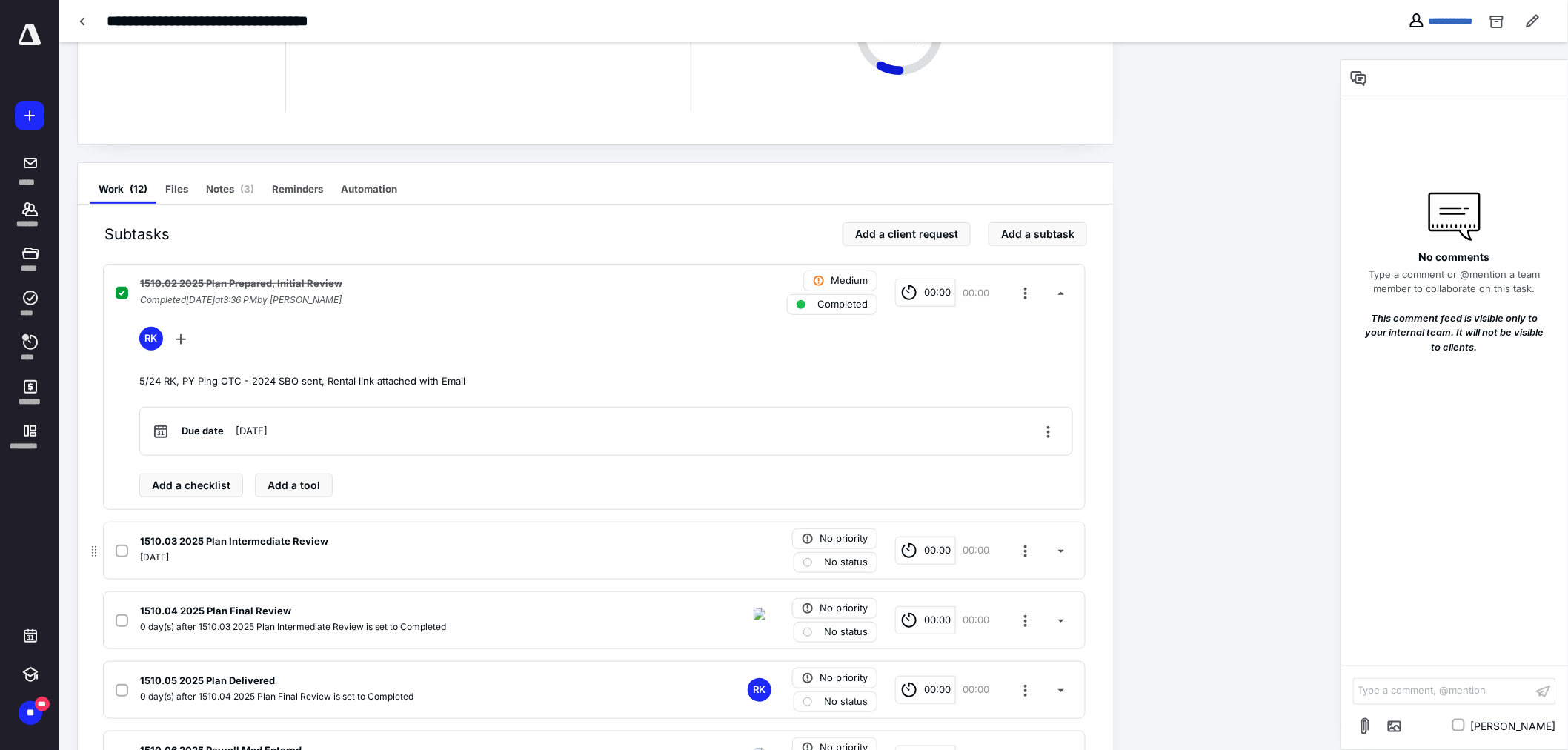 drag, startPoint x: 119, startPoint y: 554, endPoint x: 126, endPoint y: 556, distance: 7.28011 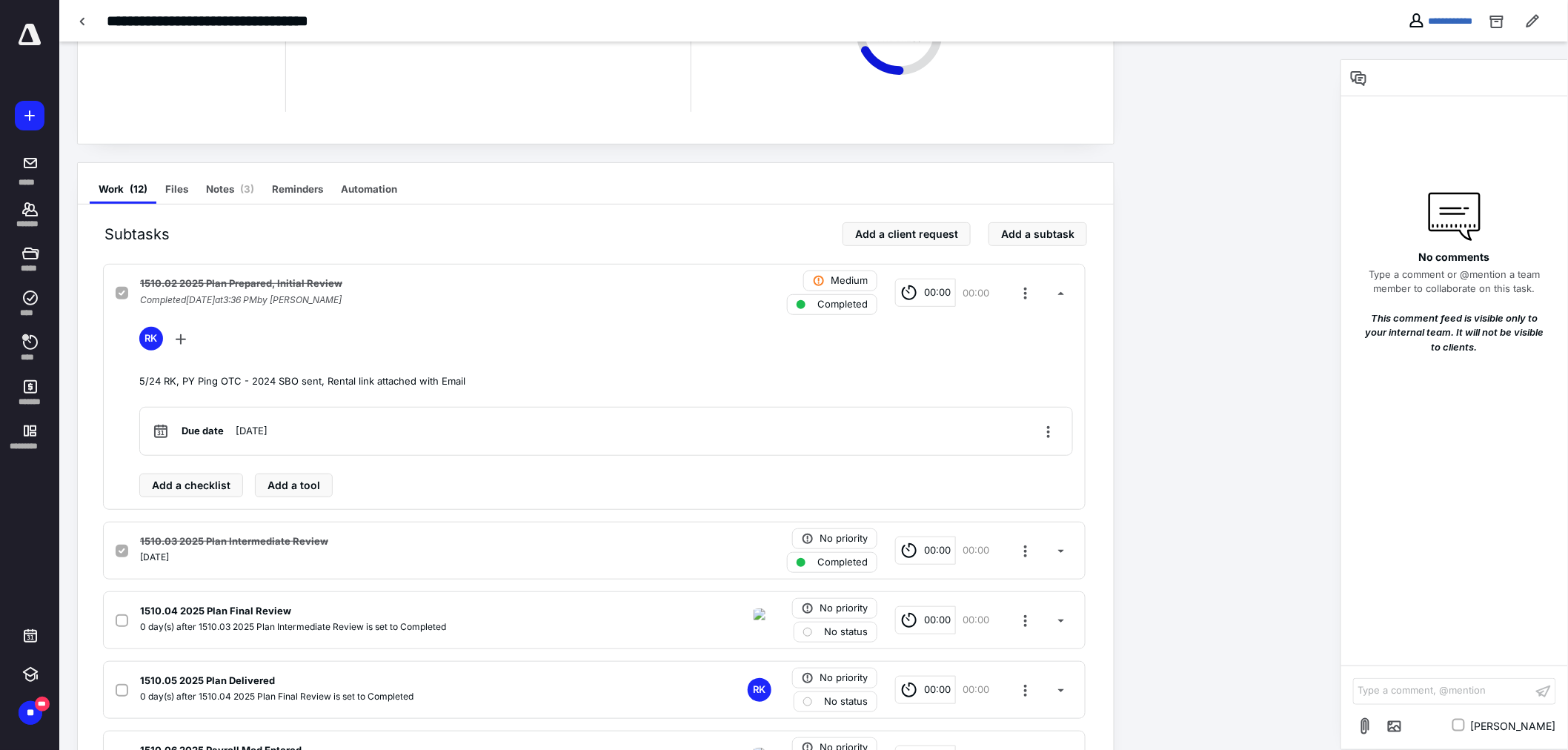 scroll, scrollTop: 329, scrollLeft: 0, axis: vertical 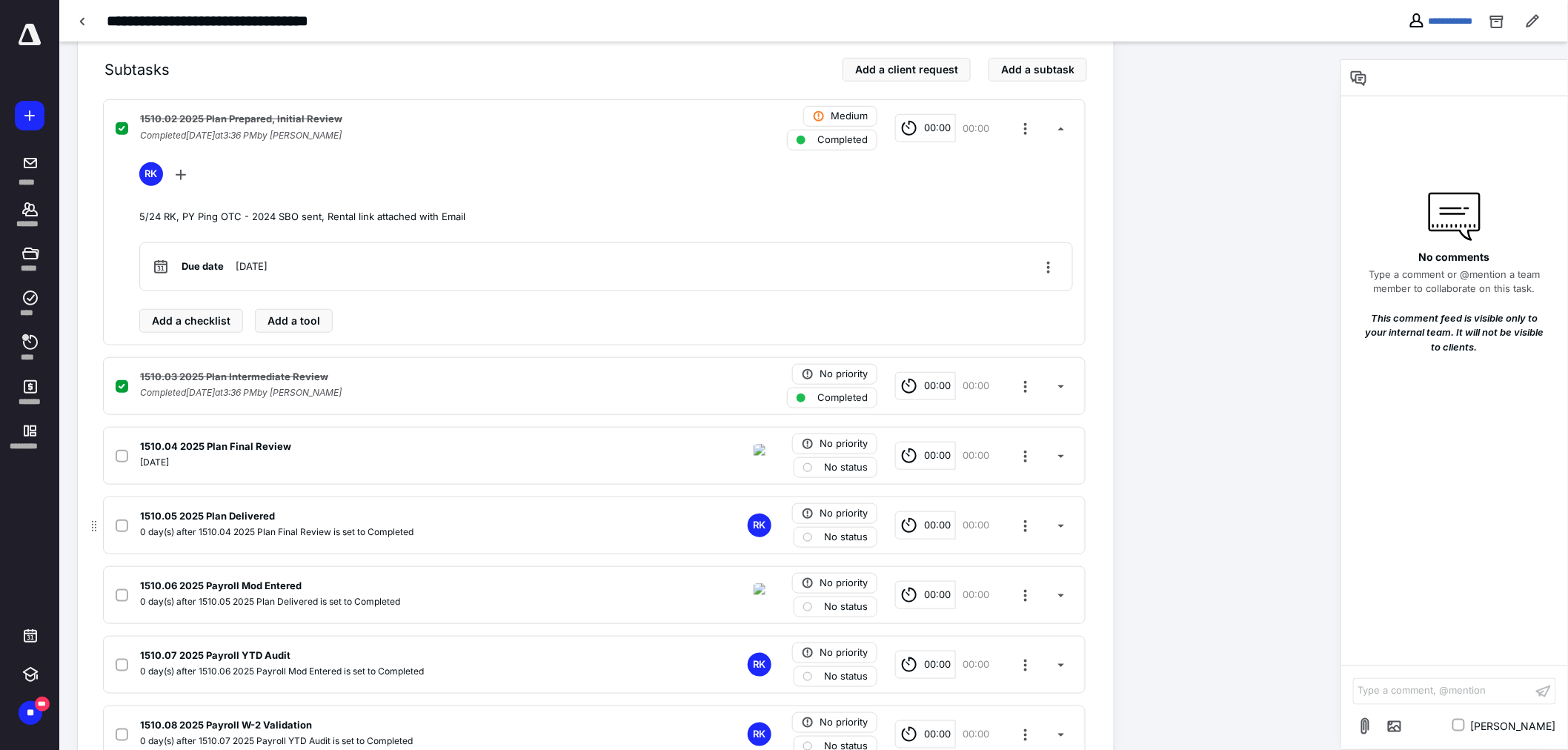 drag, startPoint x: 828, startPoint y: 469, endPoint x: 849, endPoint y: 500, distance: 37.44329 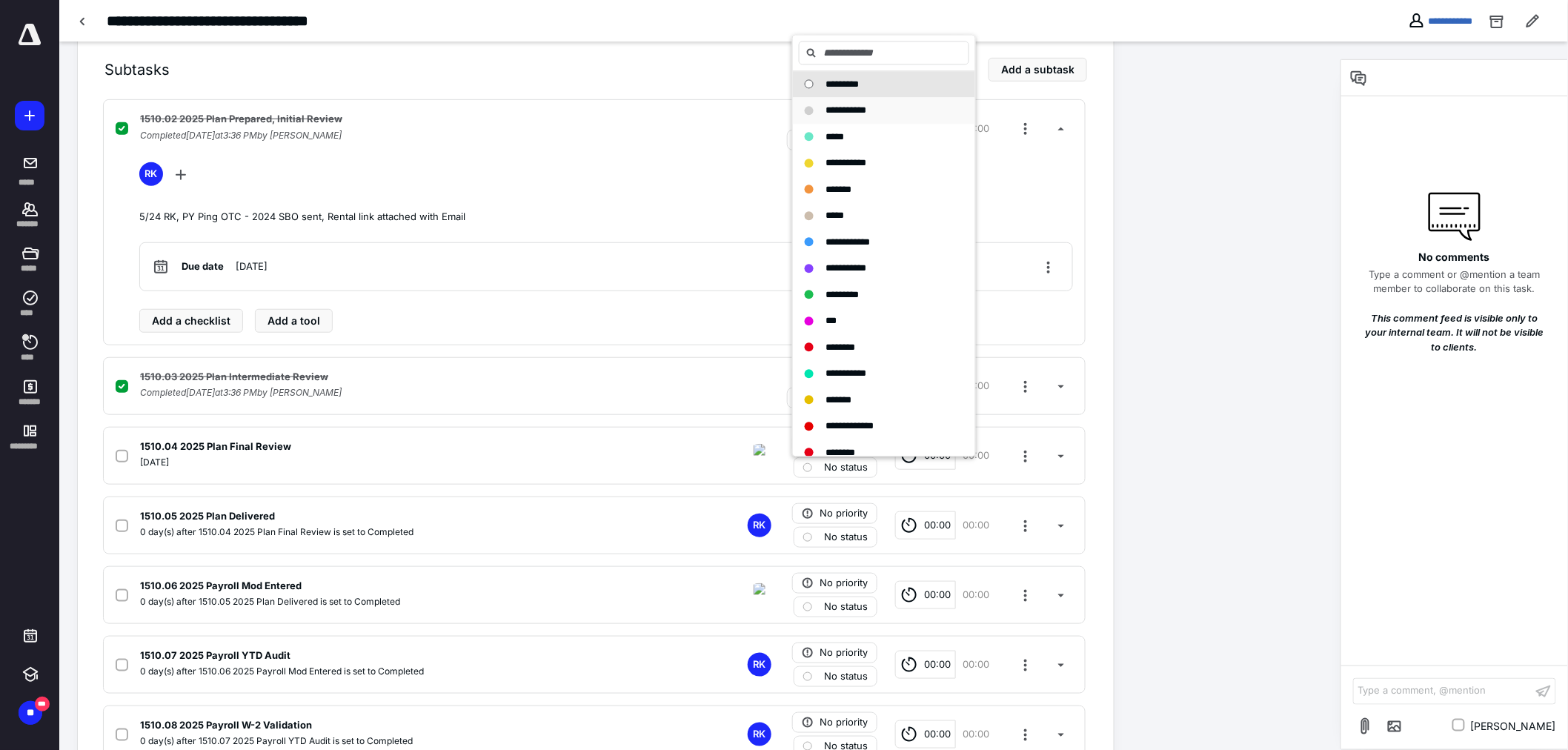 click on "**********" at bounding box center [884, 111] 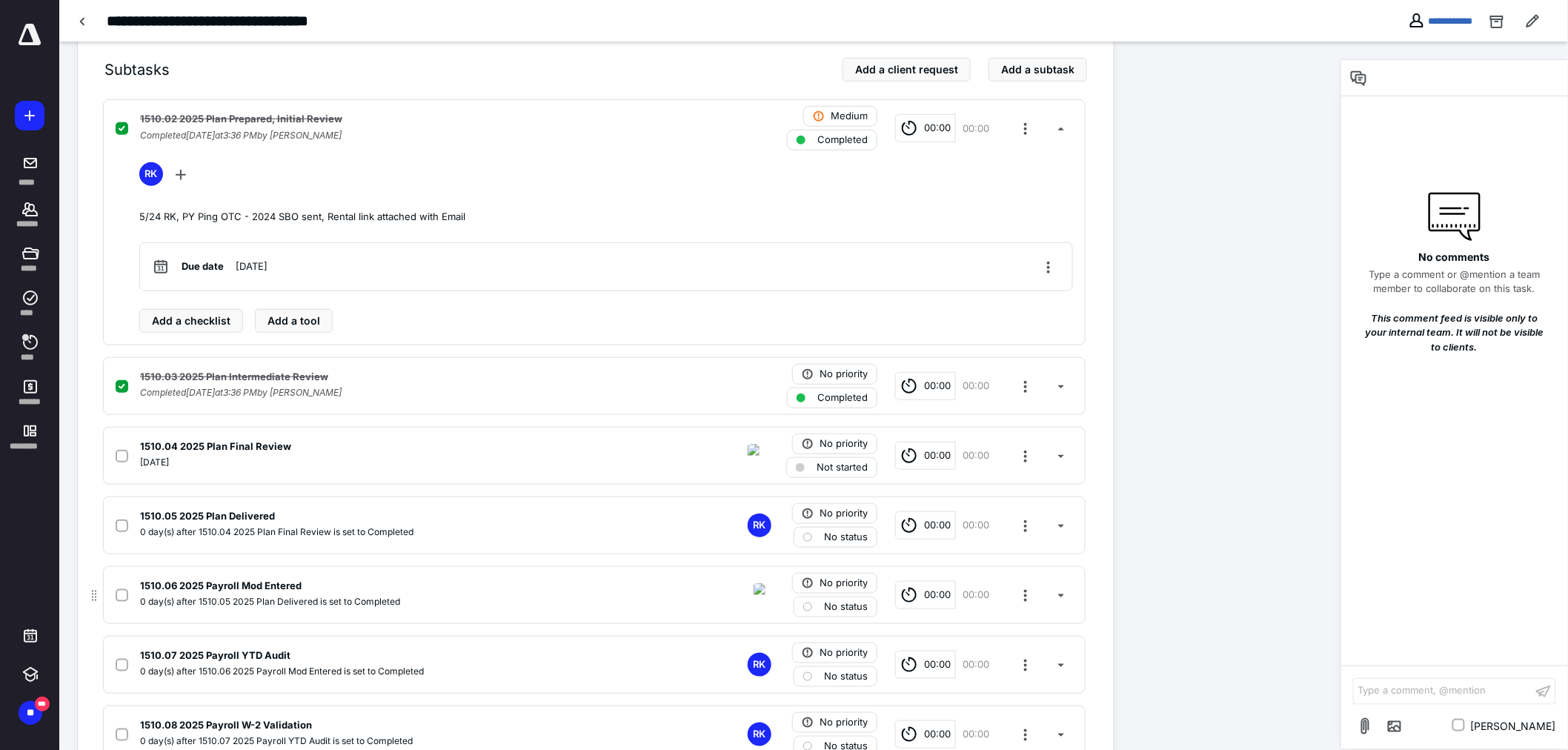 scroll, scrollTop: 411, scrollLeft: 0, axis: vertical 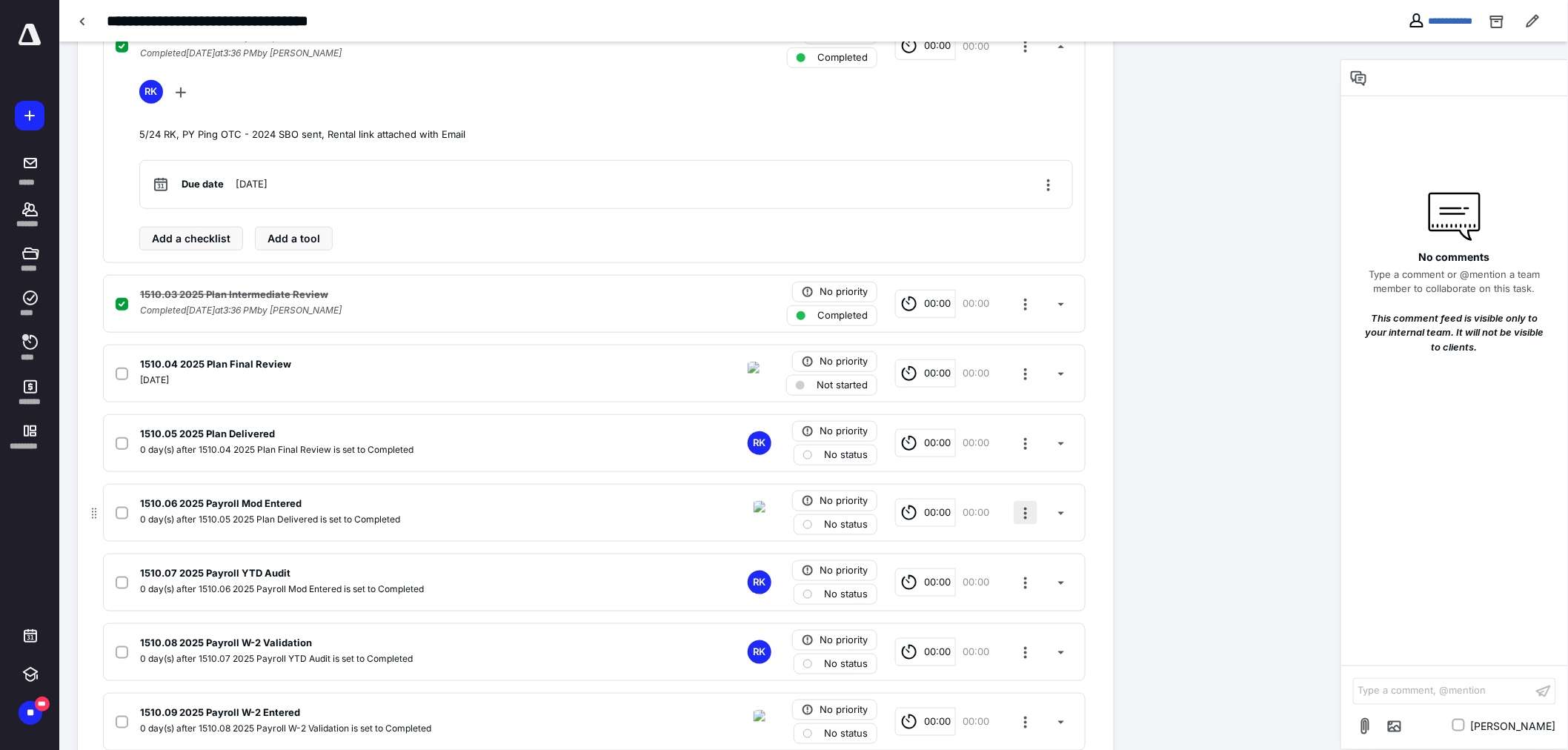click at bounding box center [1026, 513] 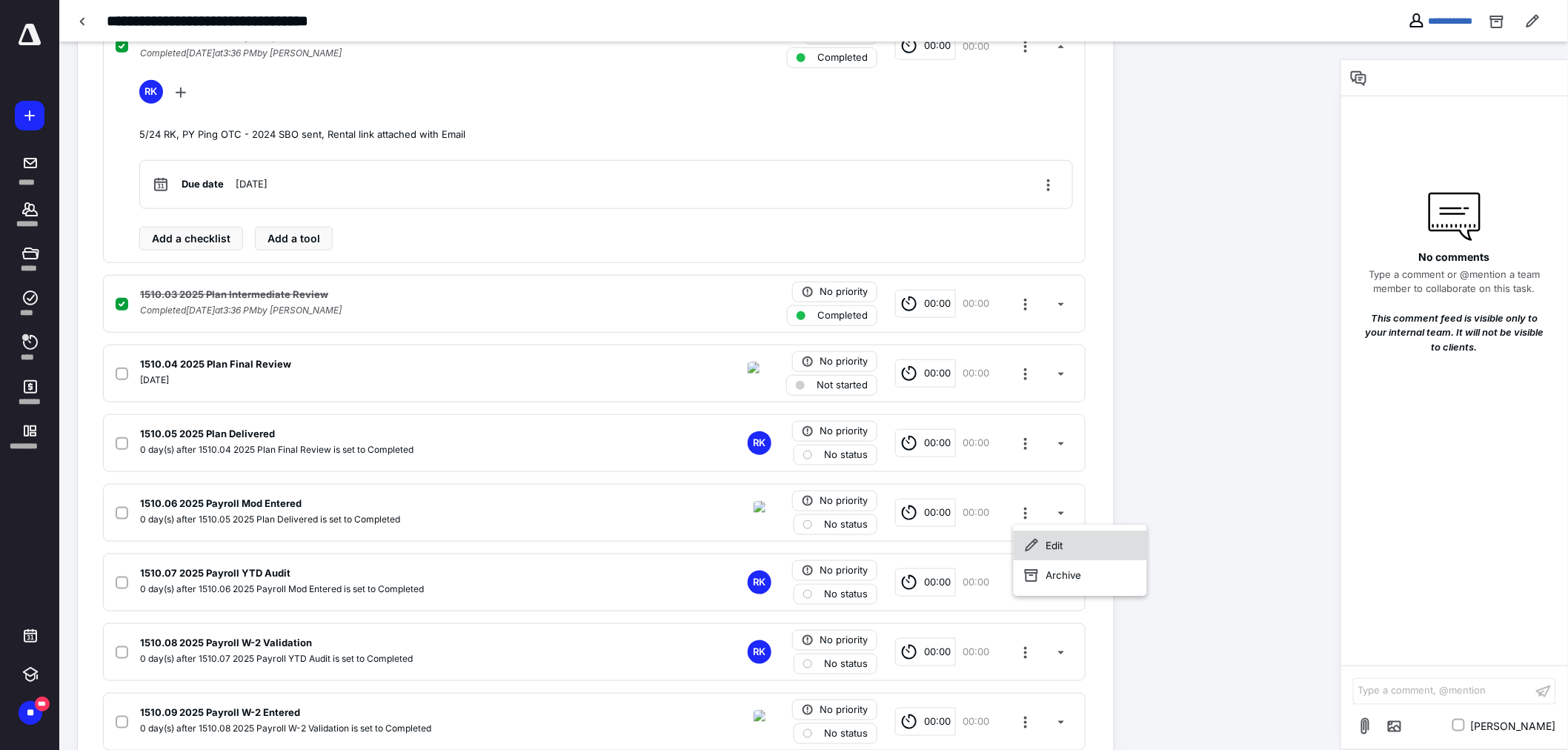 click on "Edit" at bounding box center (1080, 545) 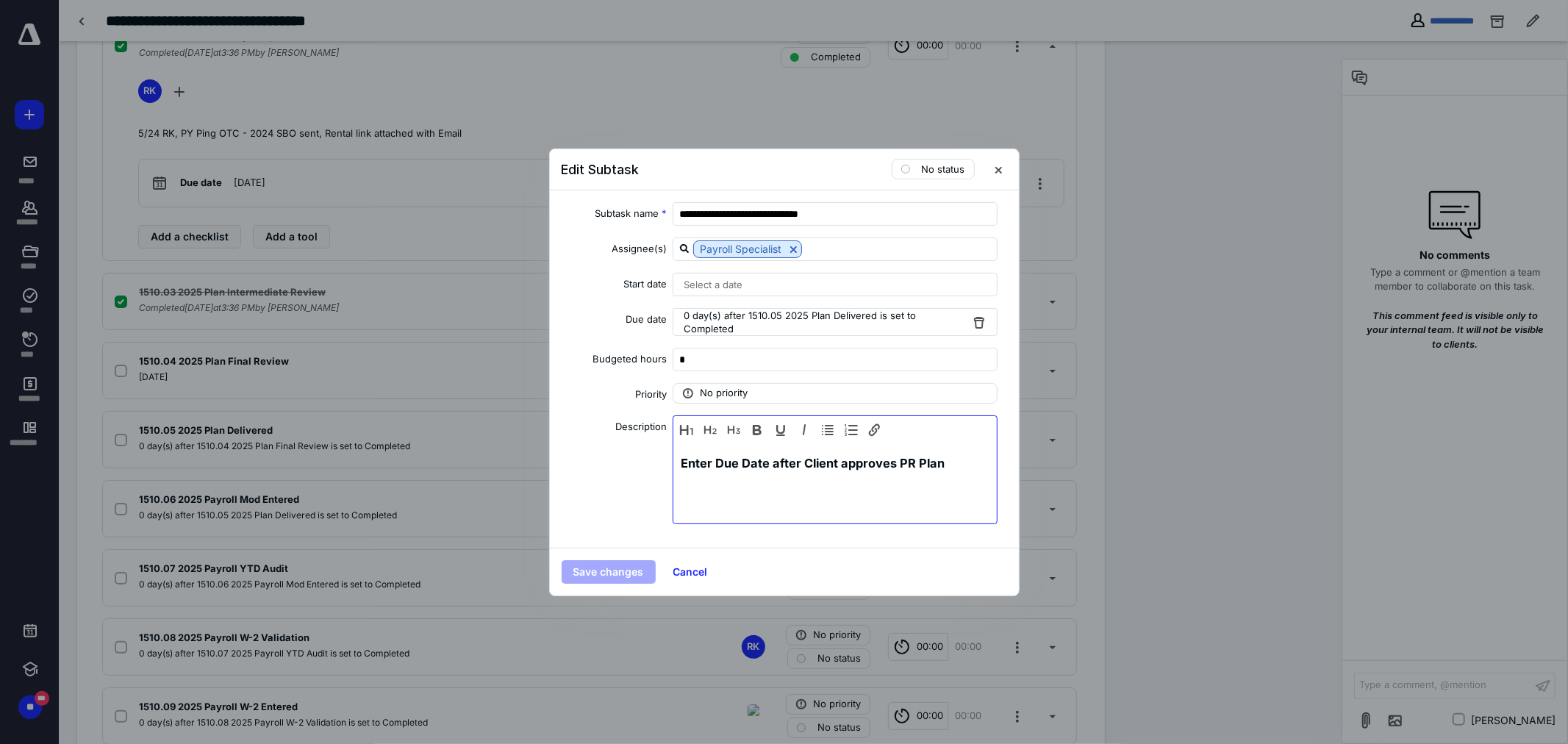 click on "Enter Due Date after Client approves PR Plan" at bounding box center [812, 463] 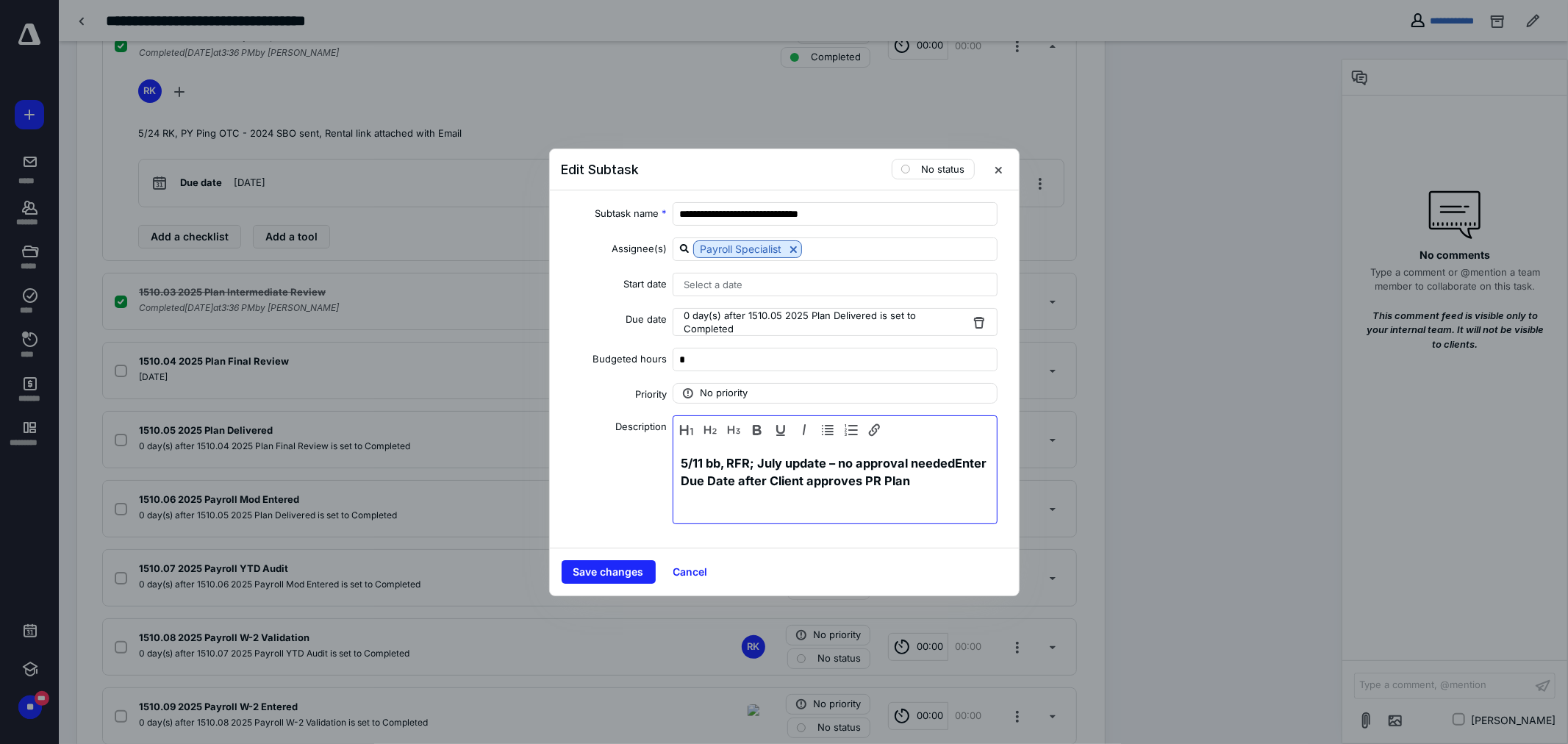 type 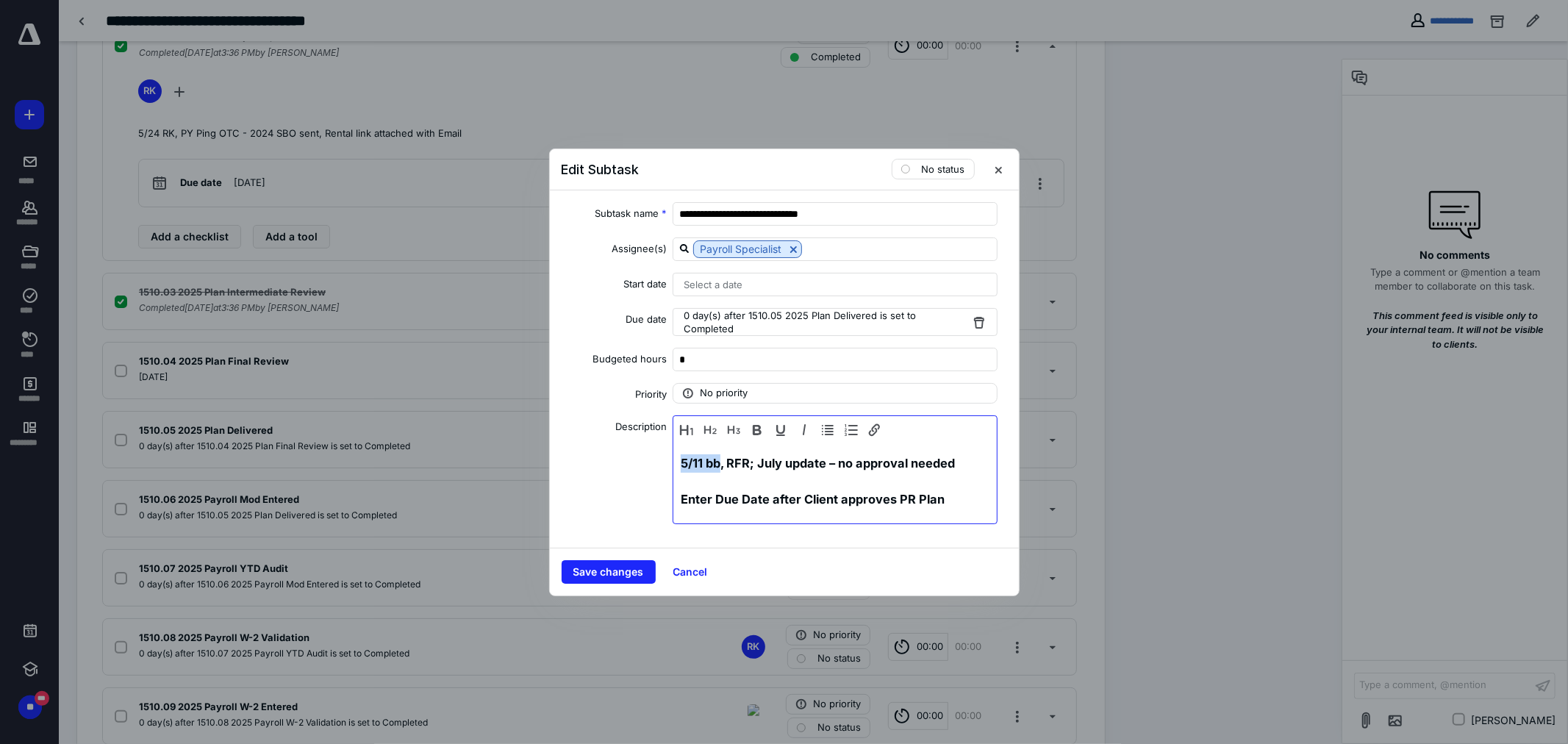 drag, startPoint x: 719, startPoint y: 459, endPoint x: 702, endPoint y: 475, distance: 23.345235 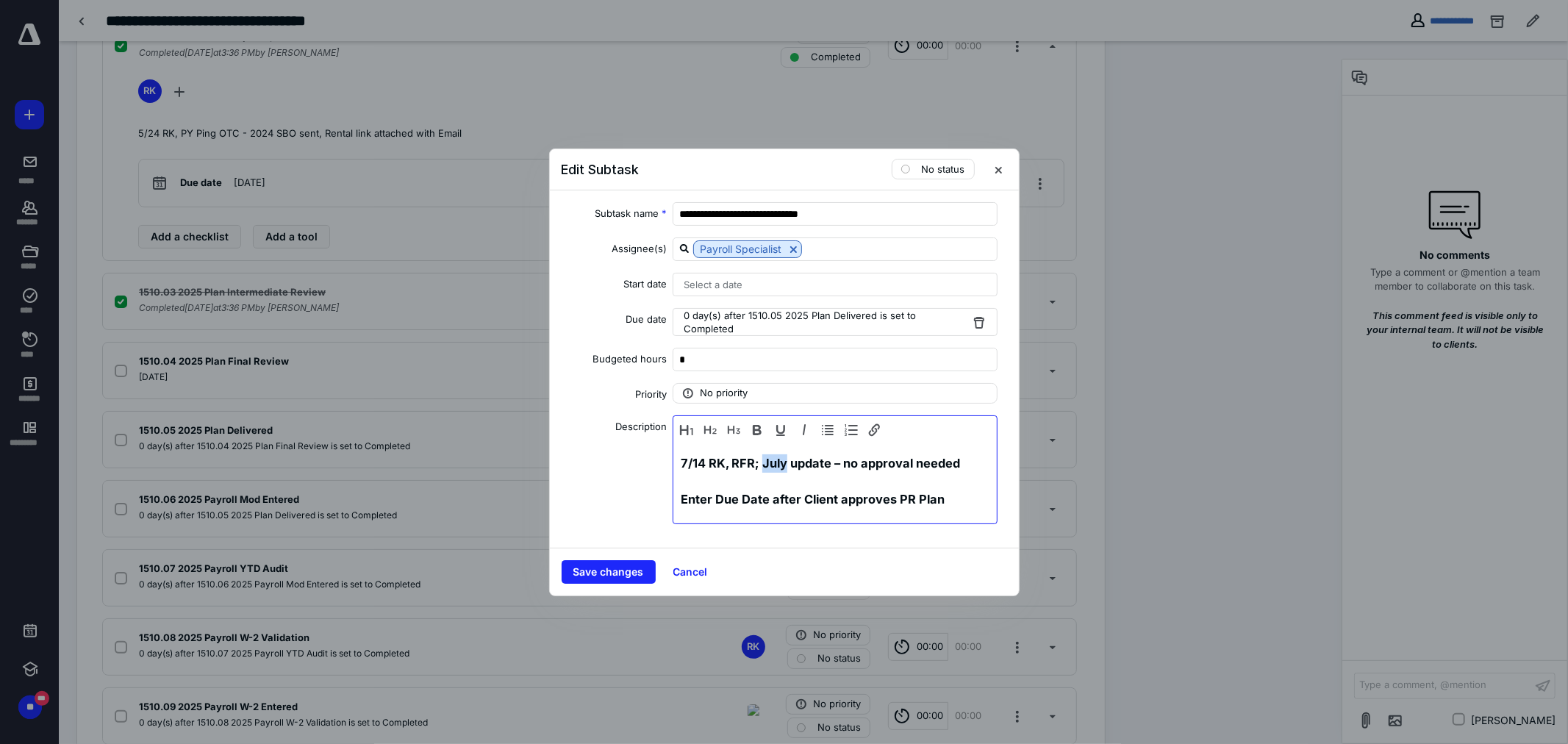 drag, startPoint x: 787, startPoint y: 459, endPoint x: 765, endPoint y: 465, distance: 22.803509 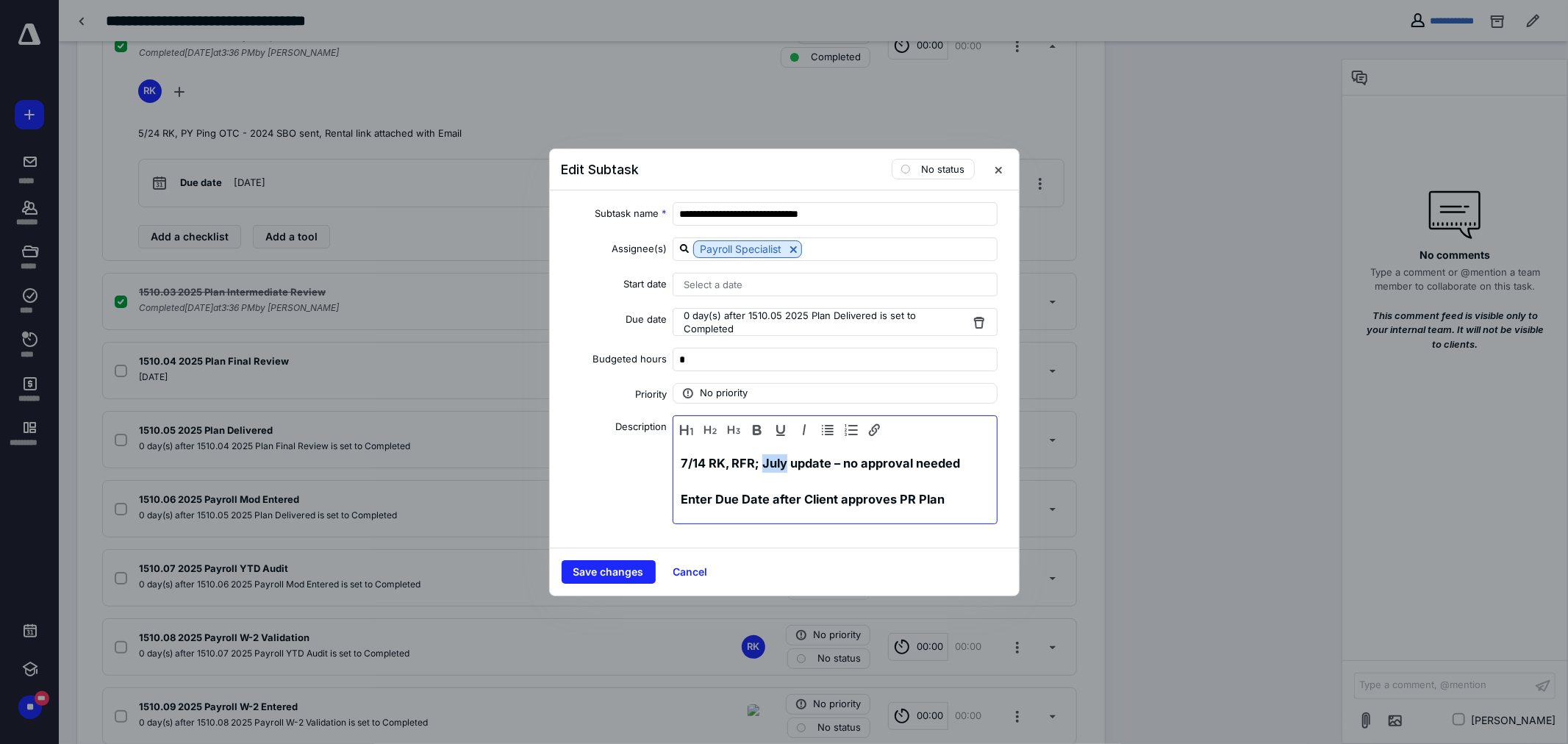 click on "7/14 RK, RFR; July update – no approval needed Enter Due Date after Client approves PR Plan" at bounding box center [820, 481] 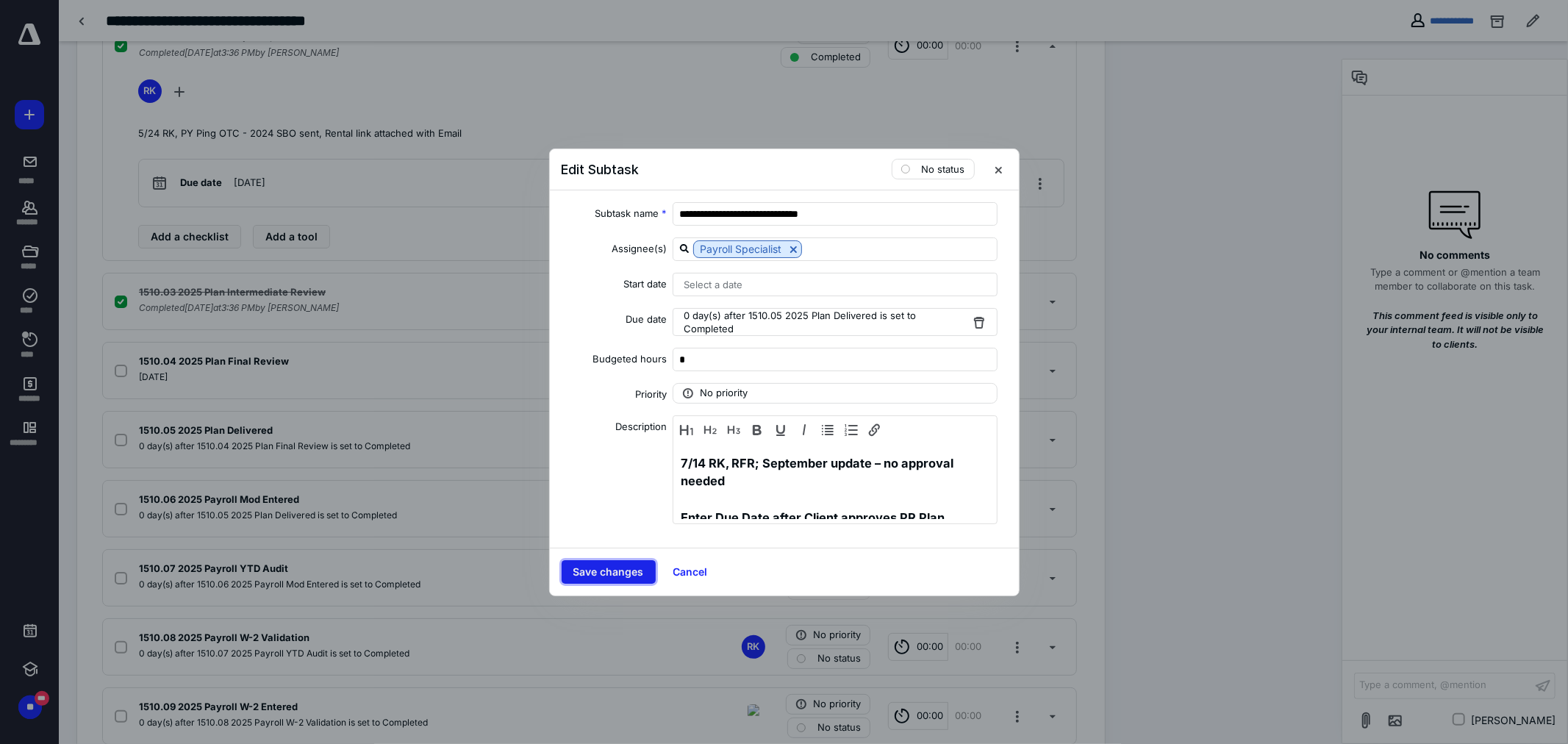 click on "Save changes" at bounding box center (609, 572) 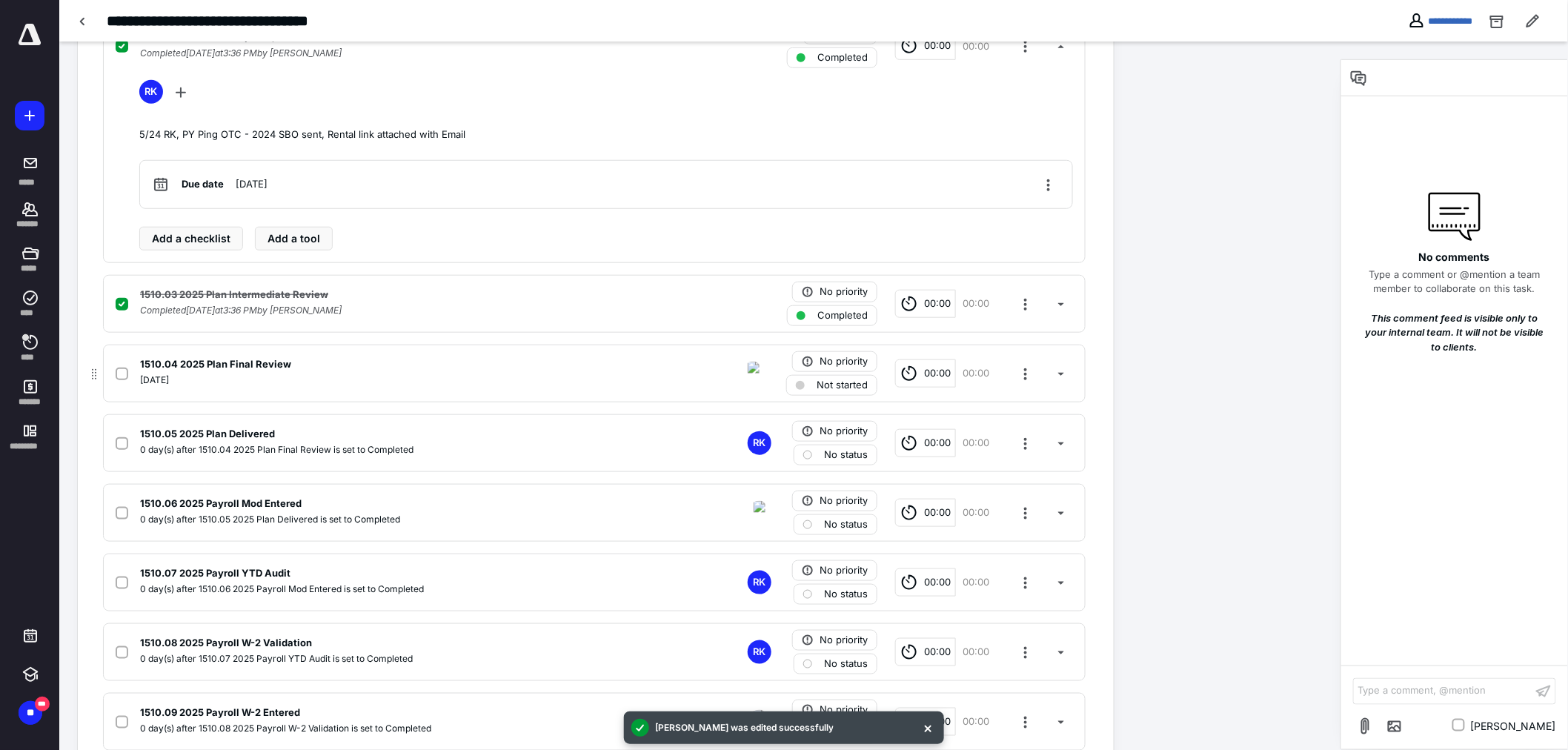 click on "[DATE]" at bounding box center [399, 380] 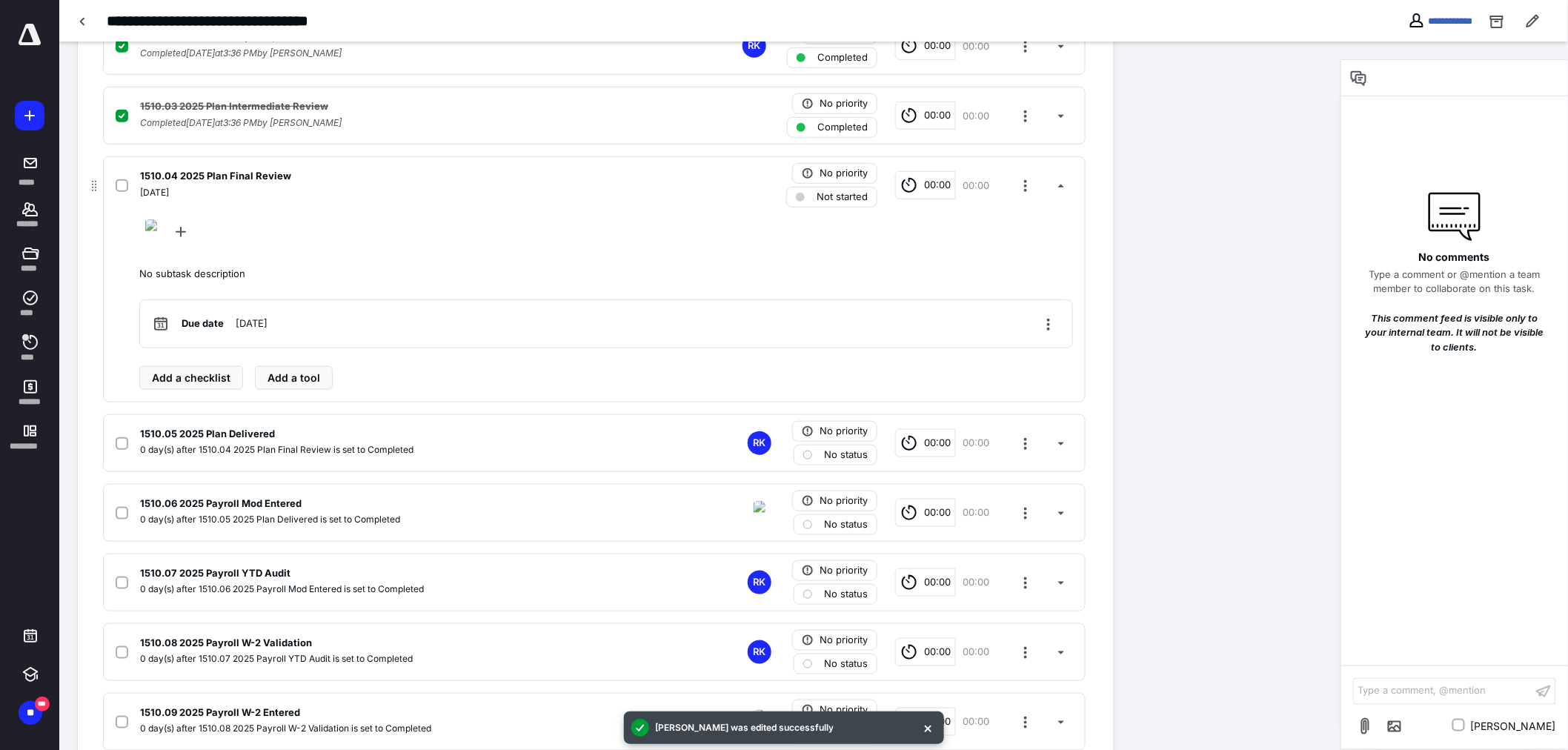 click on "1510.04 2025 Plan Final Review [DATE] No priority Not started 00:00 00:00" at bounding box center (594, 185) 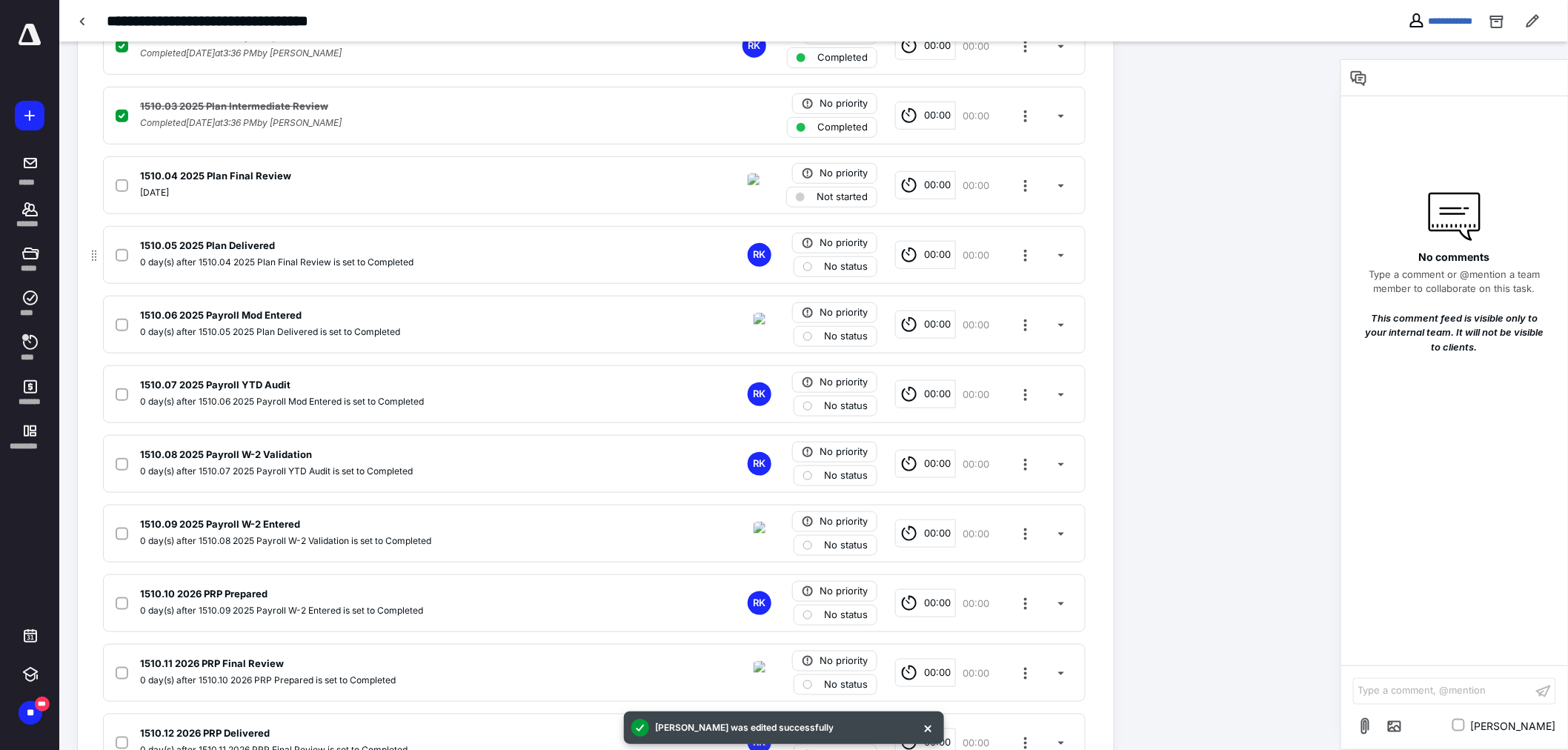 click on "0 day(s) after  1510.04 2025 Plan Final Review is set to Completed" at bounding box center [399, 262] 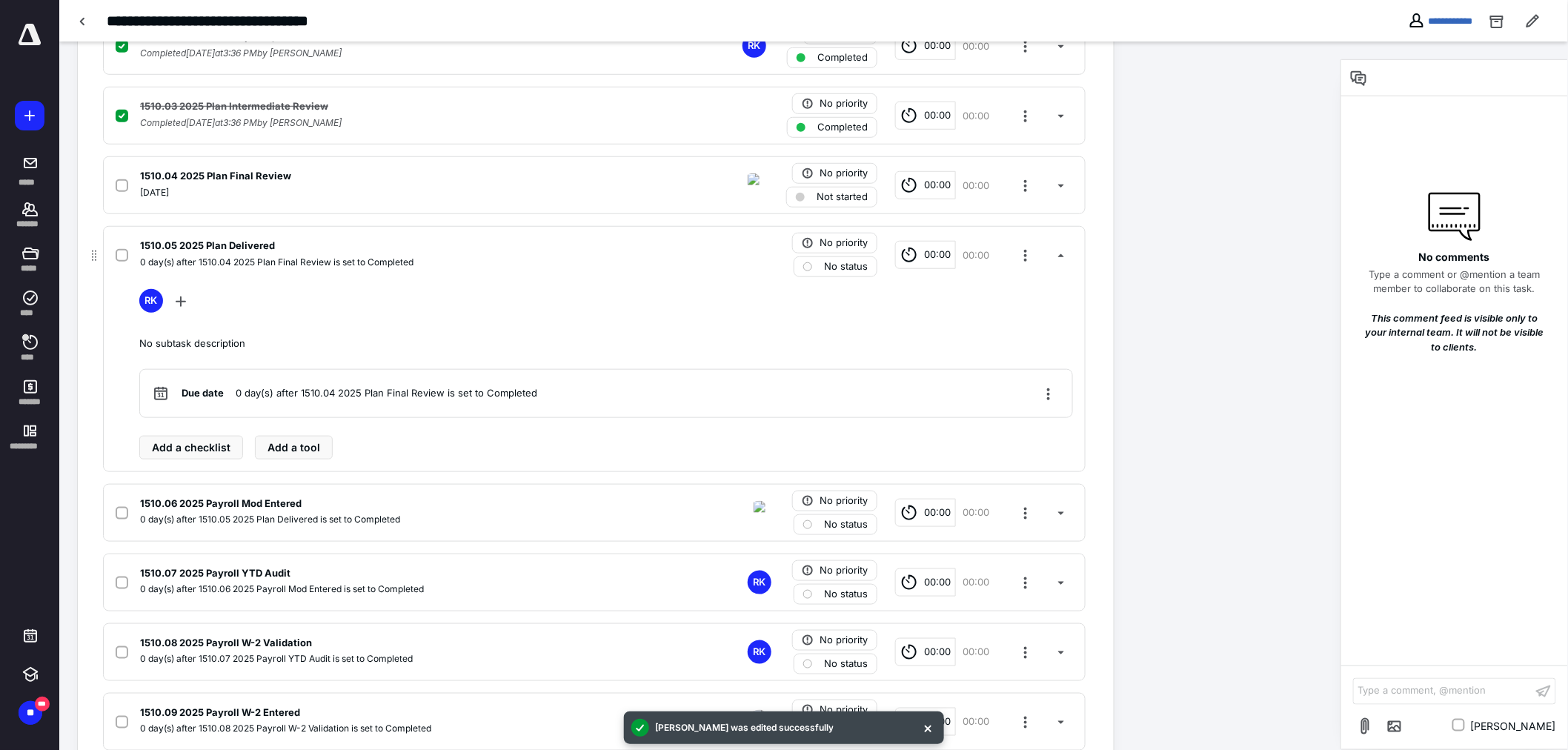 click on "1510.05 2025 Plan Delivered" at bounding box center [399, 246] 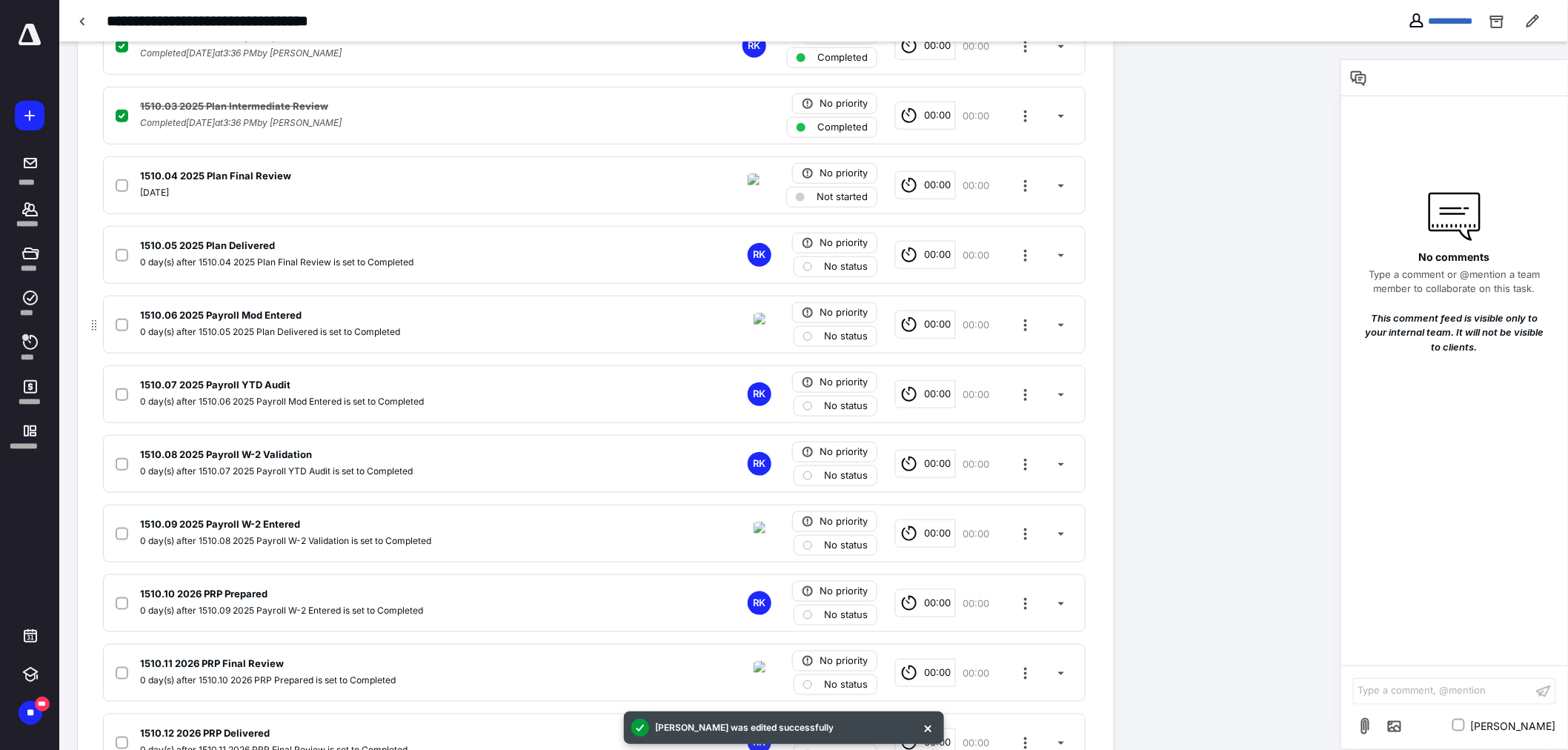 click on "1510.06 2025 Payroll Mod Entered" at bounding box center [399, 316] 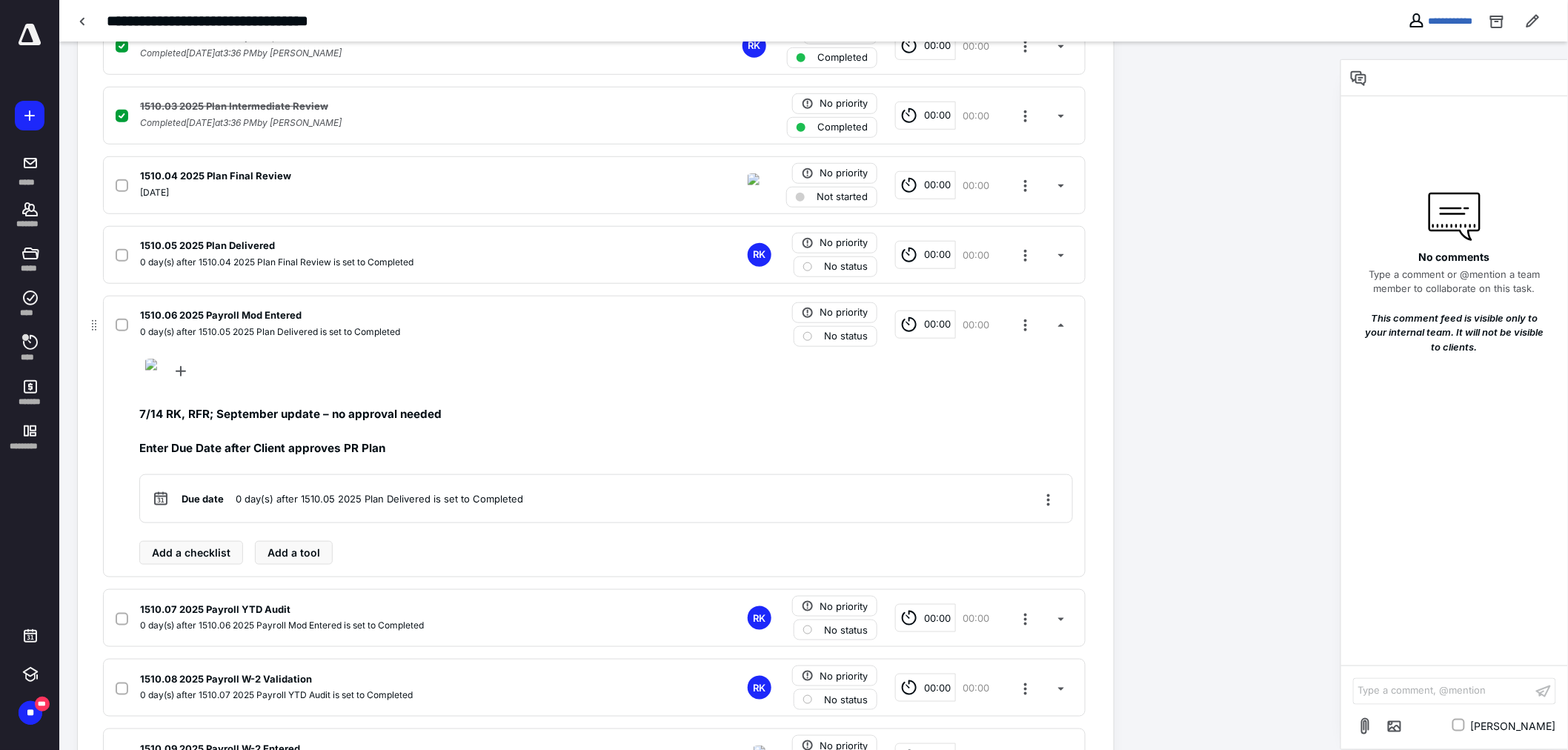 drag, startPoint x: 642, startPoint y: 320, endPoint x: 547, endPoint y: 345, distance: 98.23441 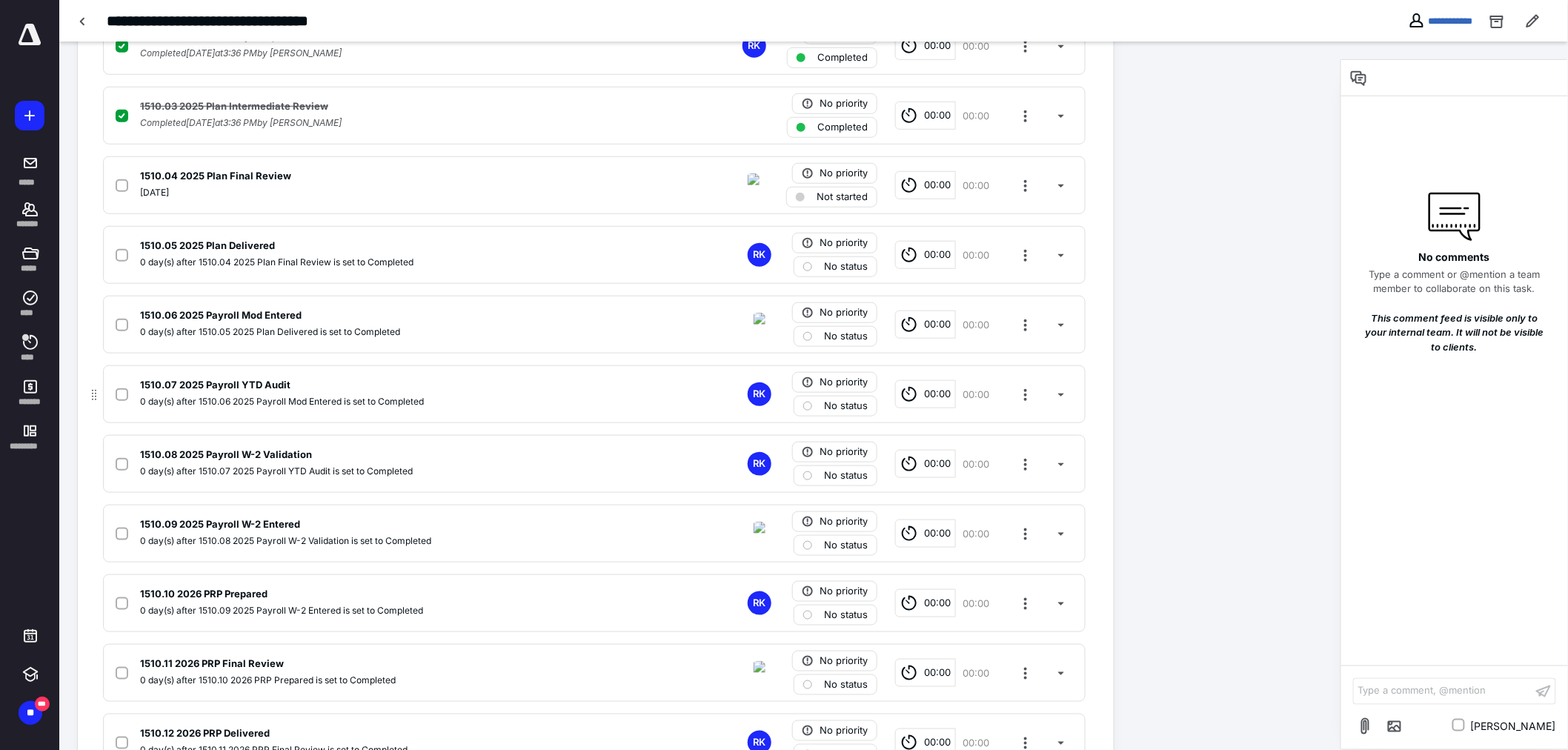 click on "No status" at bounding box center (846, 406) 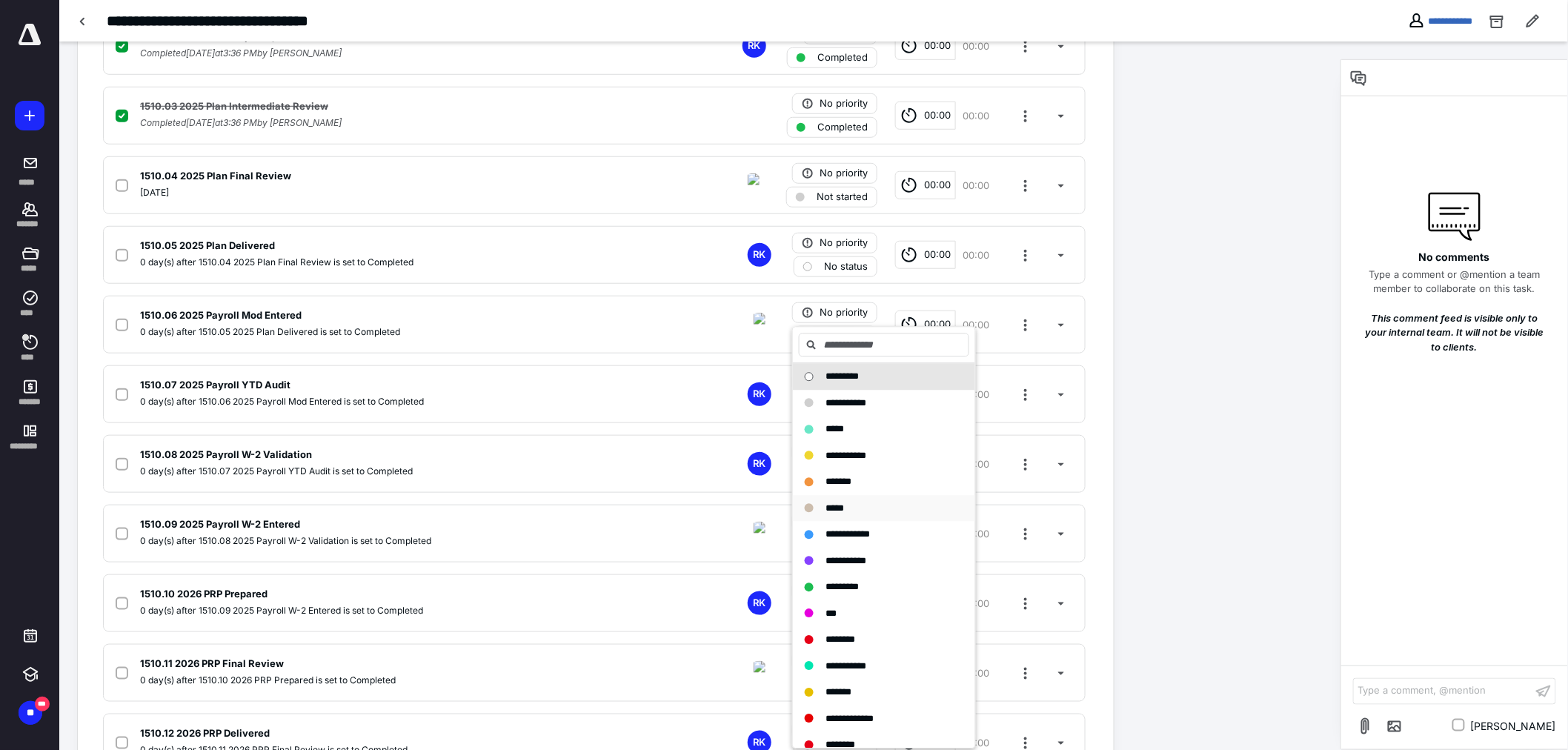 drag, startPoint x: 840, startPoint y: 483, endPoint x: 811, endPoint y: 494, distance: 31.016125 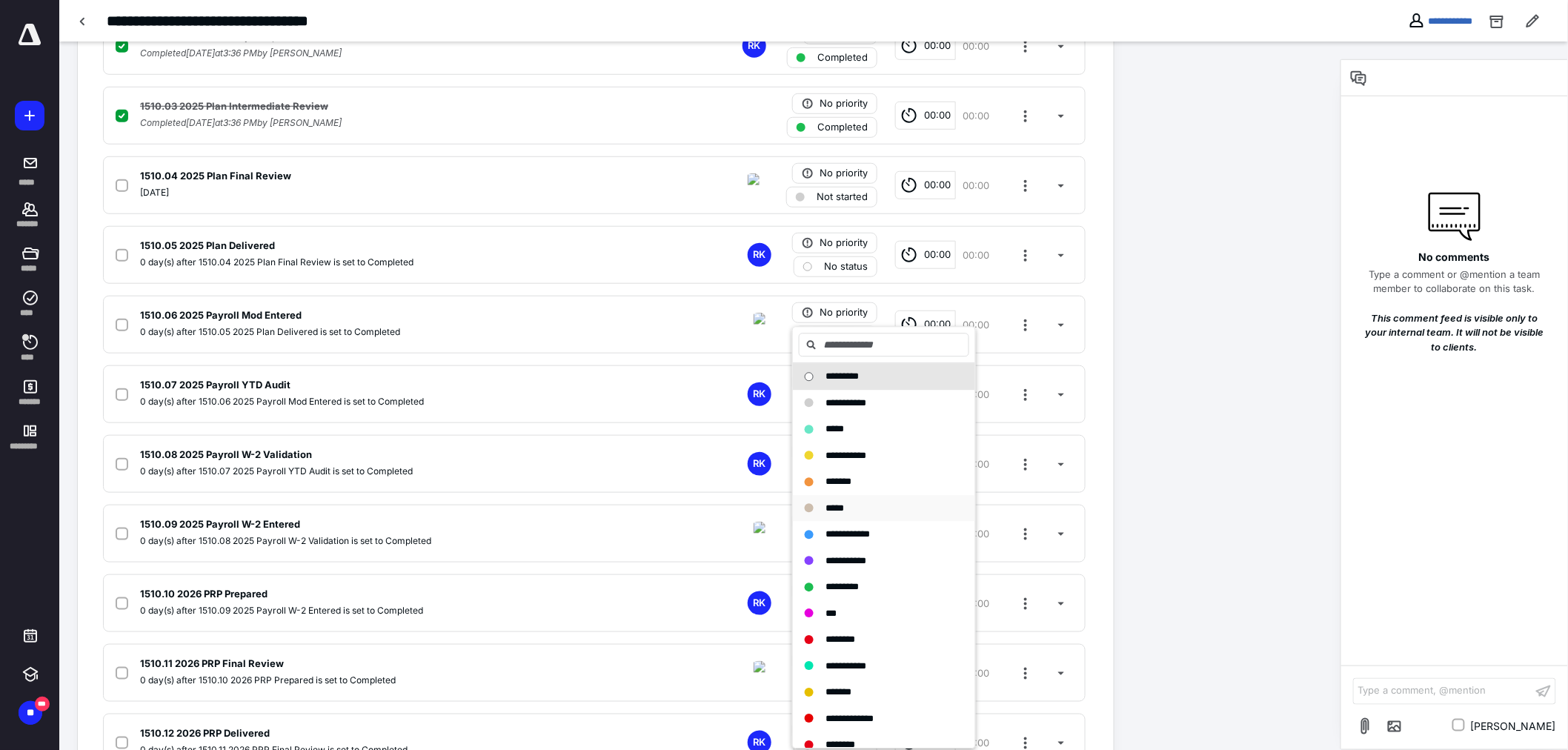 click on "*******" at bounding box center [838, 482] 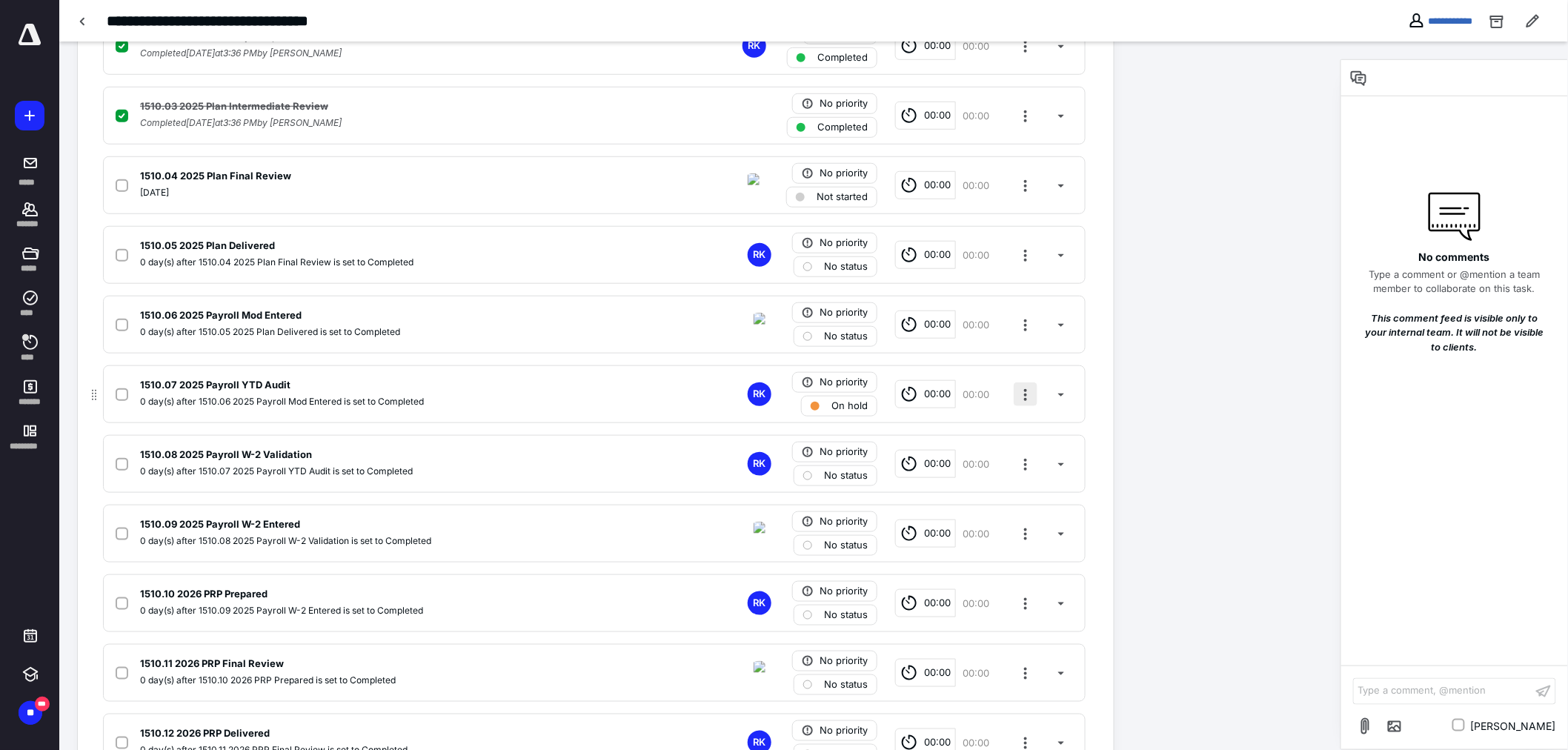 click at bounding box center (1026, 394) 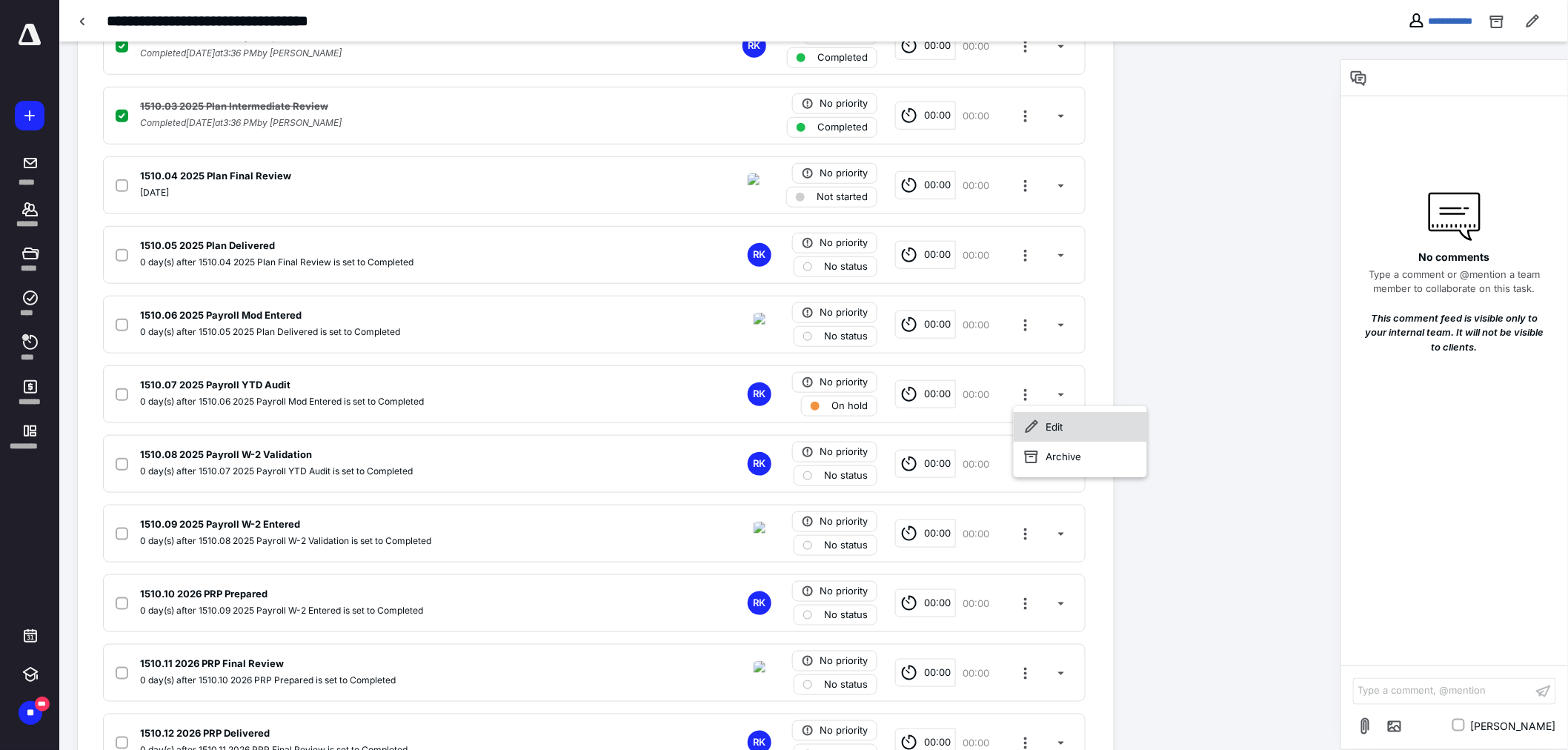 click on "Edit" at bounding box center (1080, 427) 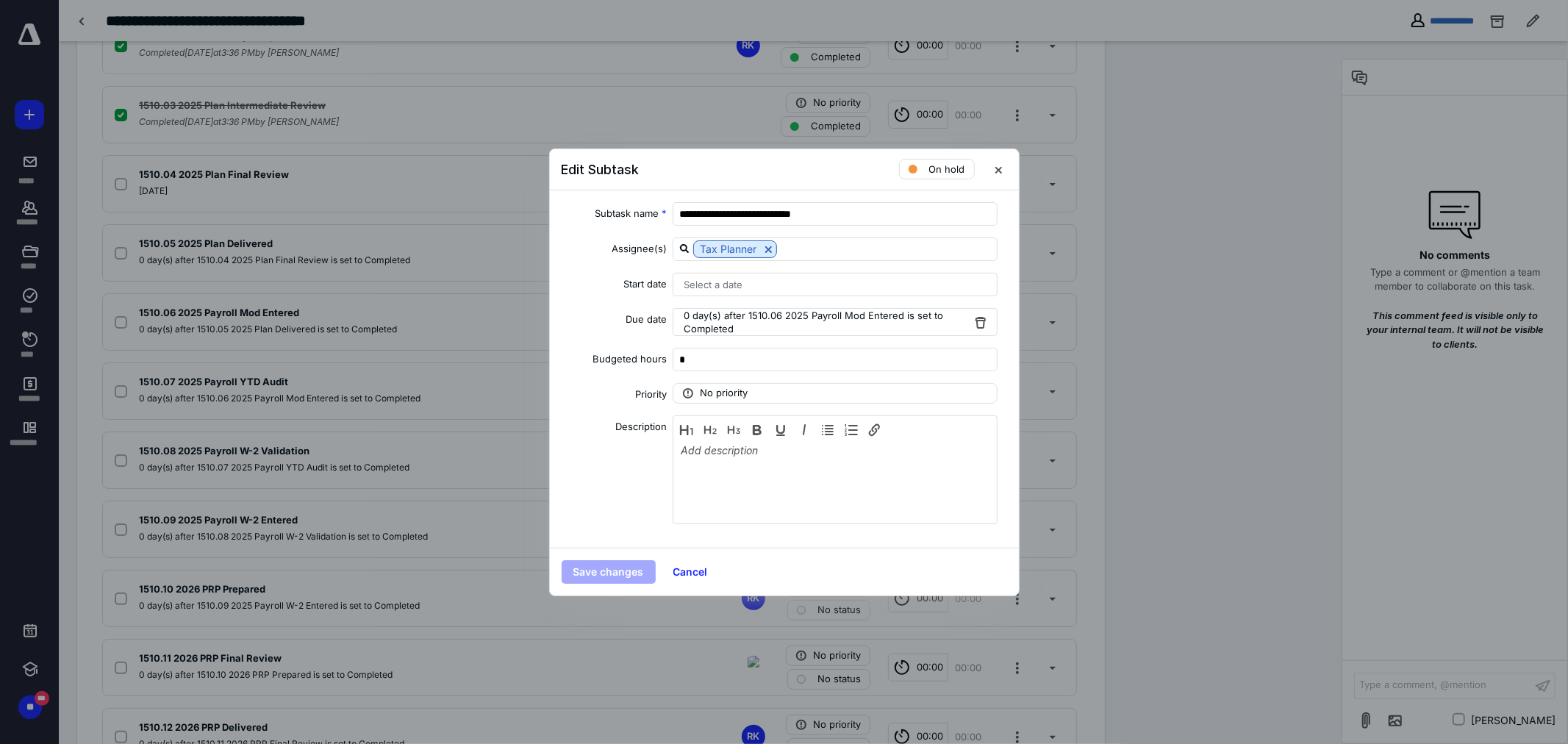 click on "0 day(s) after  1510.06 2025 Payroll Mod Entered is set to Completed" at bounding box center [826, 322] 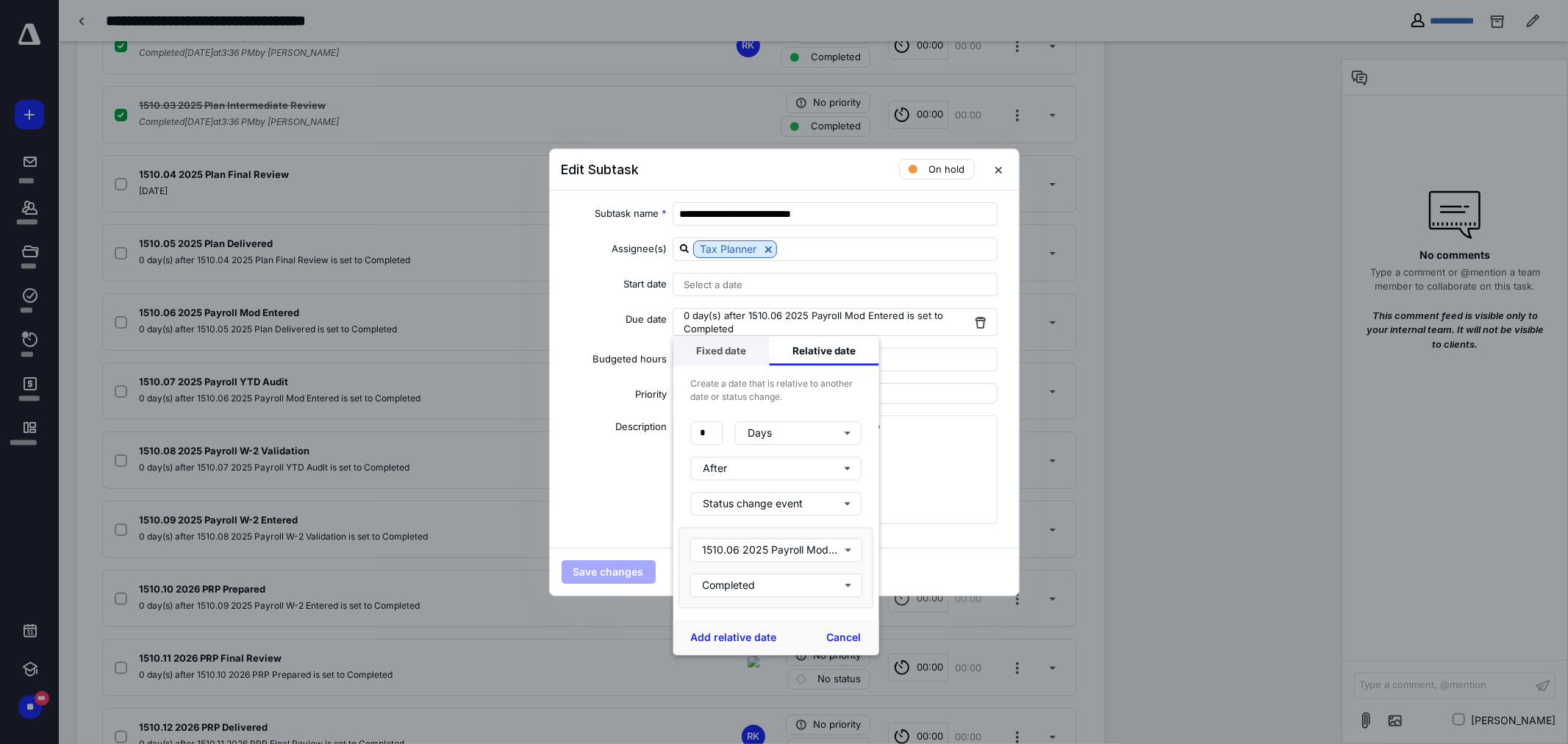 click on "Fixed date" at bounding box center [720, 351] 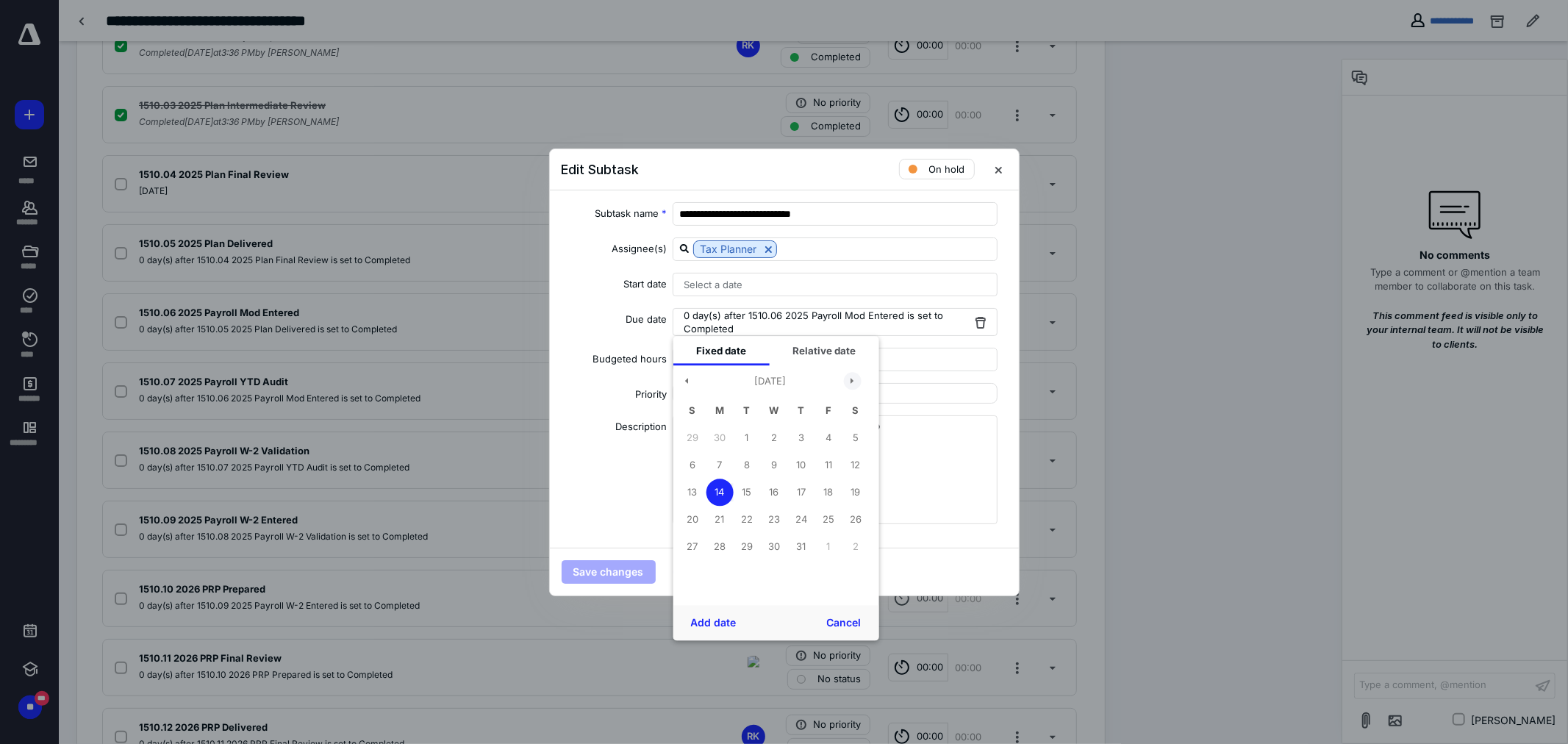 click at bounding box center (852, 382) 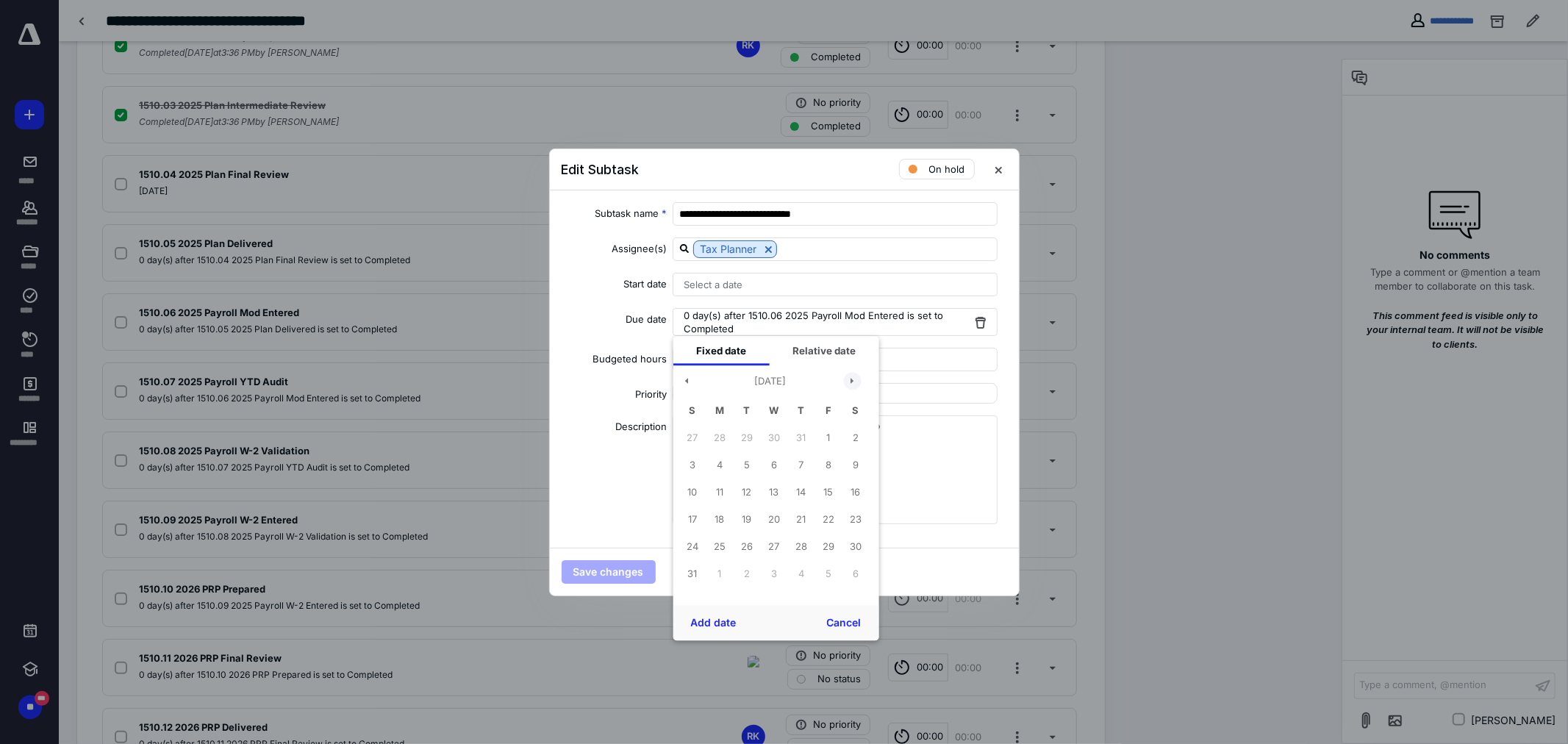 click at bounding box center (852, 382) 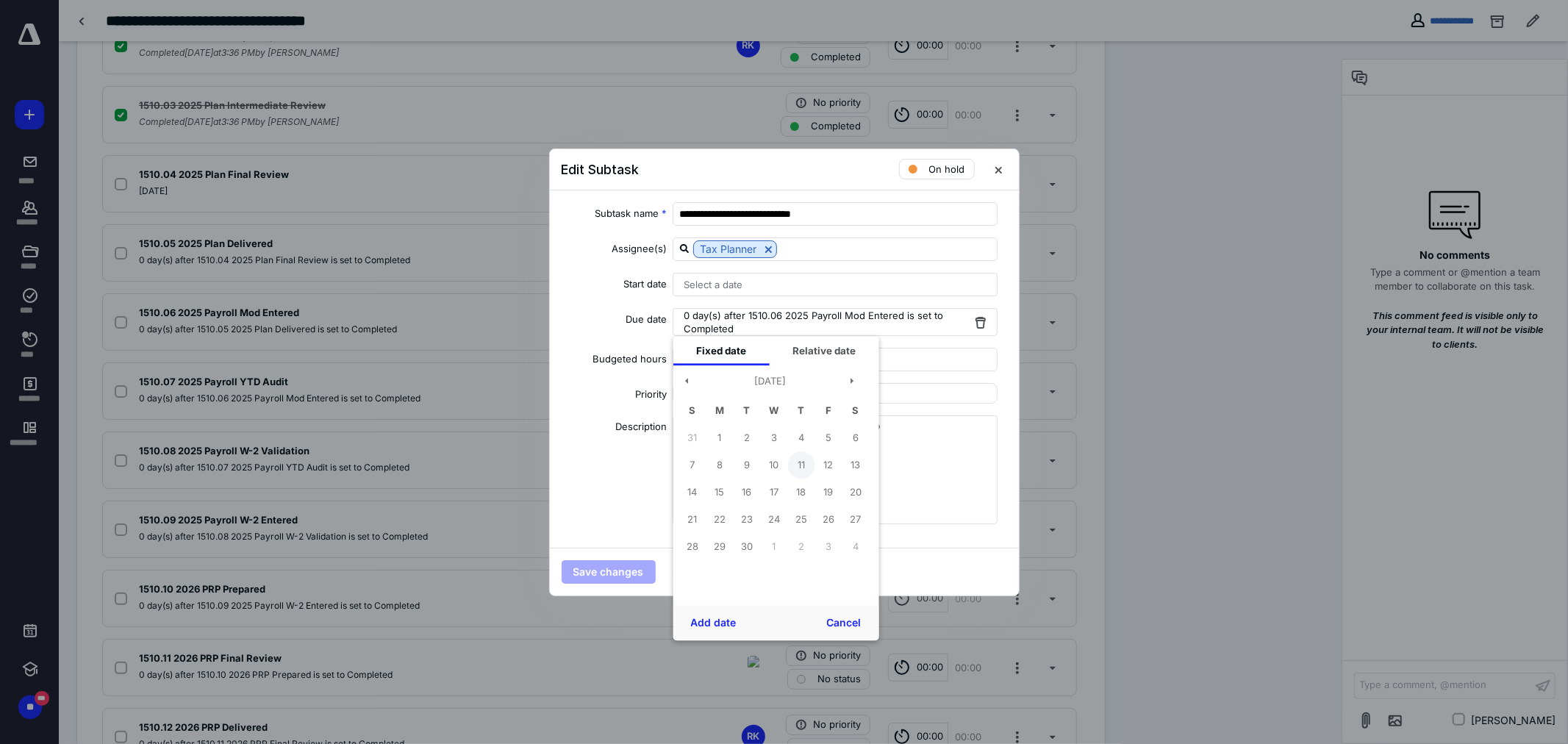 click on "11" at bounding box center (801, 465) 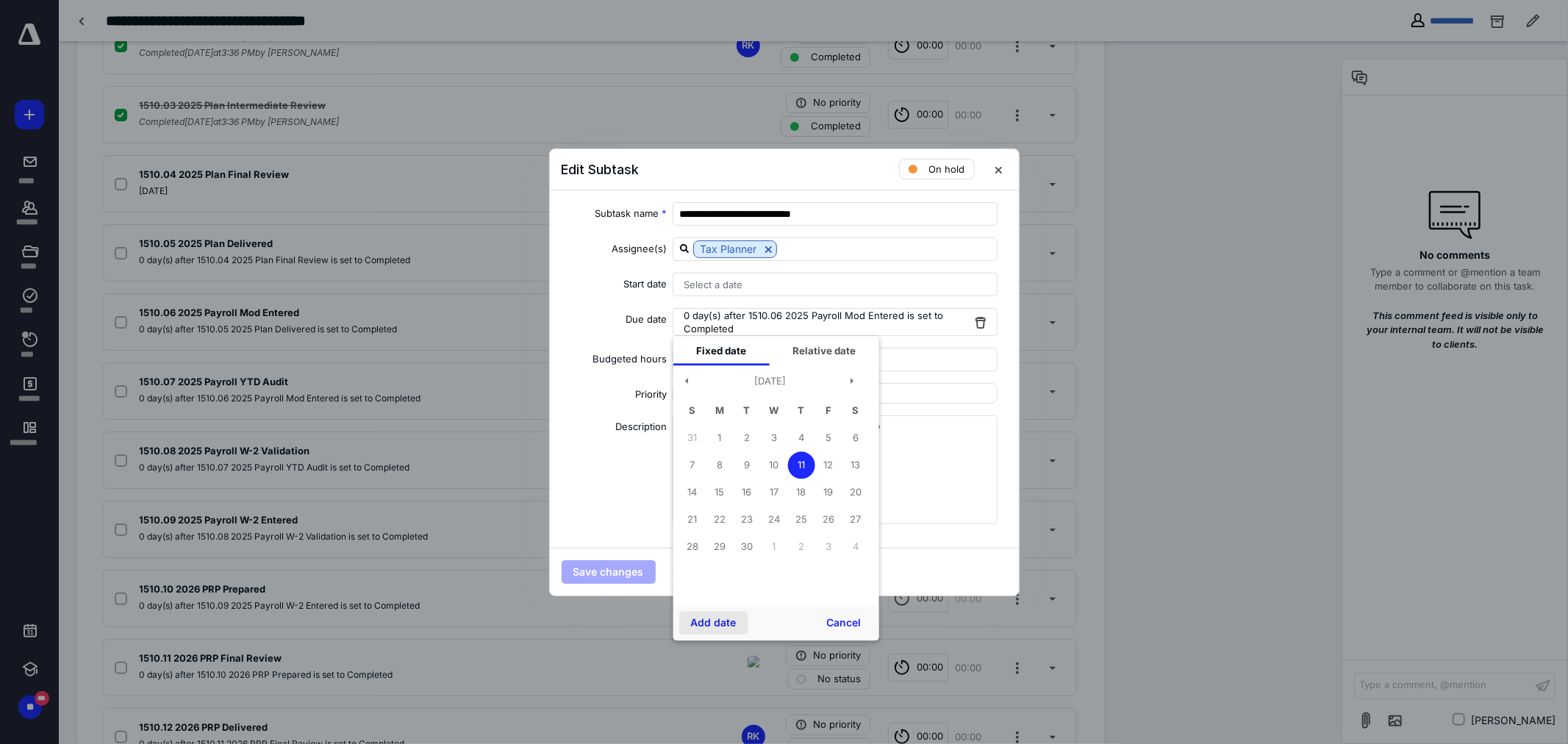 click on "Add date" at bounding box center (713, 623) 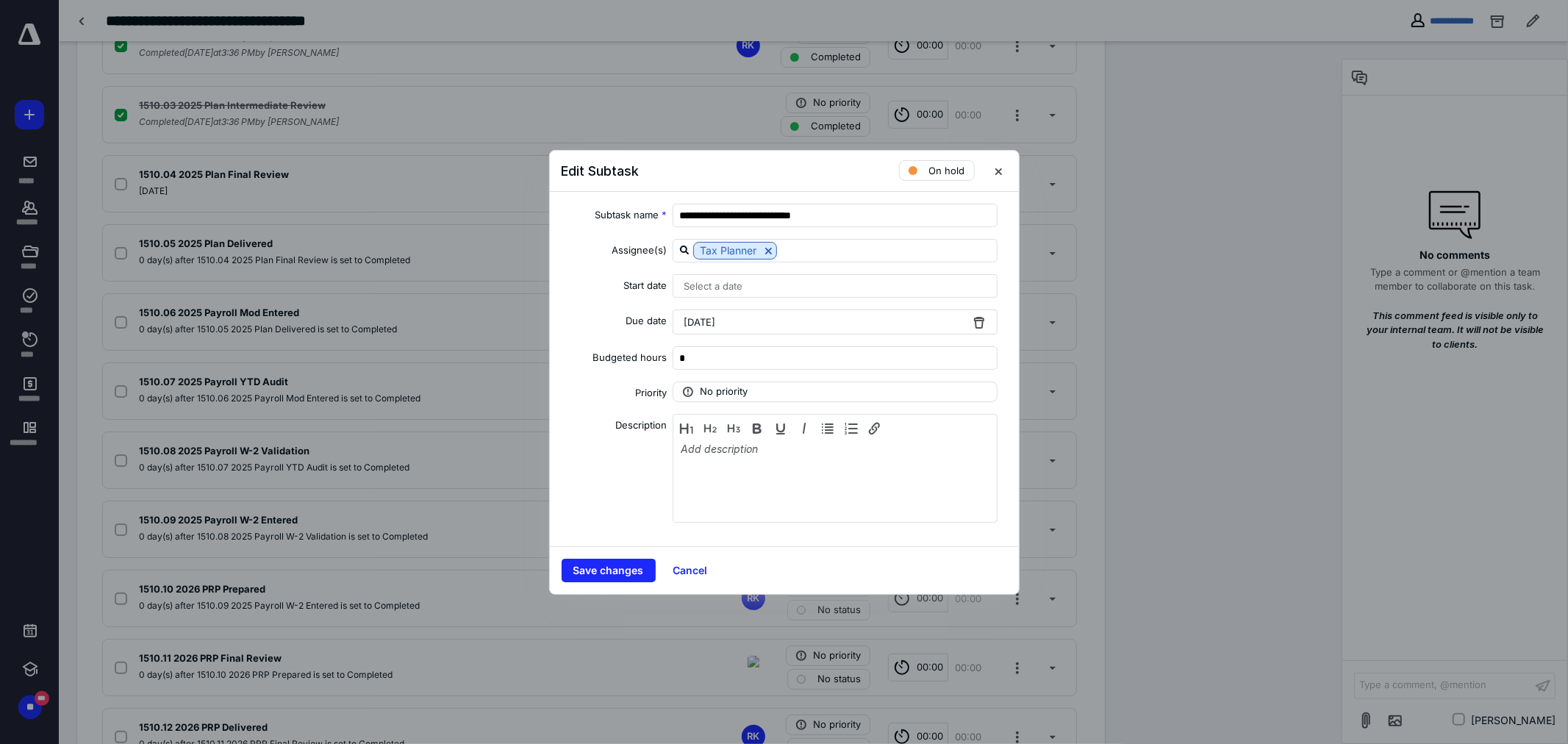 drag, startPoint x: 632, startPoint y: 574, endPoint x: 115, endPoint y: 540, distance: 518.1168 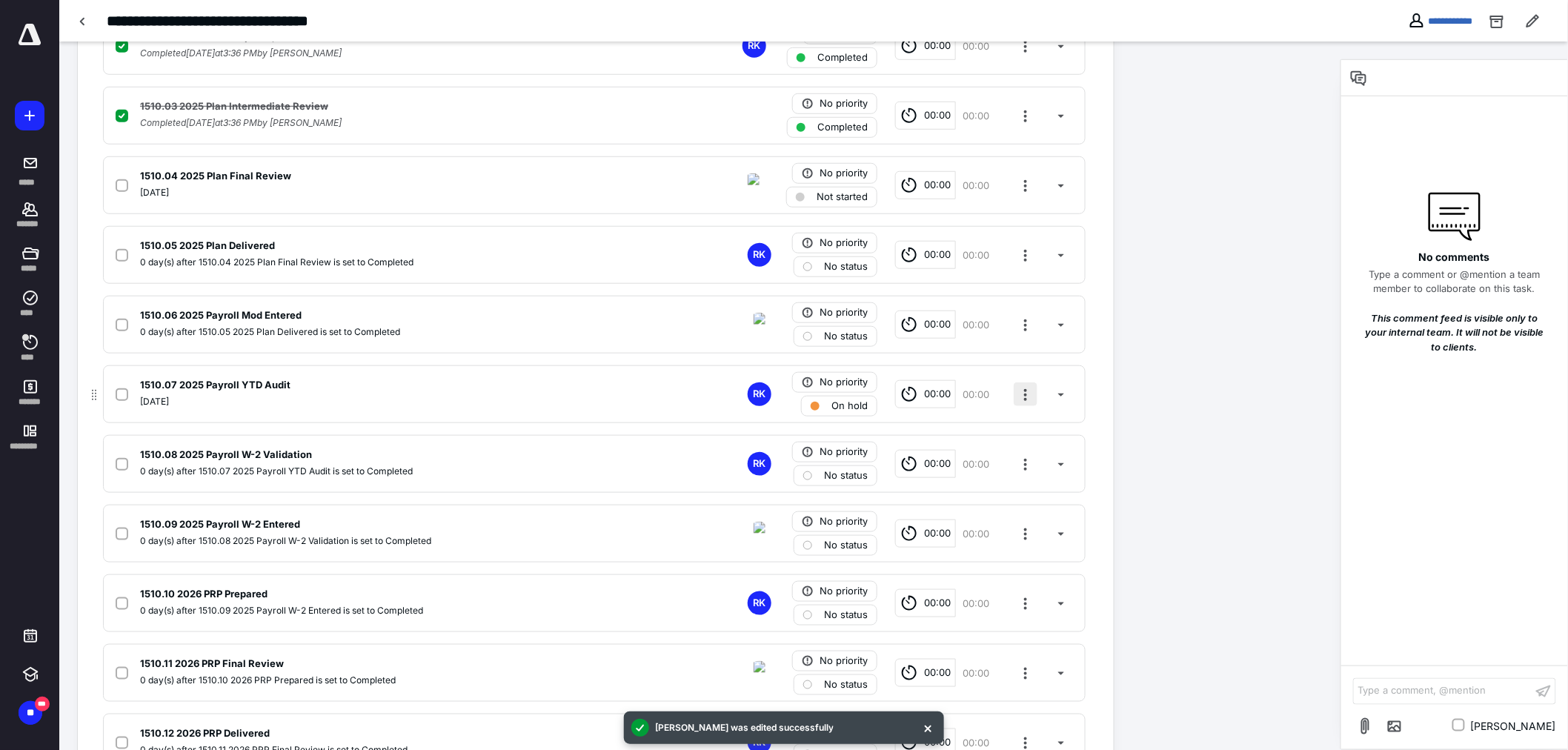 click at bounding box center (1026, 394) 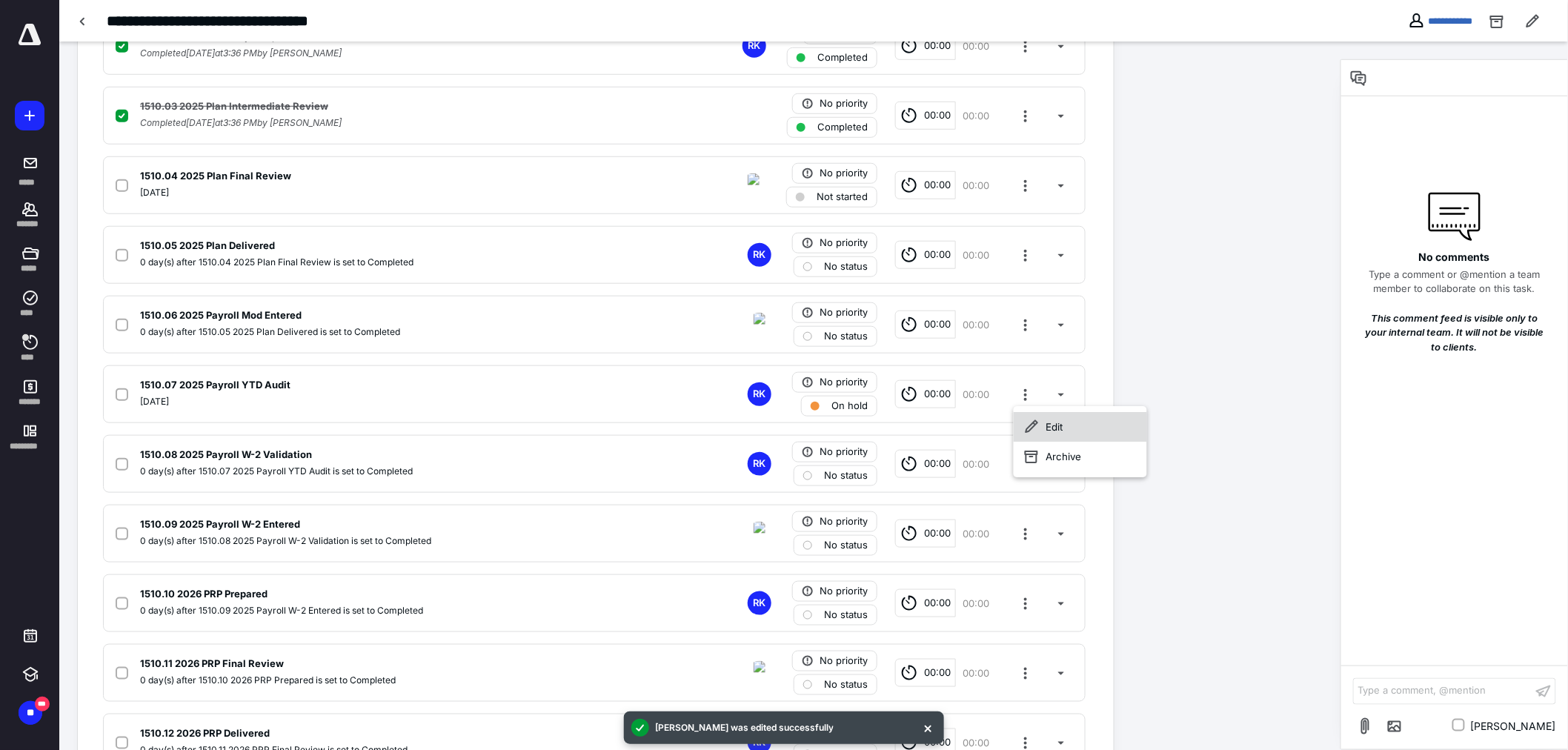 click on "Edit" at bounding box center [1080, 427] 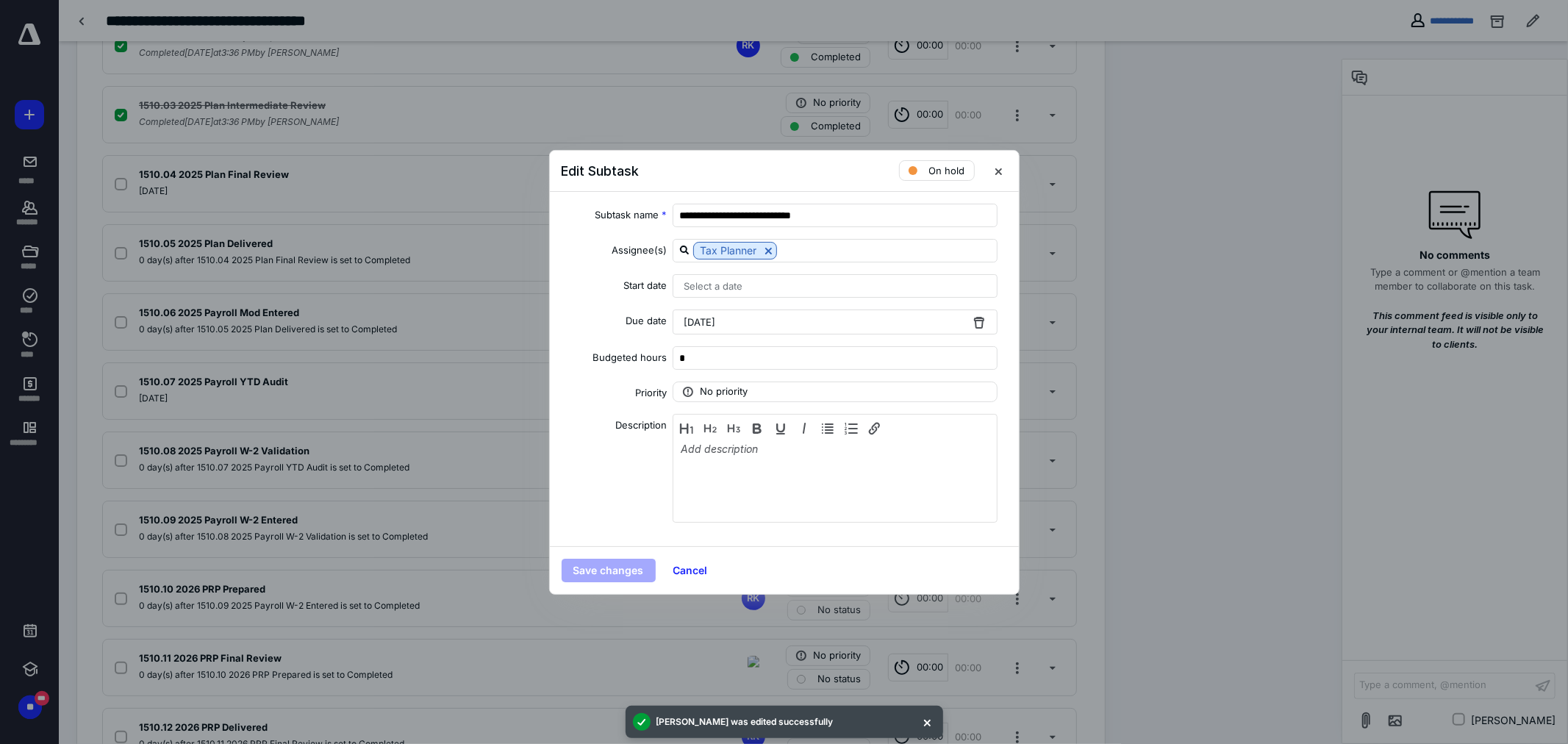 click on "[DATE]" at bounding box center [699, 322] 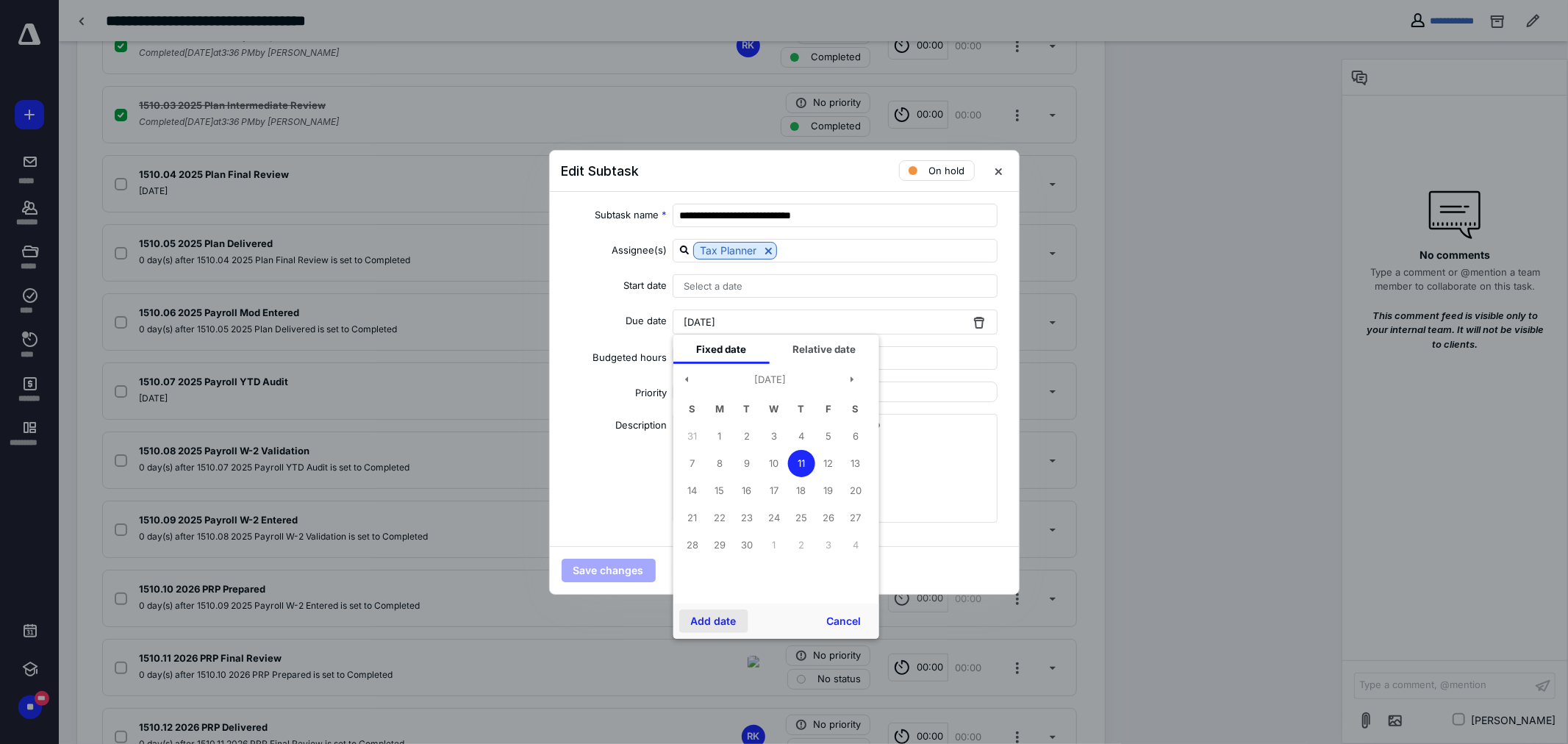 drag, startPoint x: 723, startPoint y: 434, endPoint x: 717, endPoint y: 618, distance: 184.0978 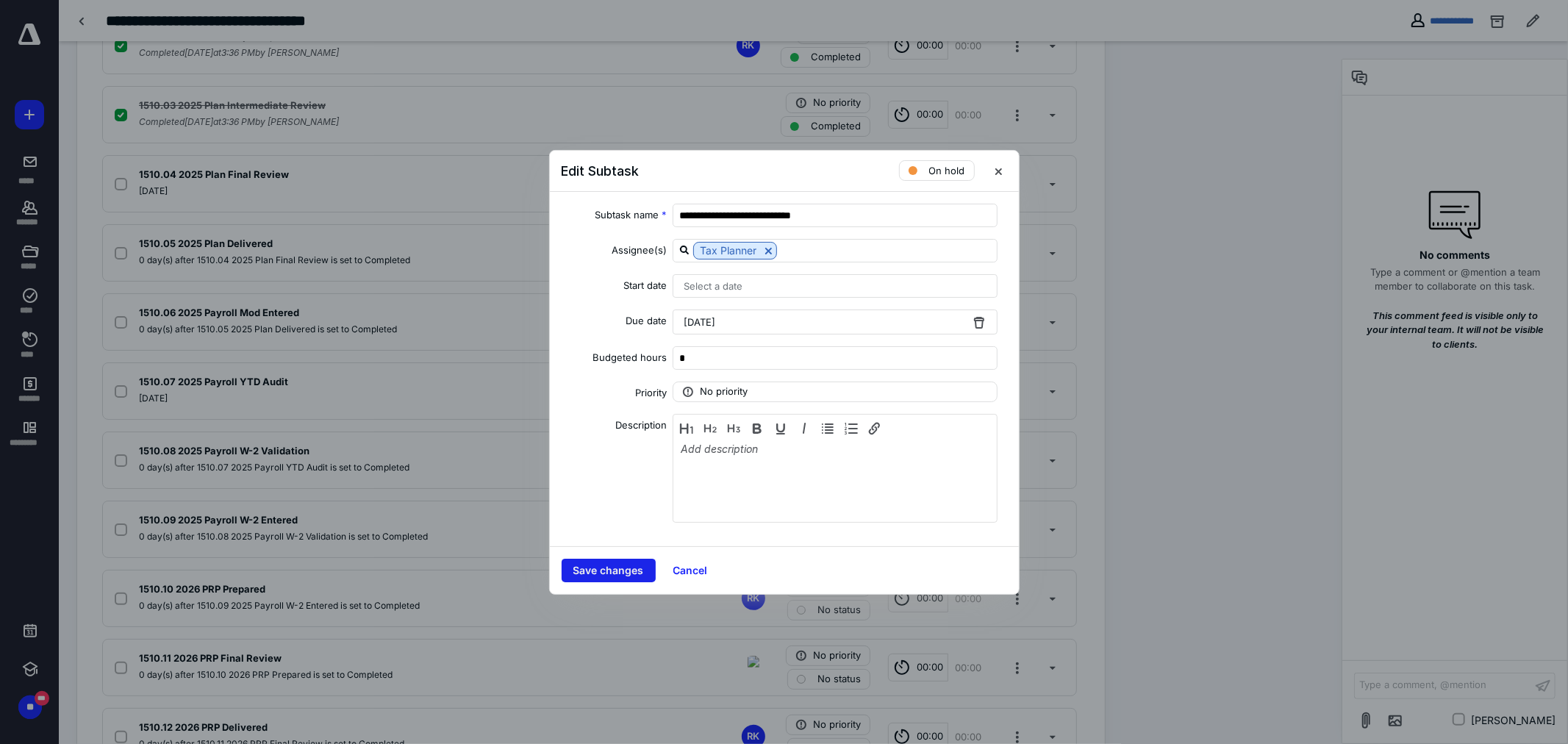 click on "Save changes" at bounding box center (609, 570) 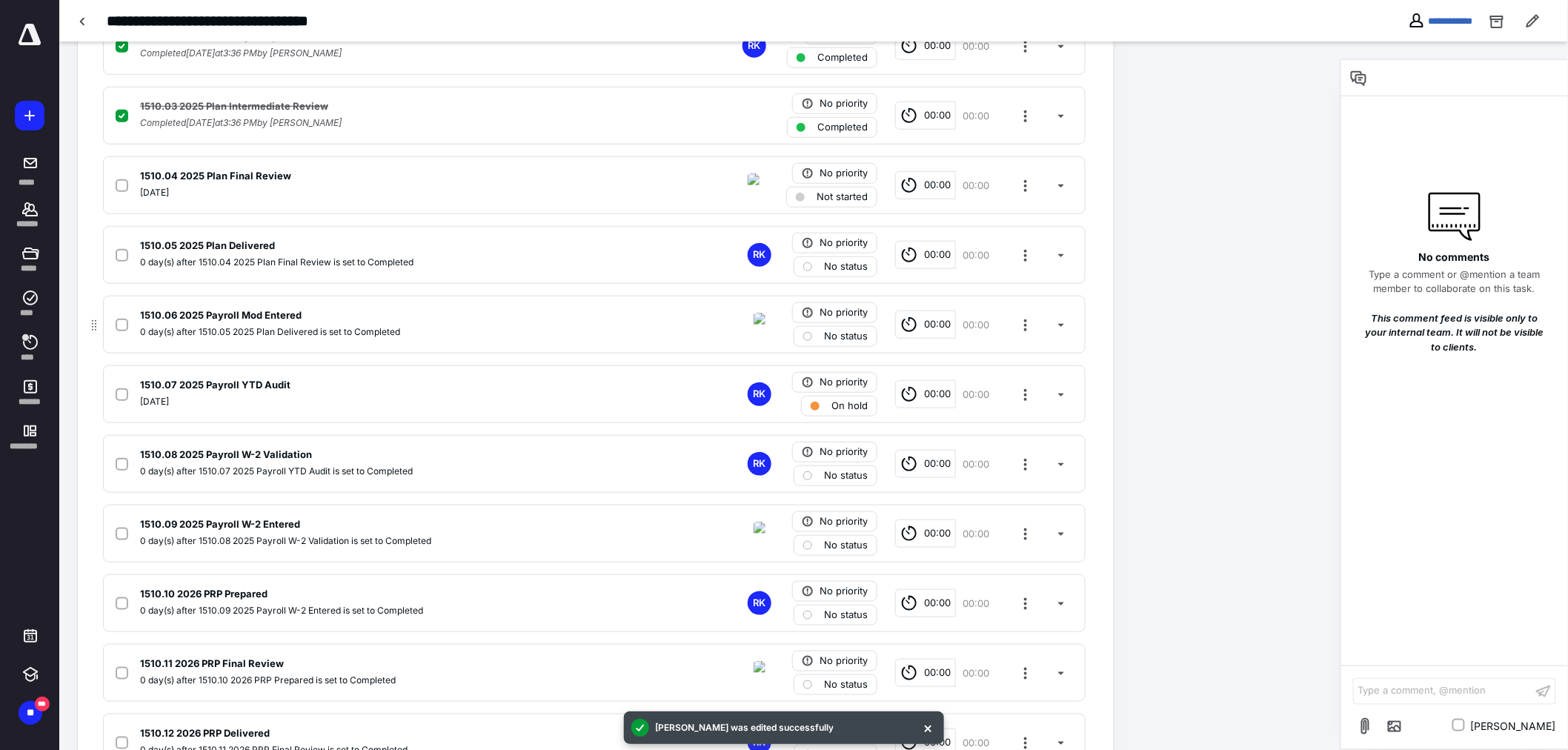 click on "1510.06 2025 Payroll Mod Entered" at bounding box center (399, 316) 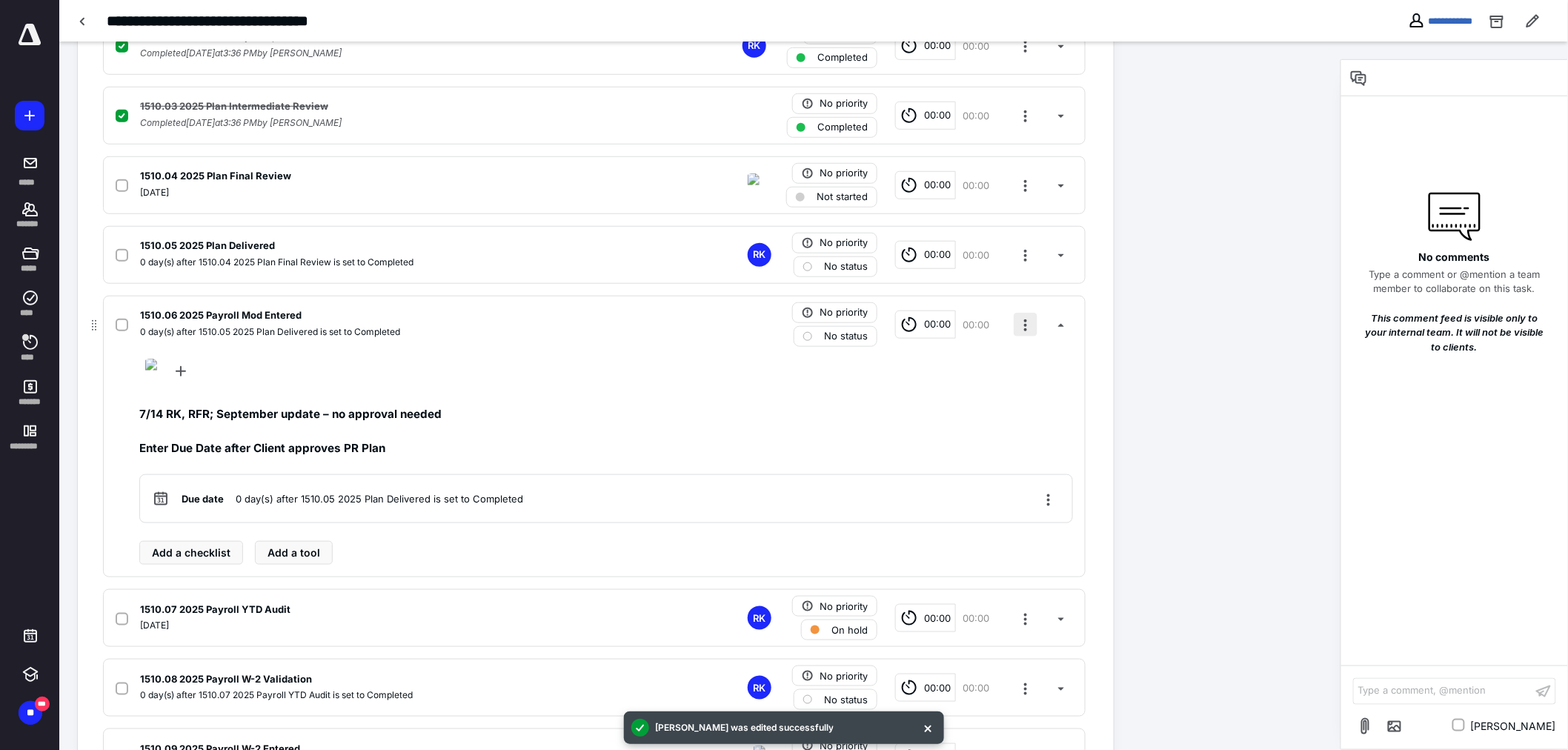 click at bounding box center [1026, 325] 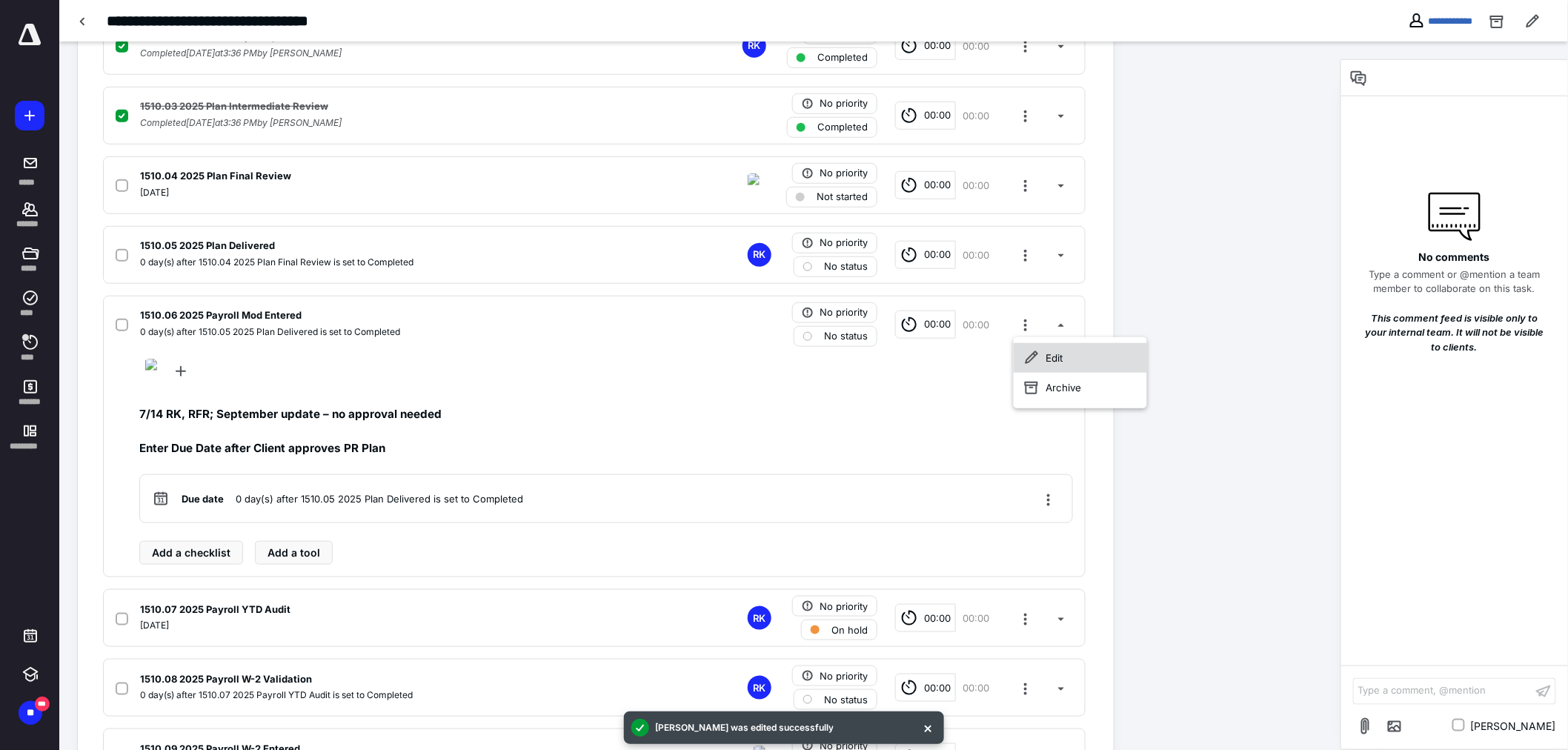 click on "Edit" at bounding box center [1080, 358] 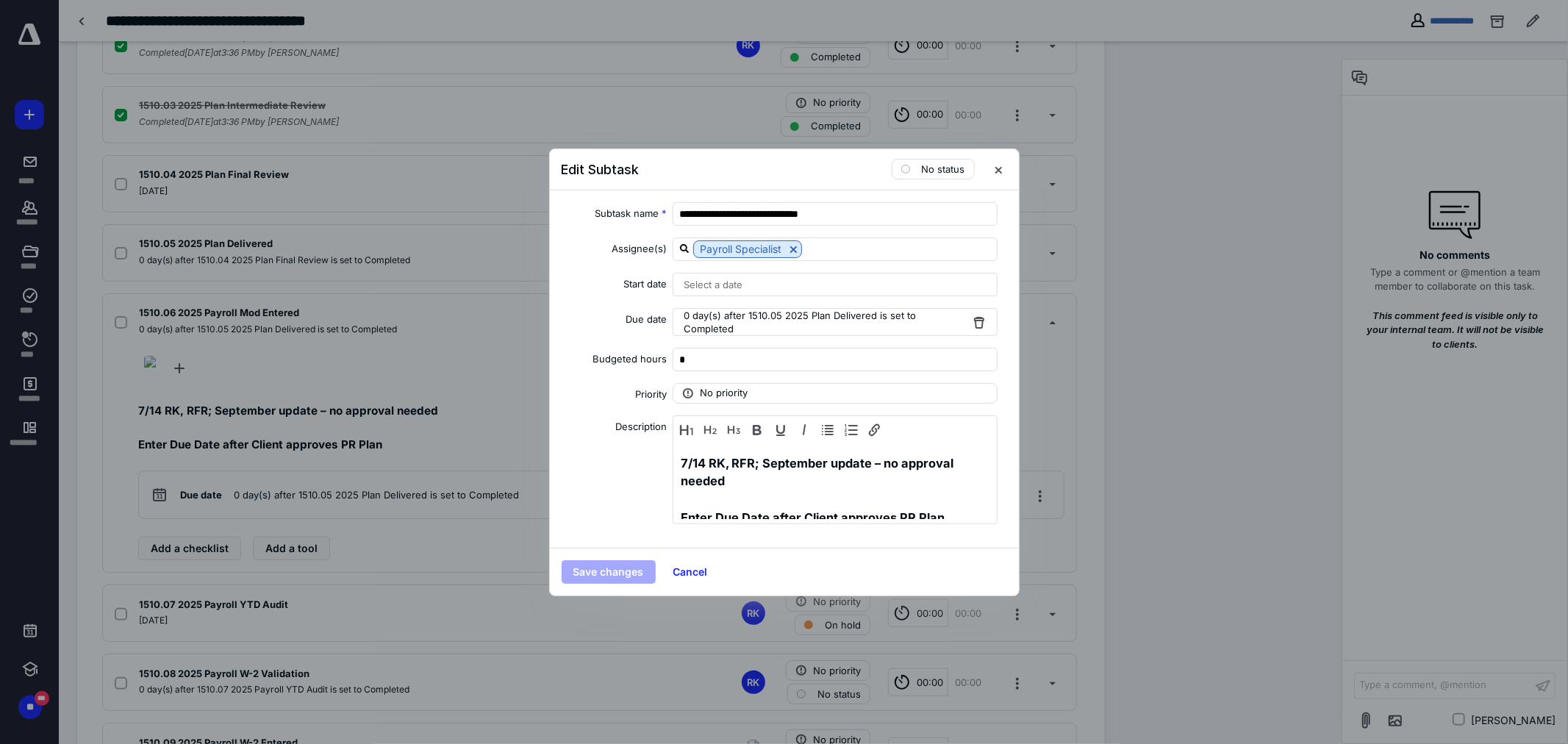 click on "0 day(s) after  1510.05 2025 Plan Delivered is set to Completed" at bounding box center [826, 322] 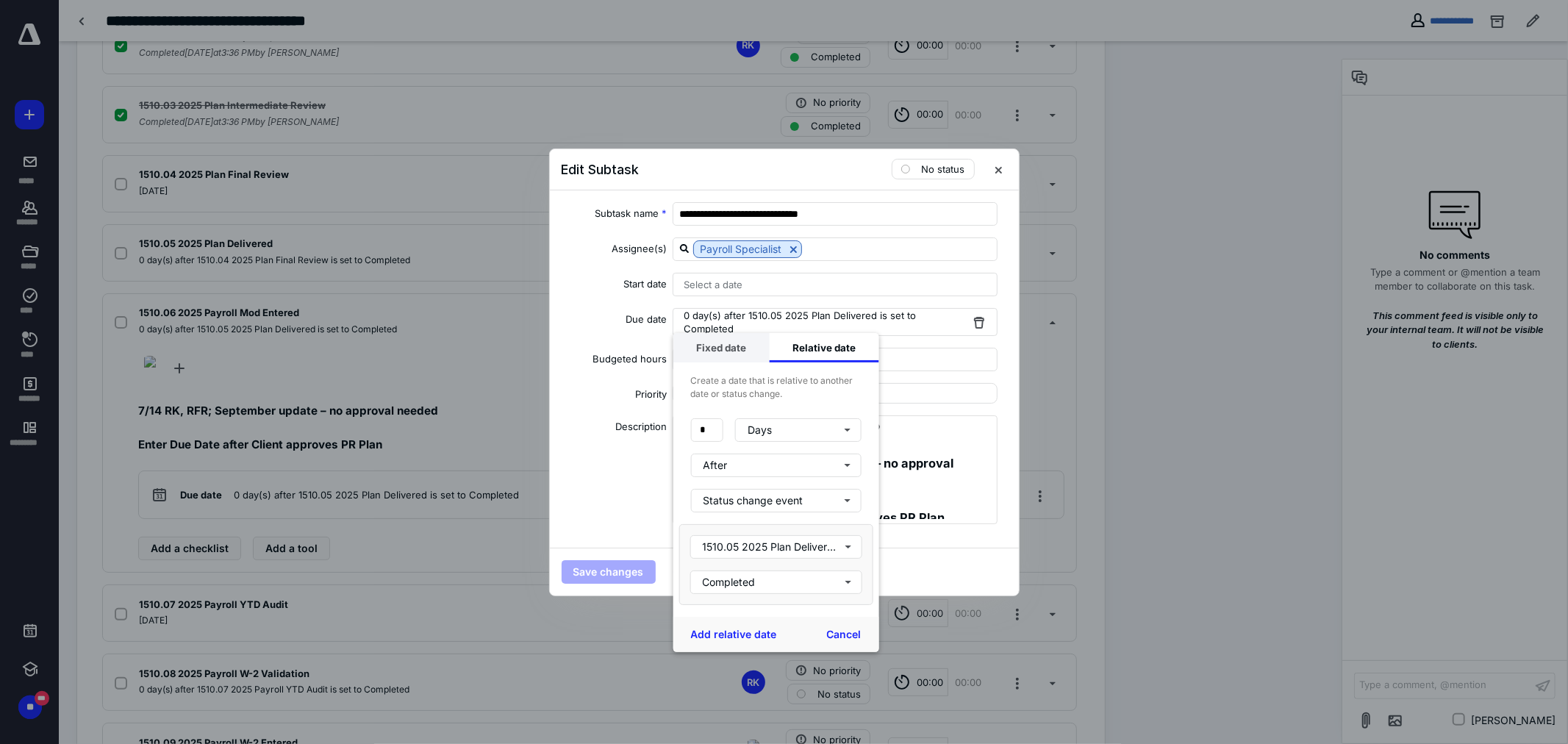 click on "Fixed date" at bounding box center [720, 348] 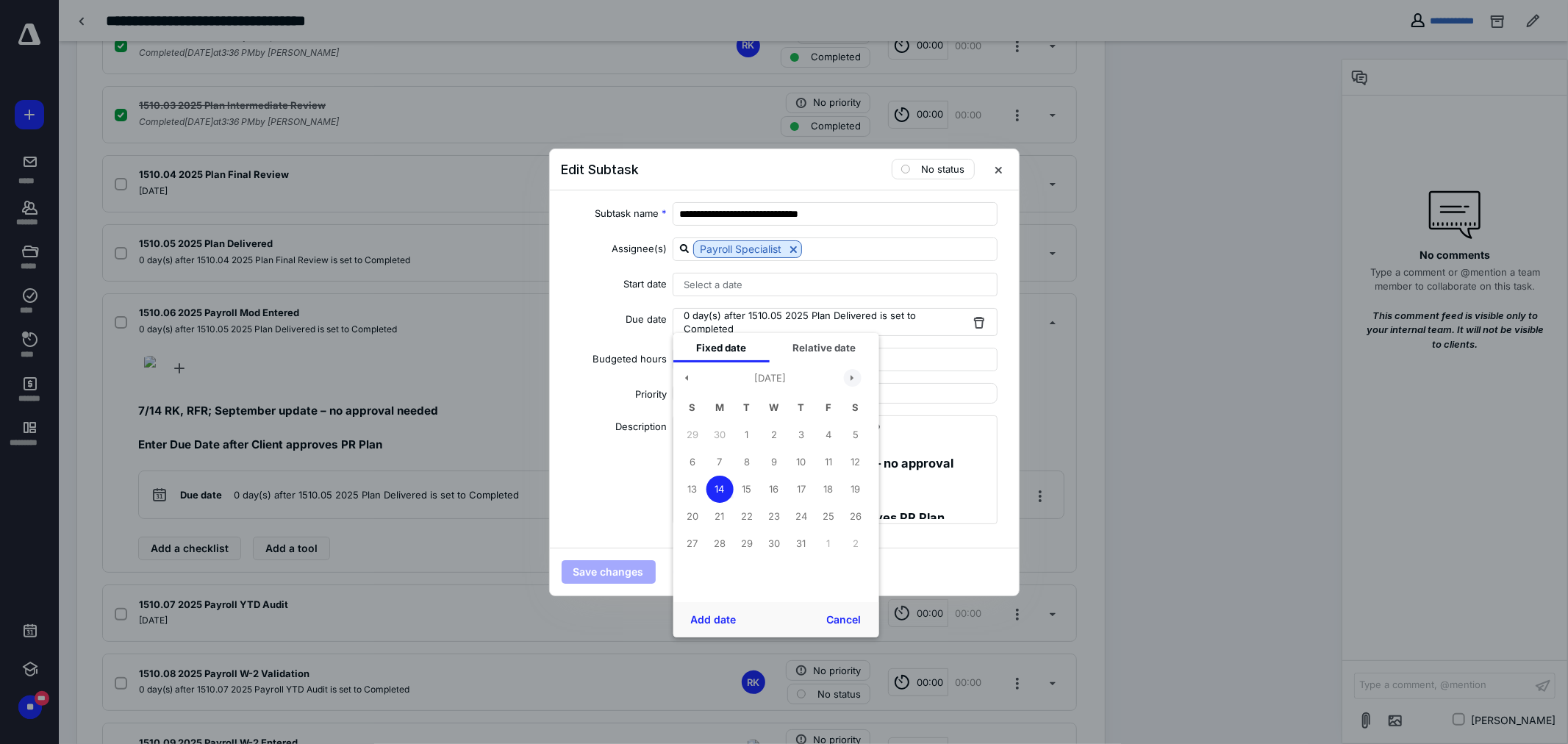 click at bounding box center (852, 378) 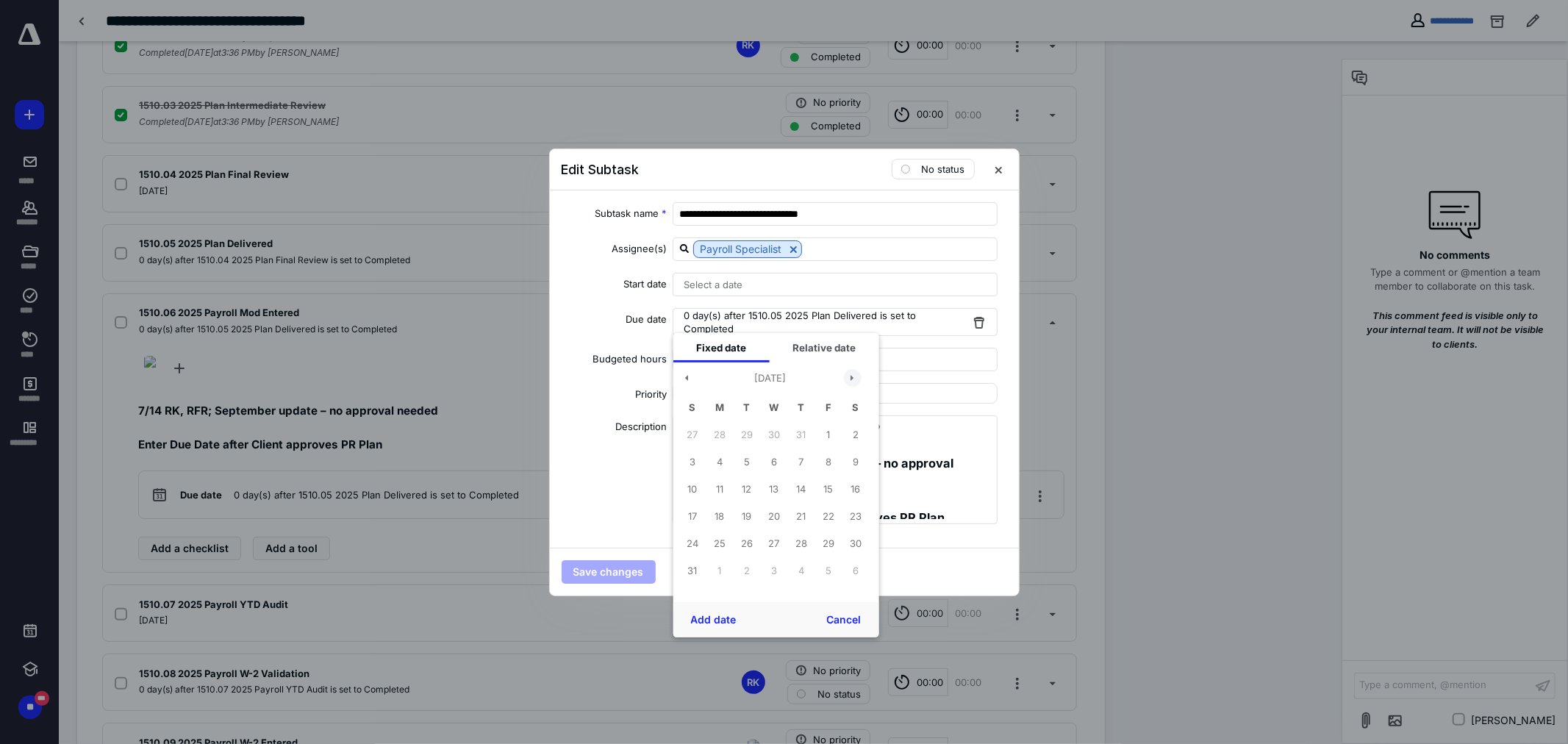 click at bounding box center (852, 378) 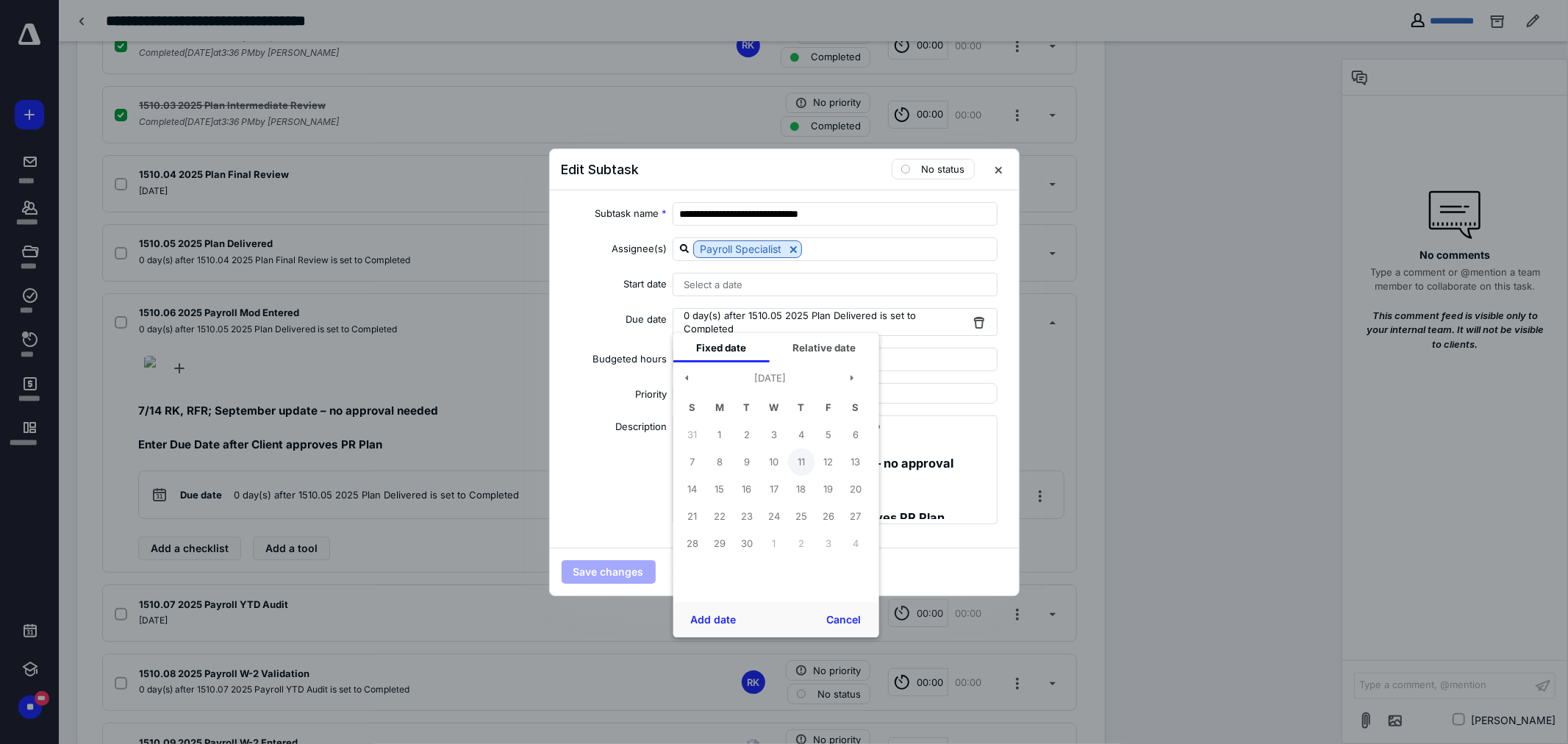 click on "11" at bounding box center [801, 462] 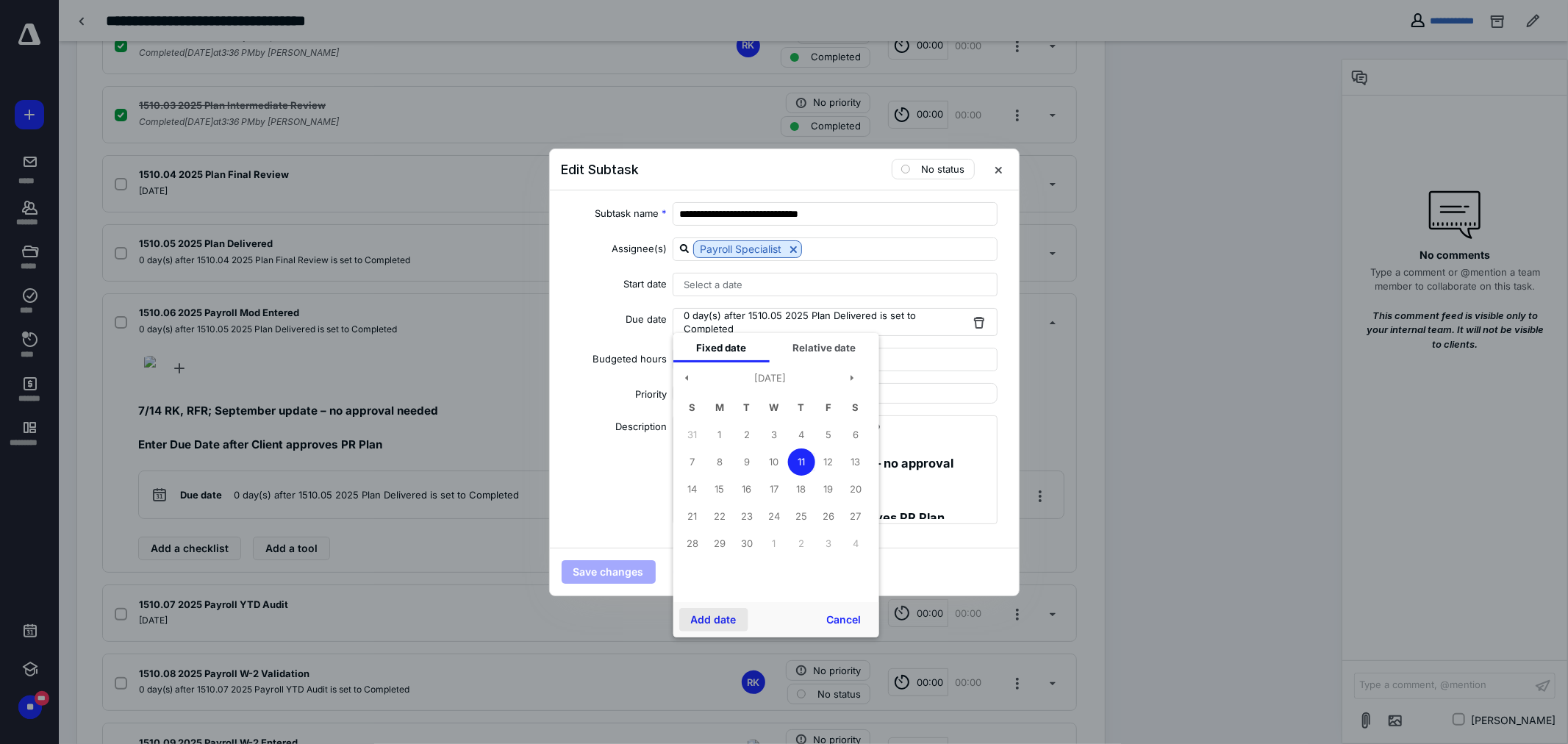 click on "Add date" at bounding box center (713, 620) 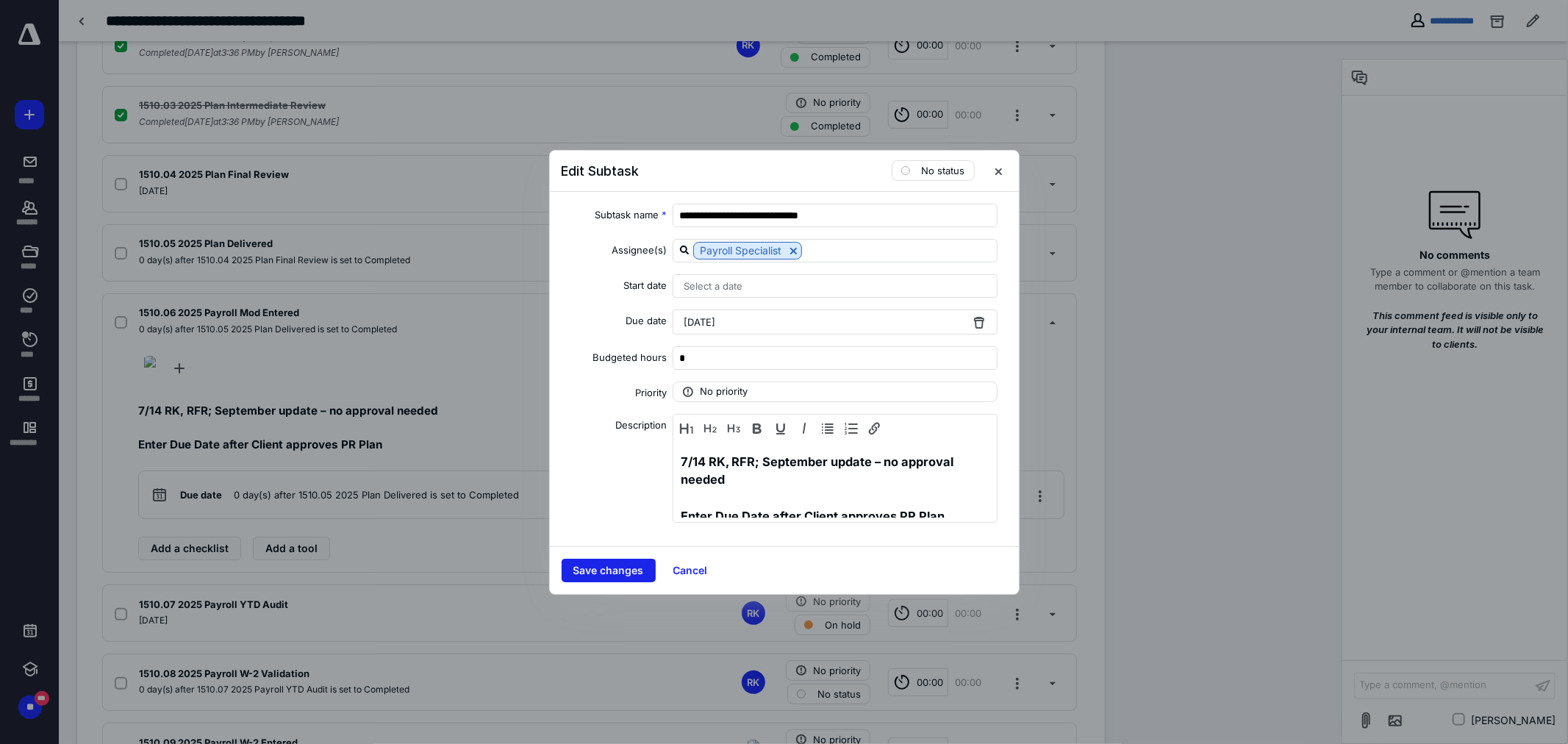 click on "Save changes" at bounding box center [609, 570] 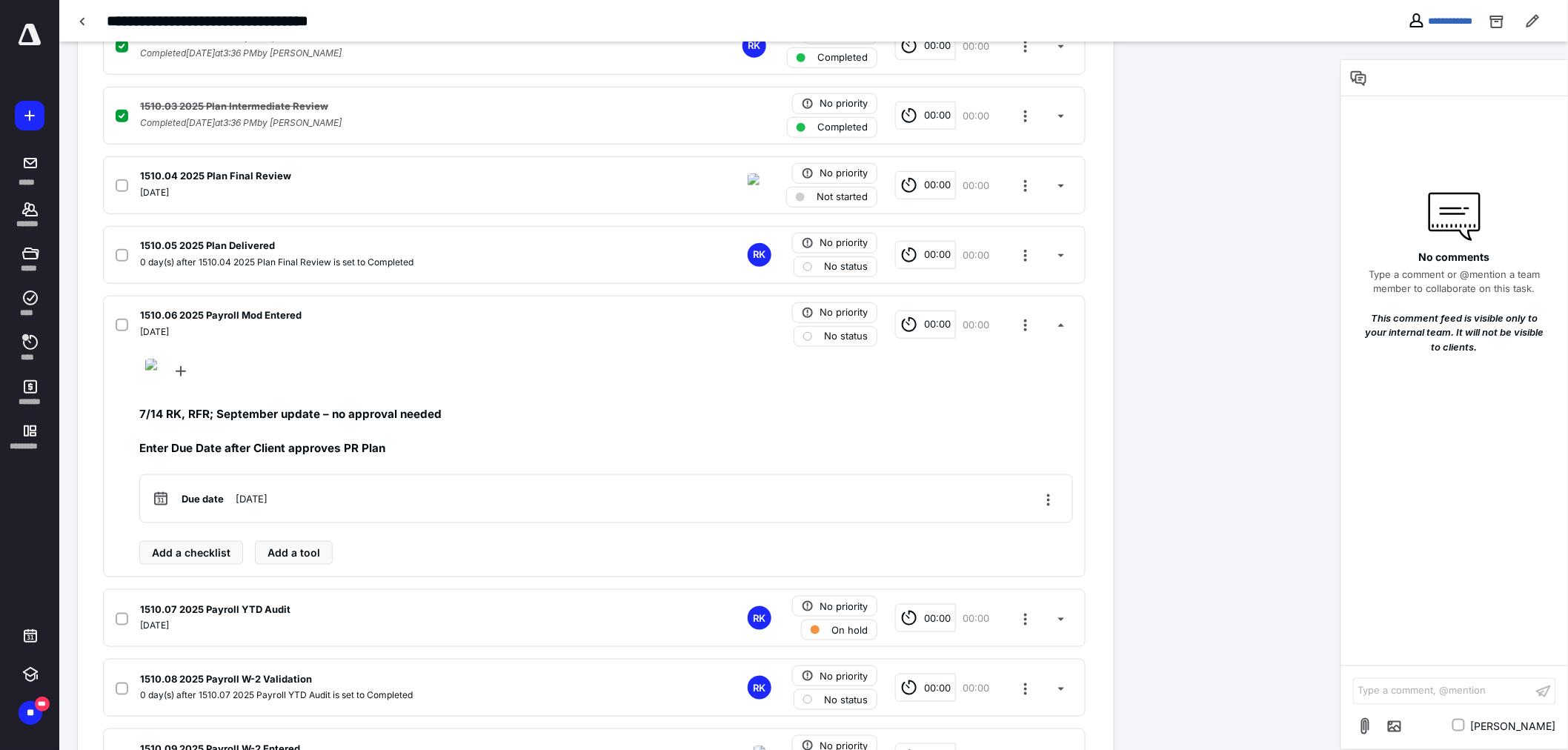 scroll, scrollTop: 576, scrollLeft: 0, axis: vertical 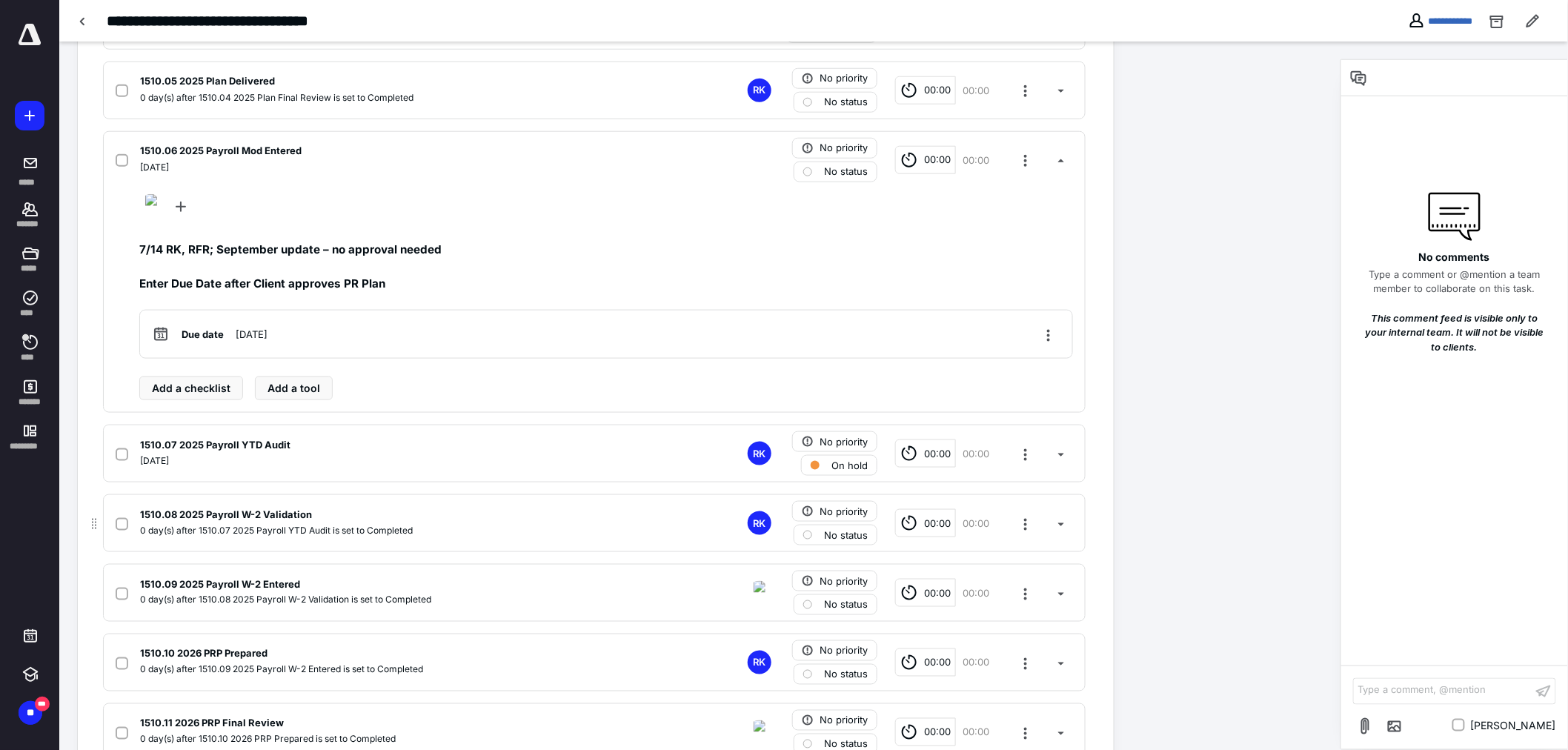 click at bounding box center [122, 524] 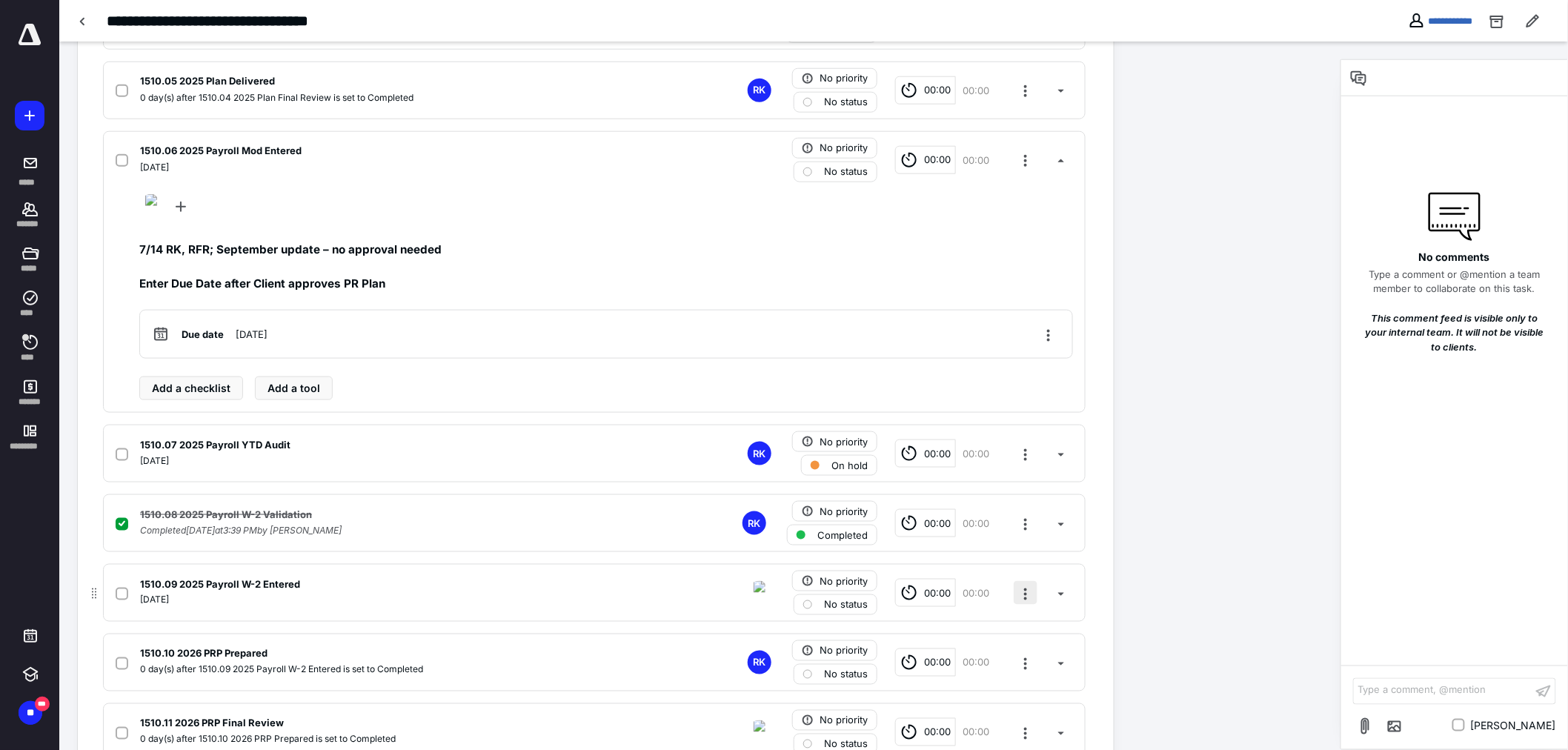 drag, startPoint x: 1020, startPoint y: 594, endPoint x: 1032, endPoint y: 602, distance: 14.422205 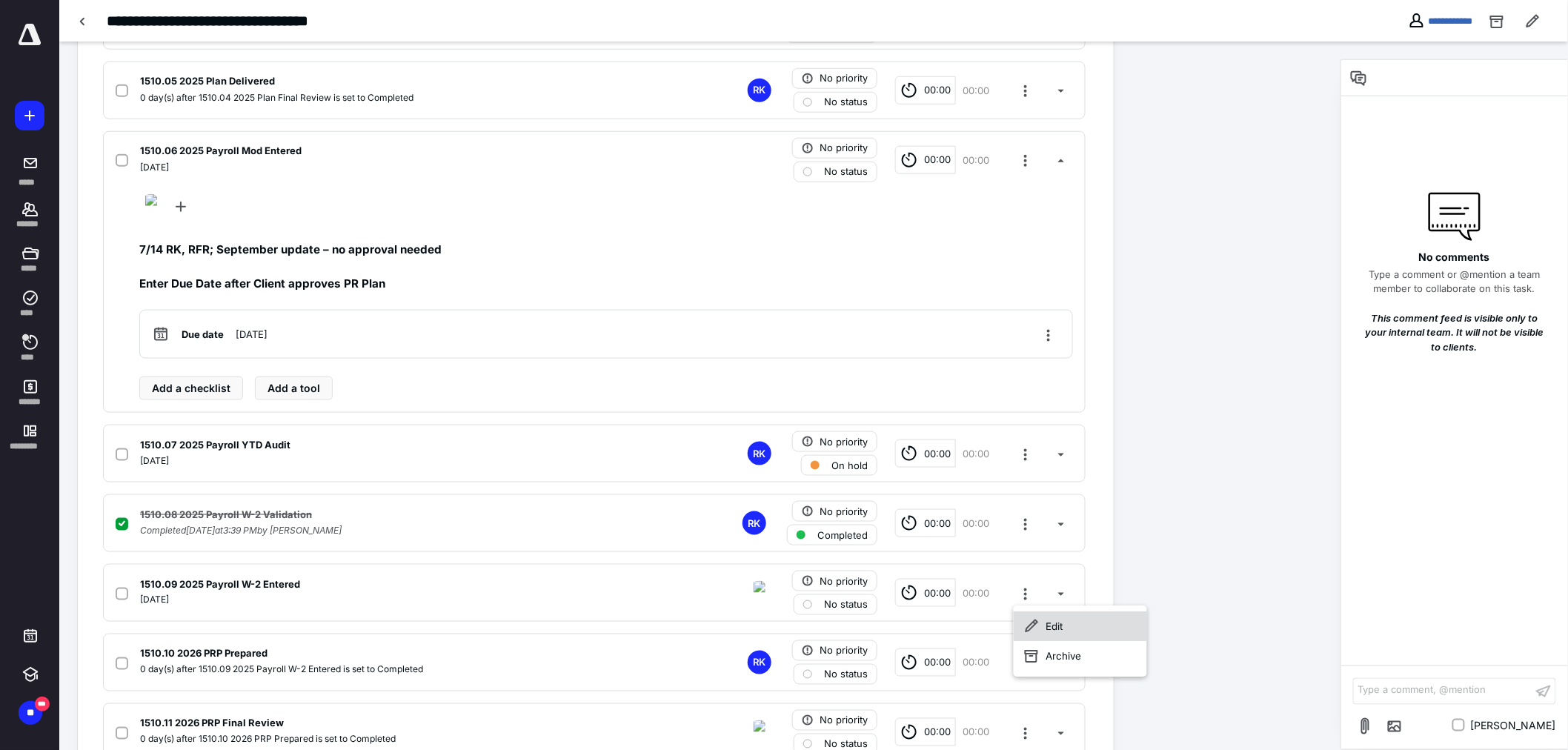 click on "Edit" at bounding box center [1080, 626] 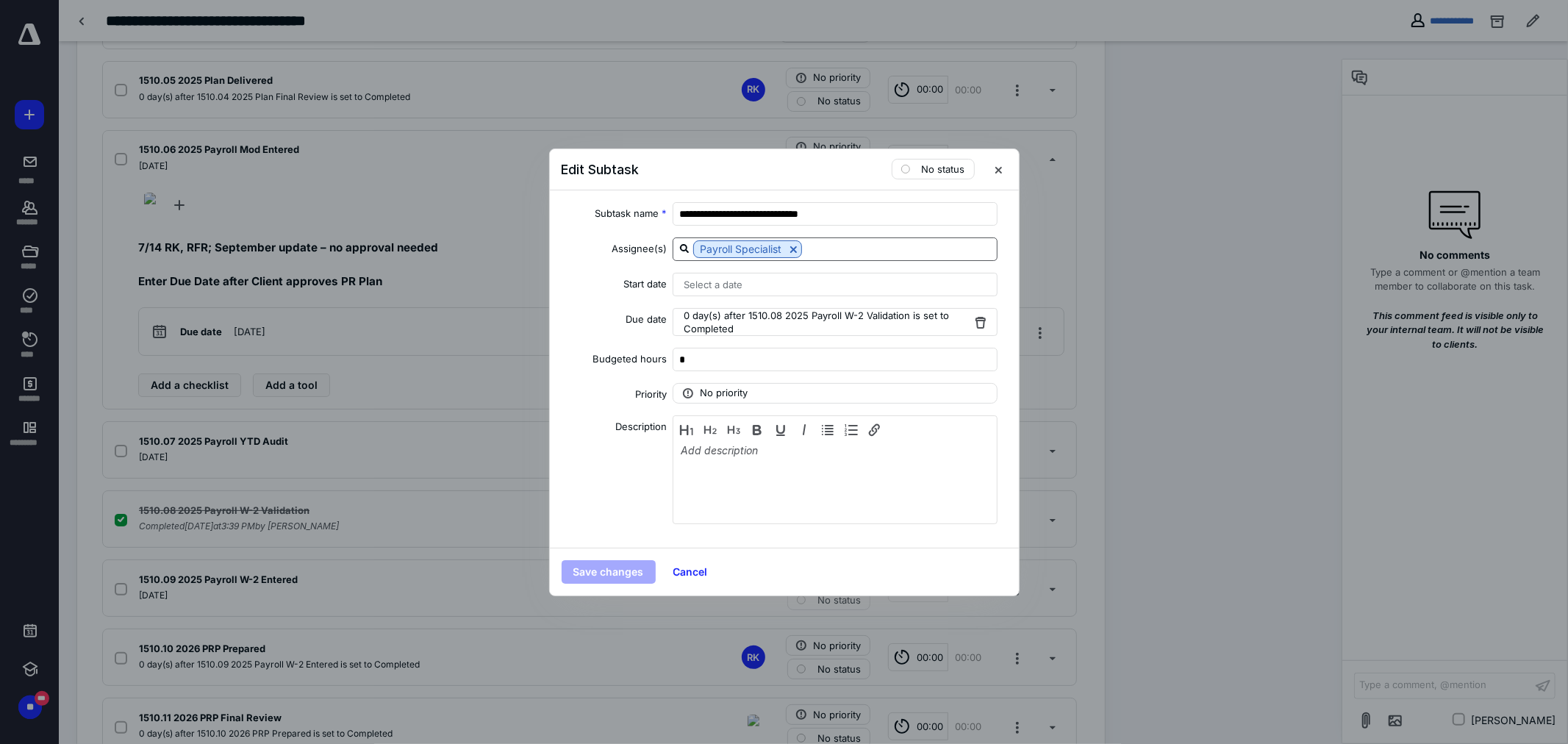click at bounding box center (793, 249) 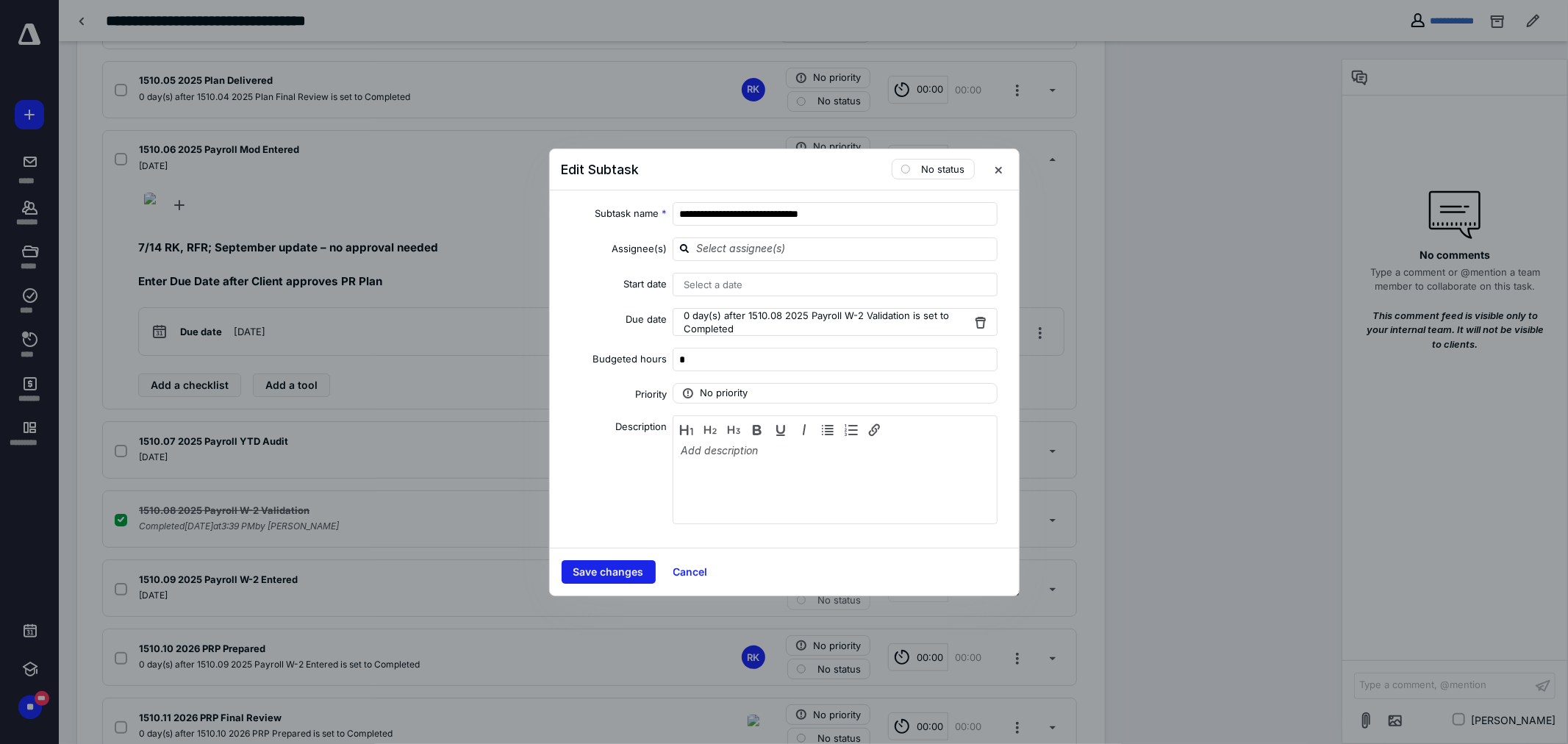 click on "Save changes" at bounding box center [609, 572] 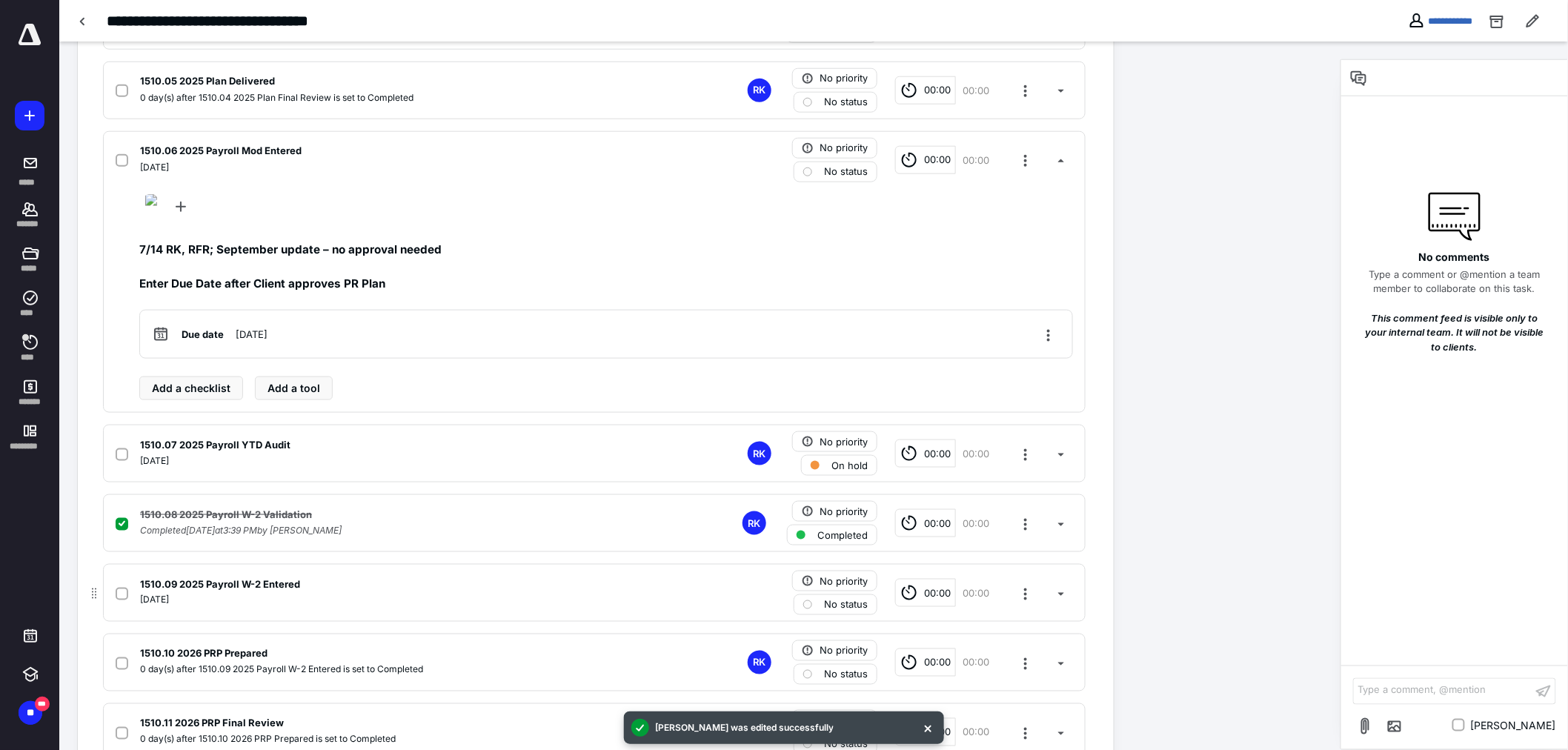 click 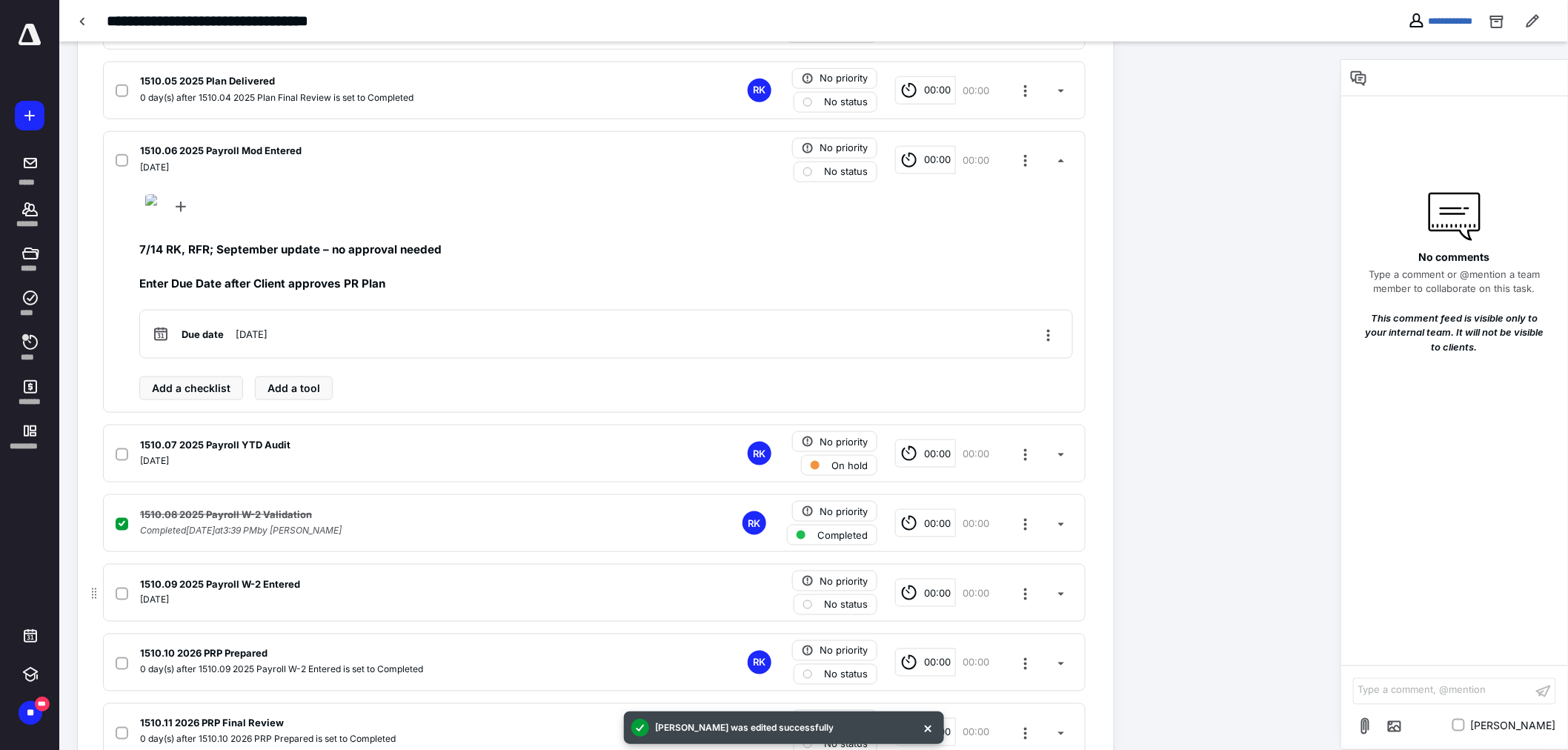 click at bounding box center [122, 594] 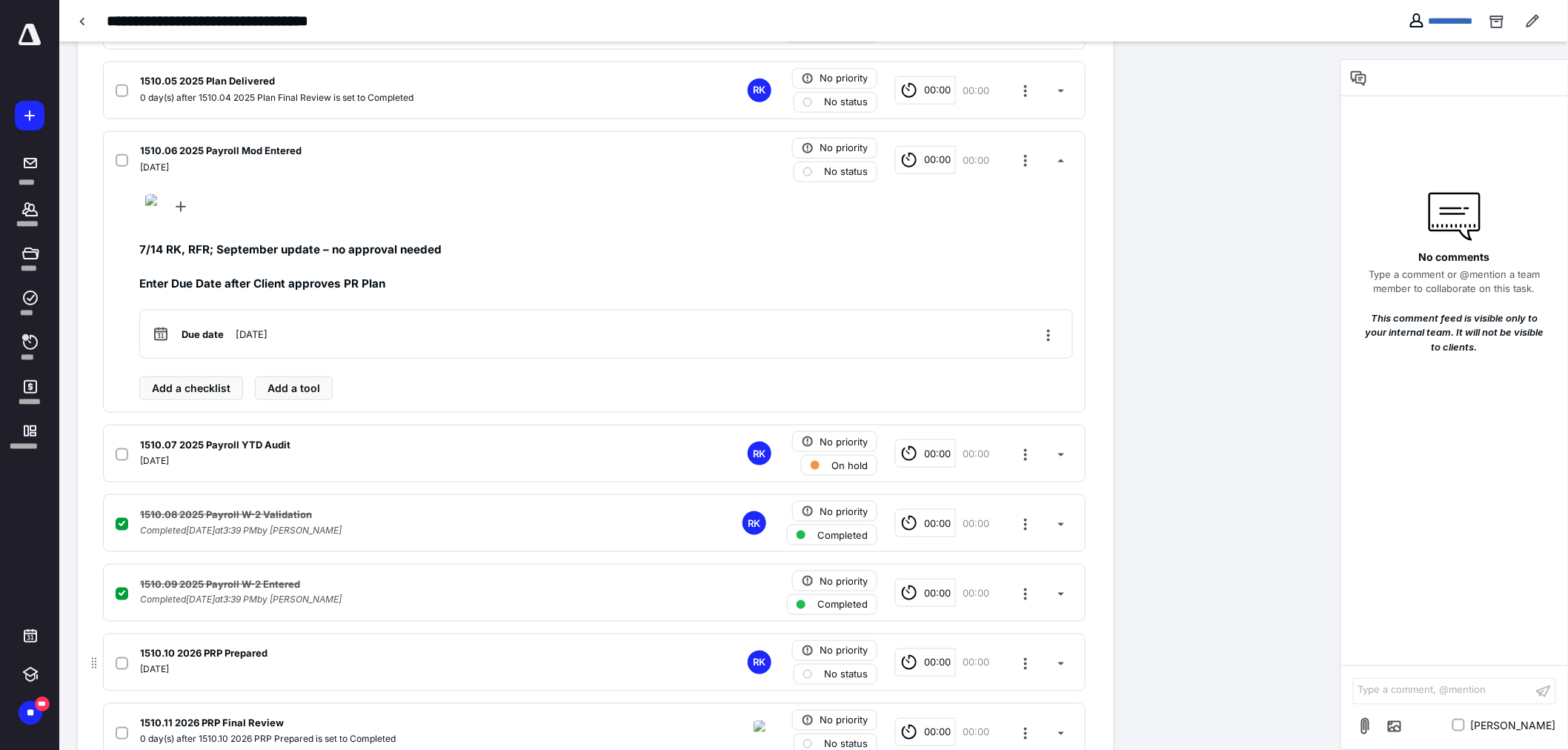 click on "No status" at bounding box center [846, 675] 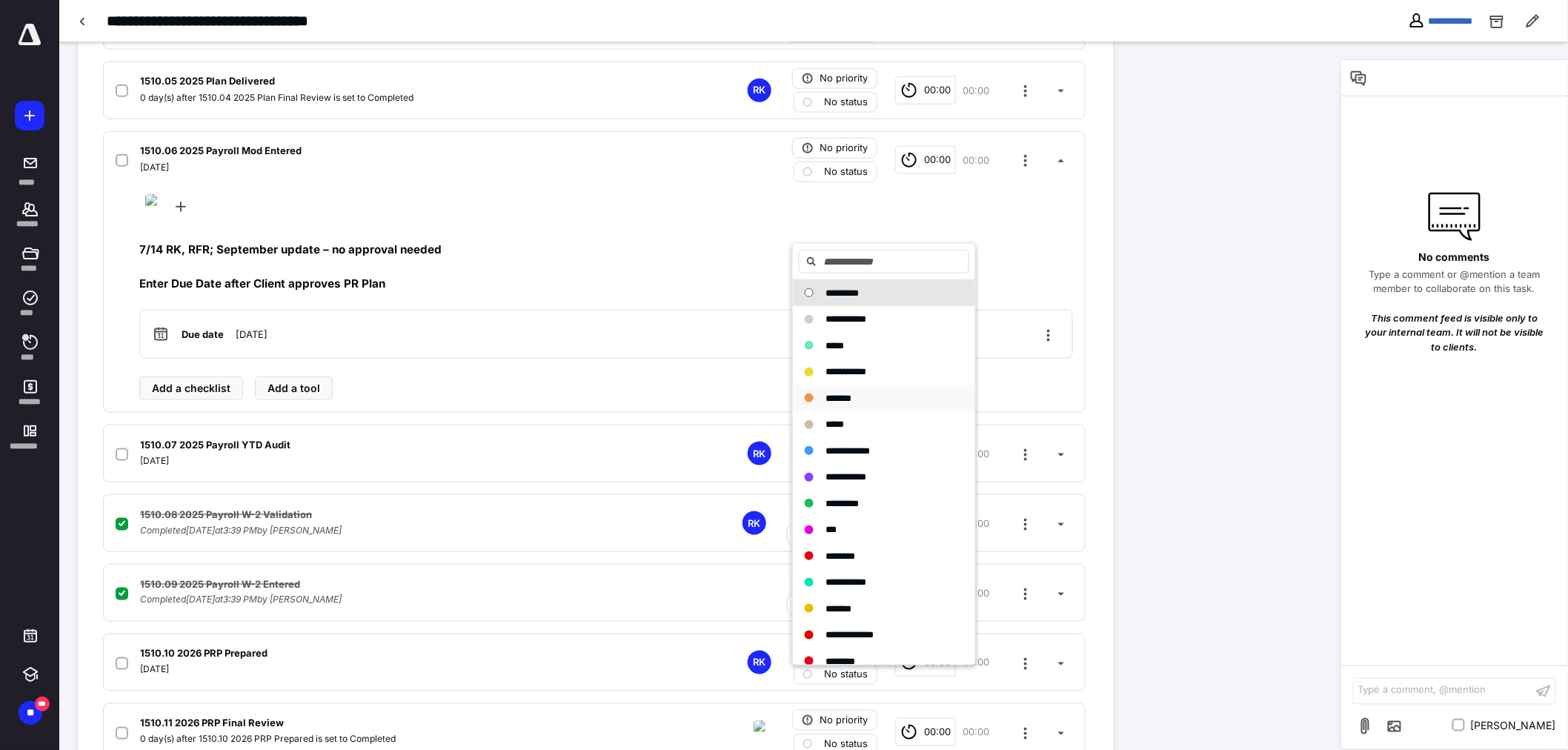 click on "*******" at bounding box center [838, 398] 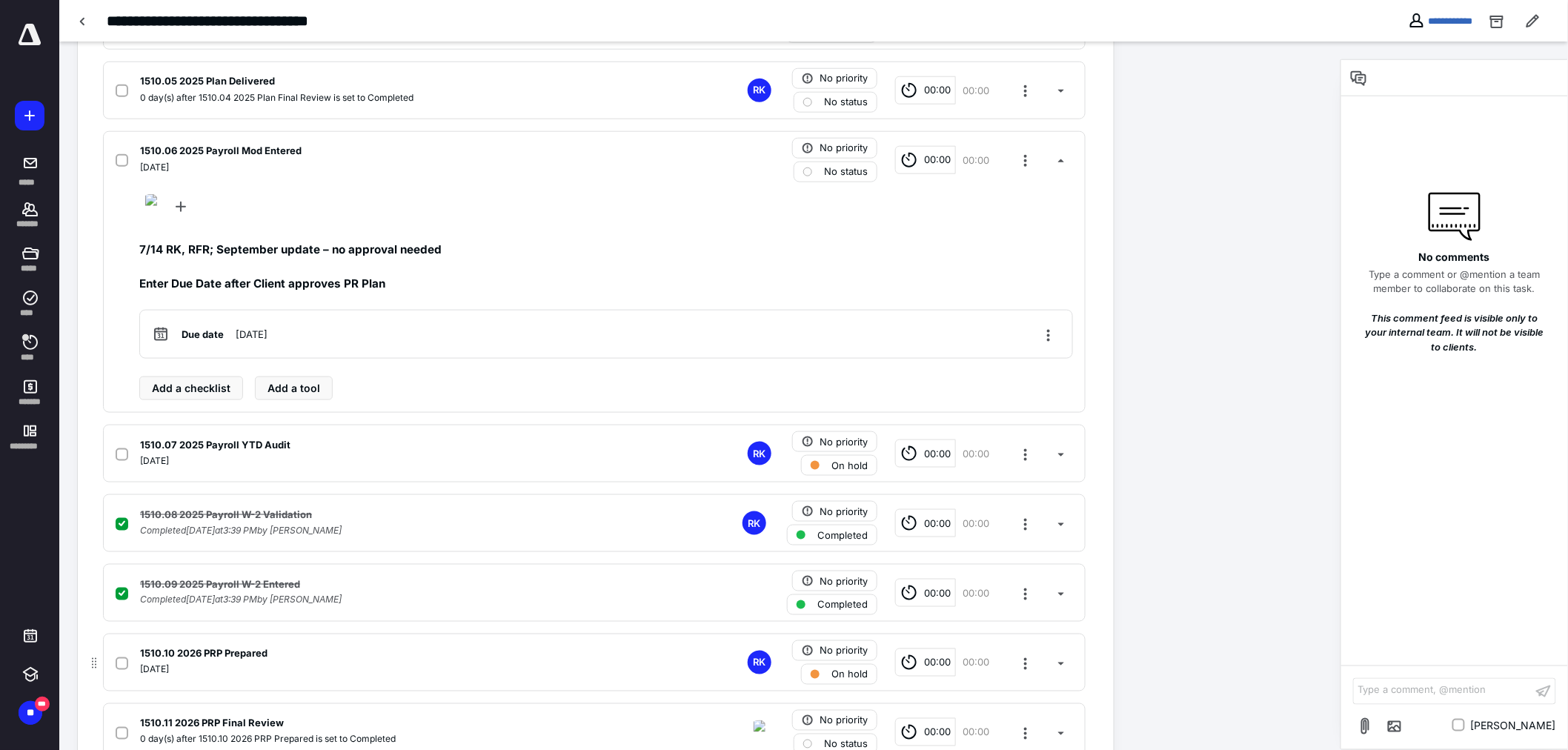 drag, startPoint x: 1029, startPoint y: 663, endPoint x: 1039, endPoint y: 674, distance: 14.866069 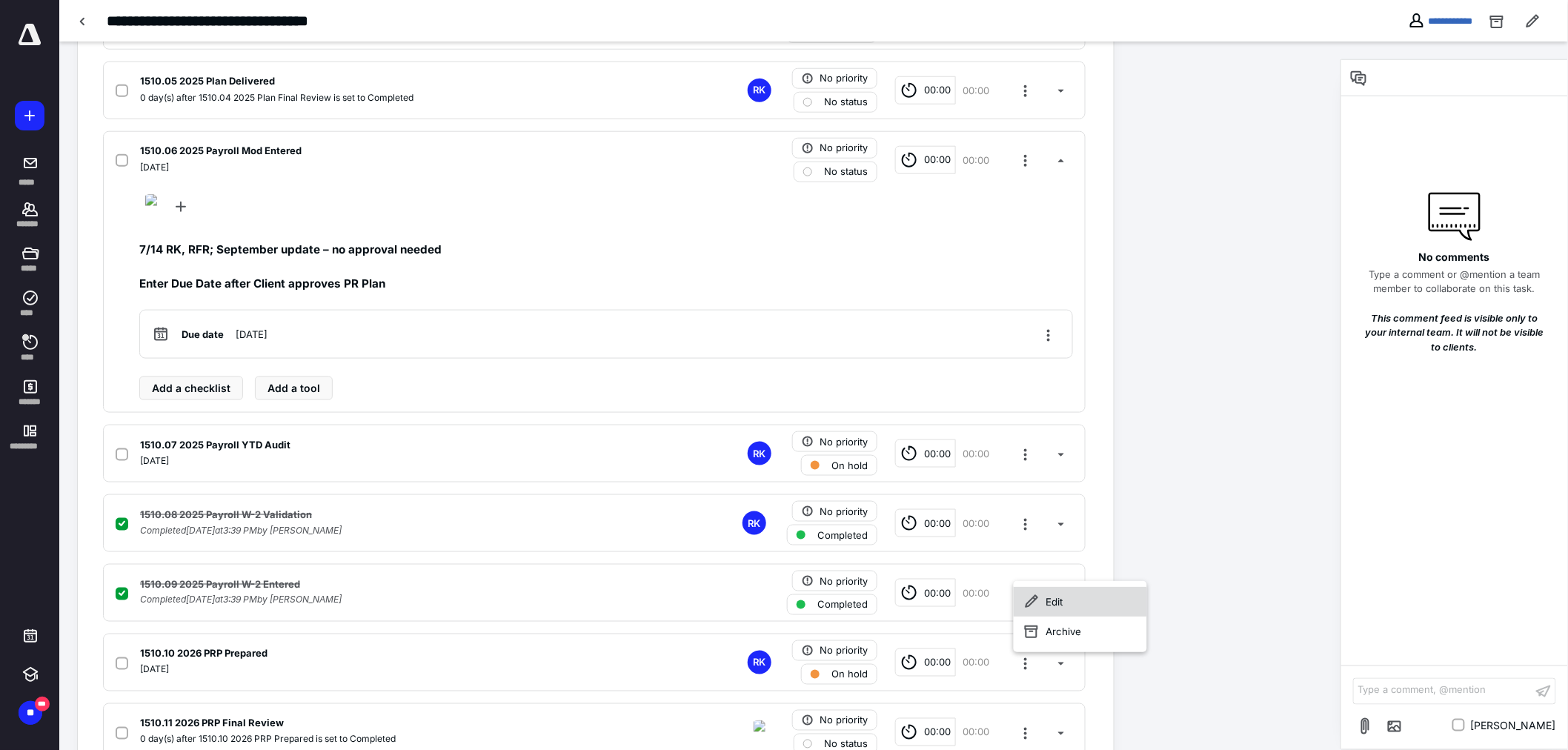 click on "Edit" at bounding box center (1080, 602) 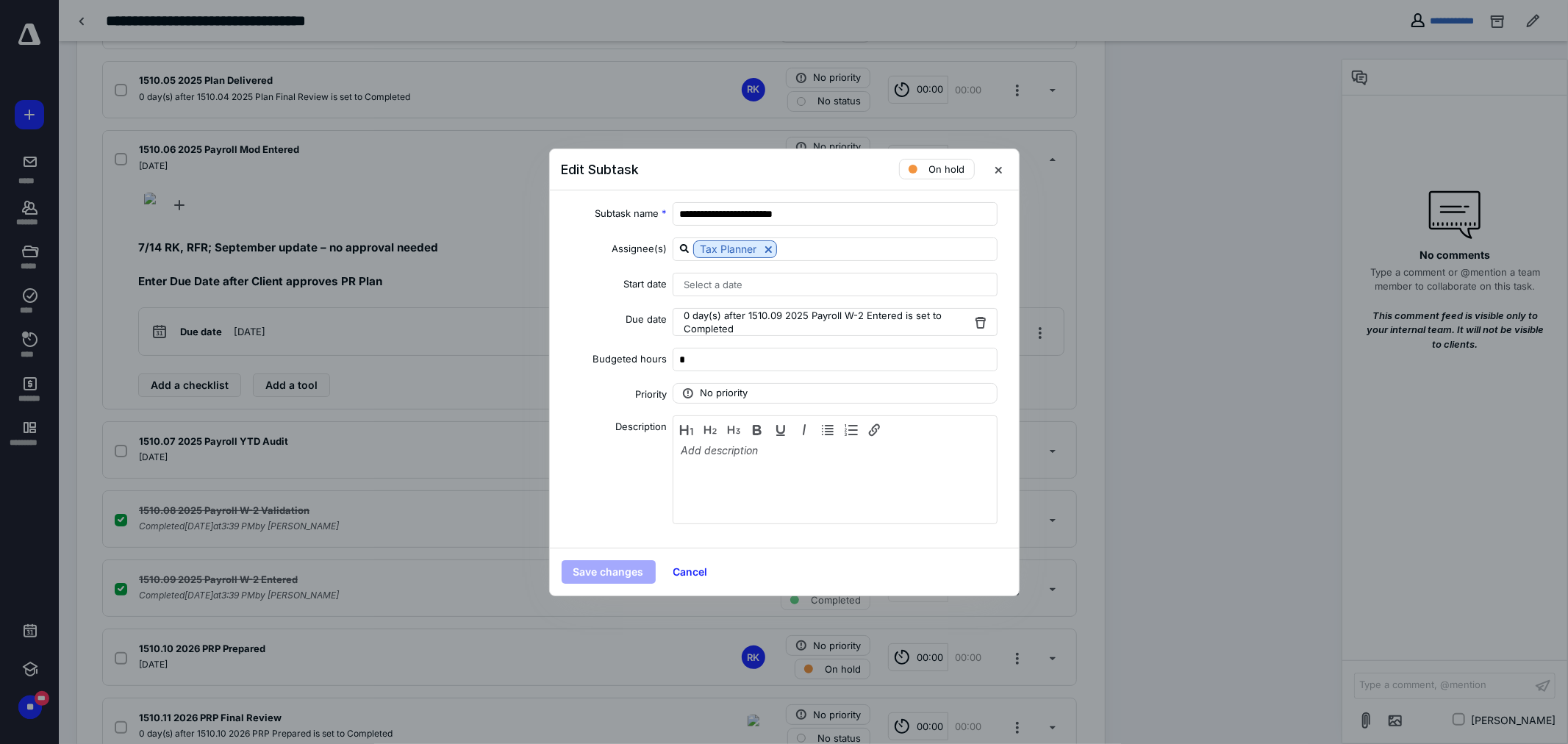 click on "0 day(s) after  1510.09 2025 Payroll W-2 Entered is set to Completed" at bounding box center (826, 322) 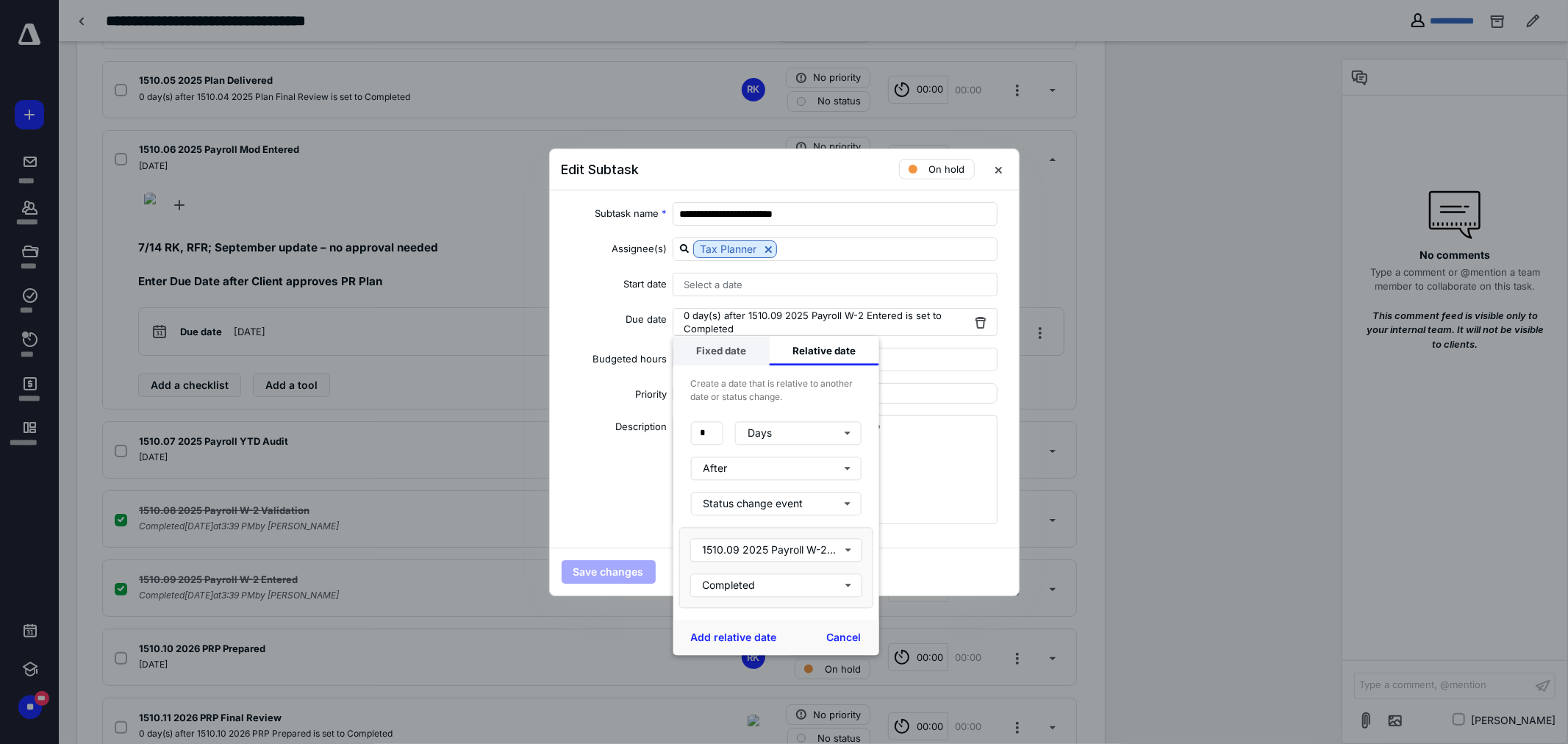 drag, startPoint x: 714, startPoint y: 342, endPoint x: 731, endPoint y: 360, distance: 24.758837 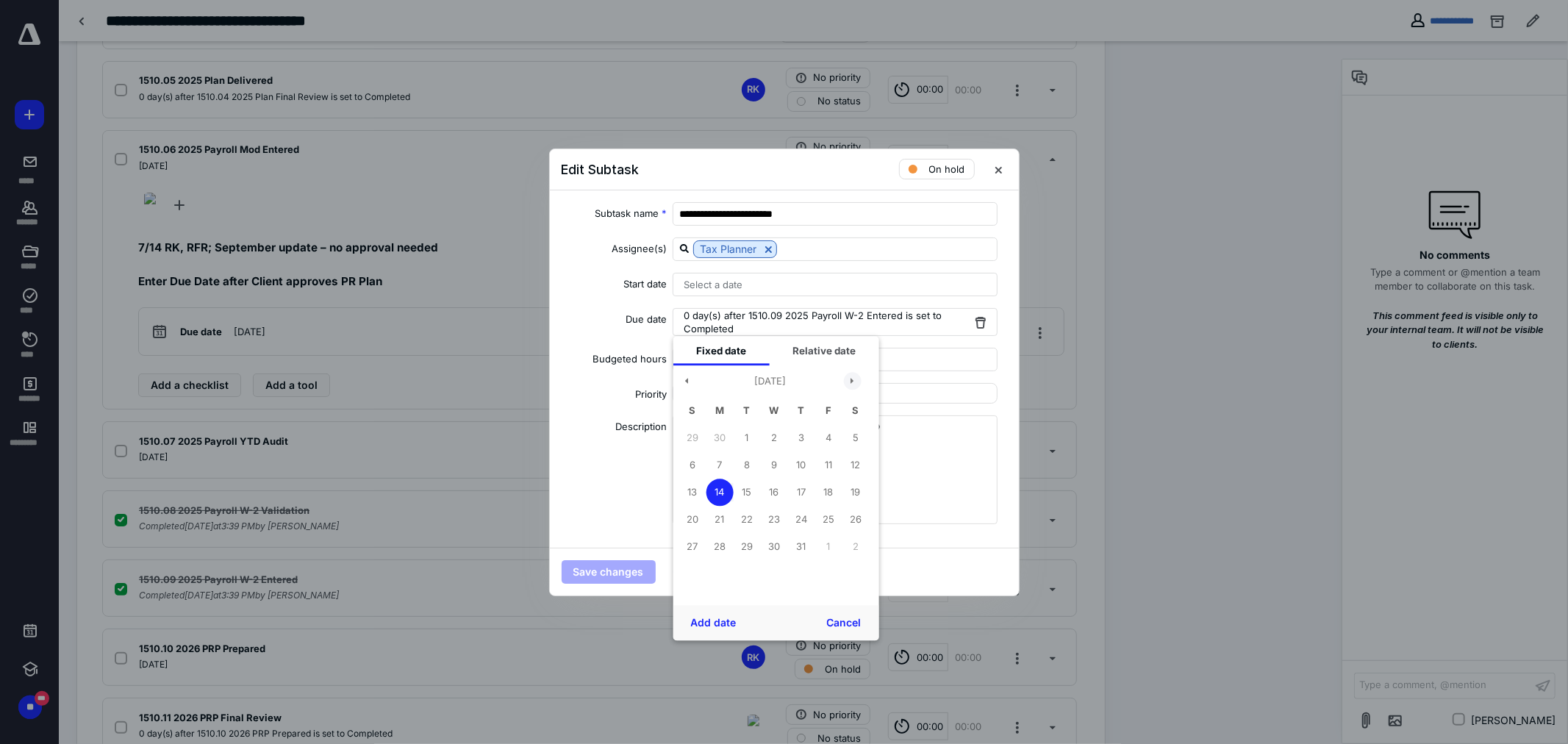 click at bounding box center [852, 382] 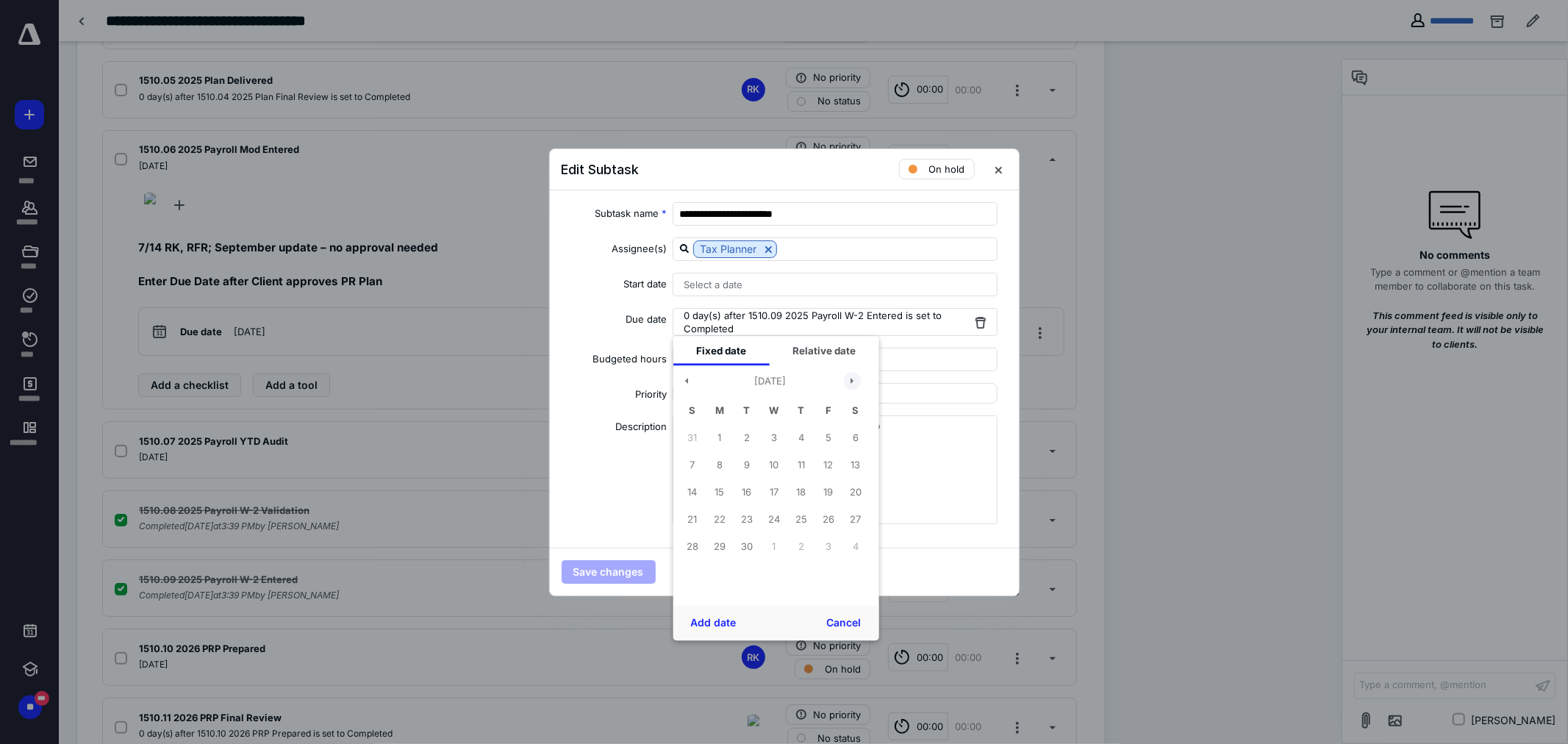 click at bounding box center [852, 382] 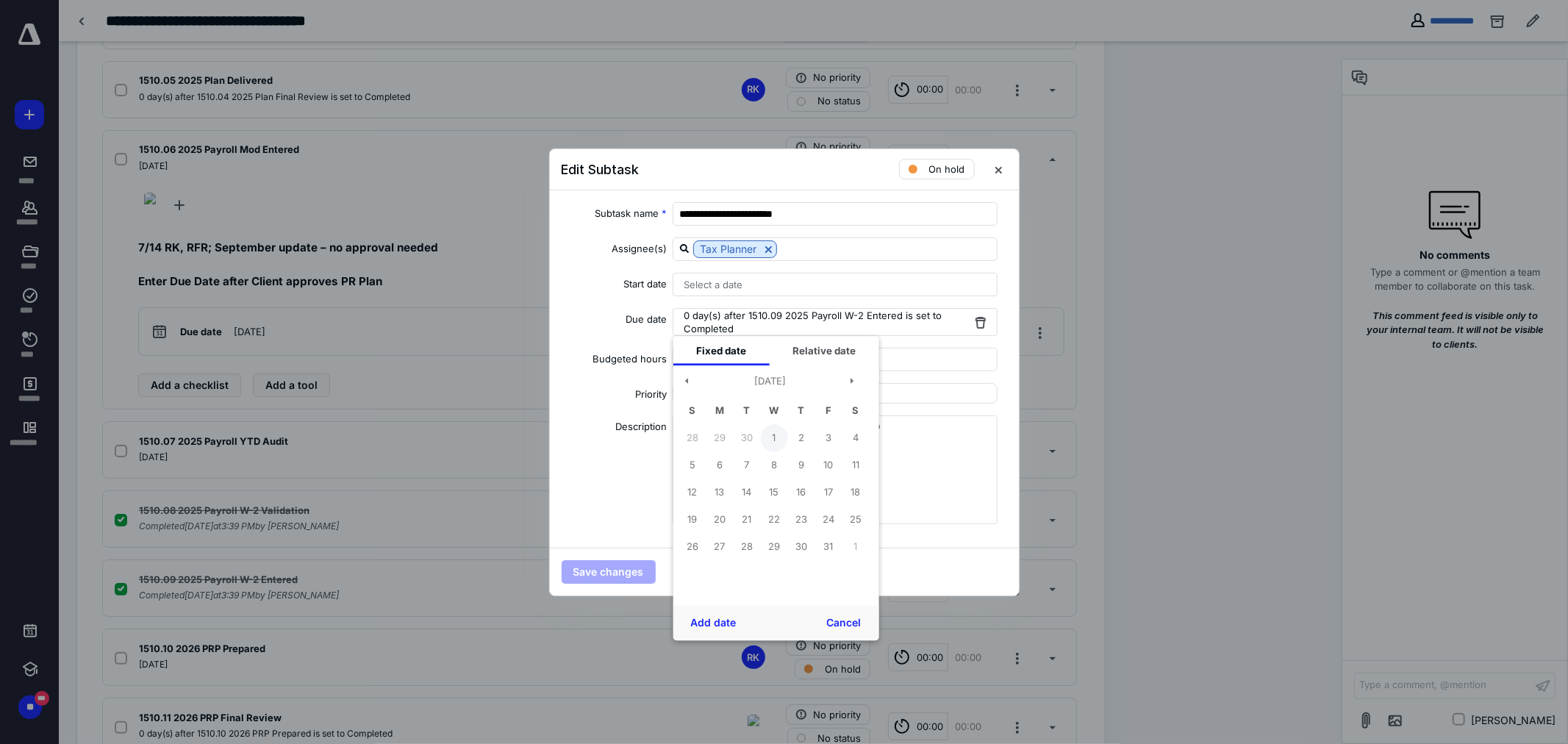 click on "1" at bounding box center [773, 437] 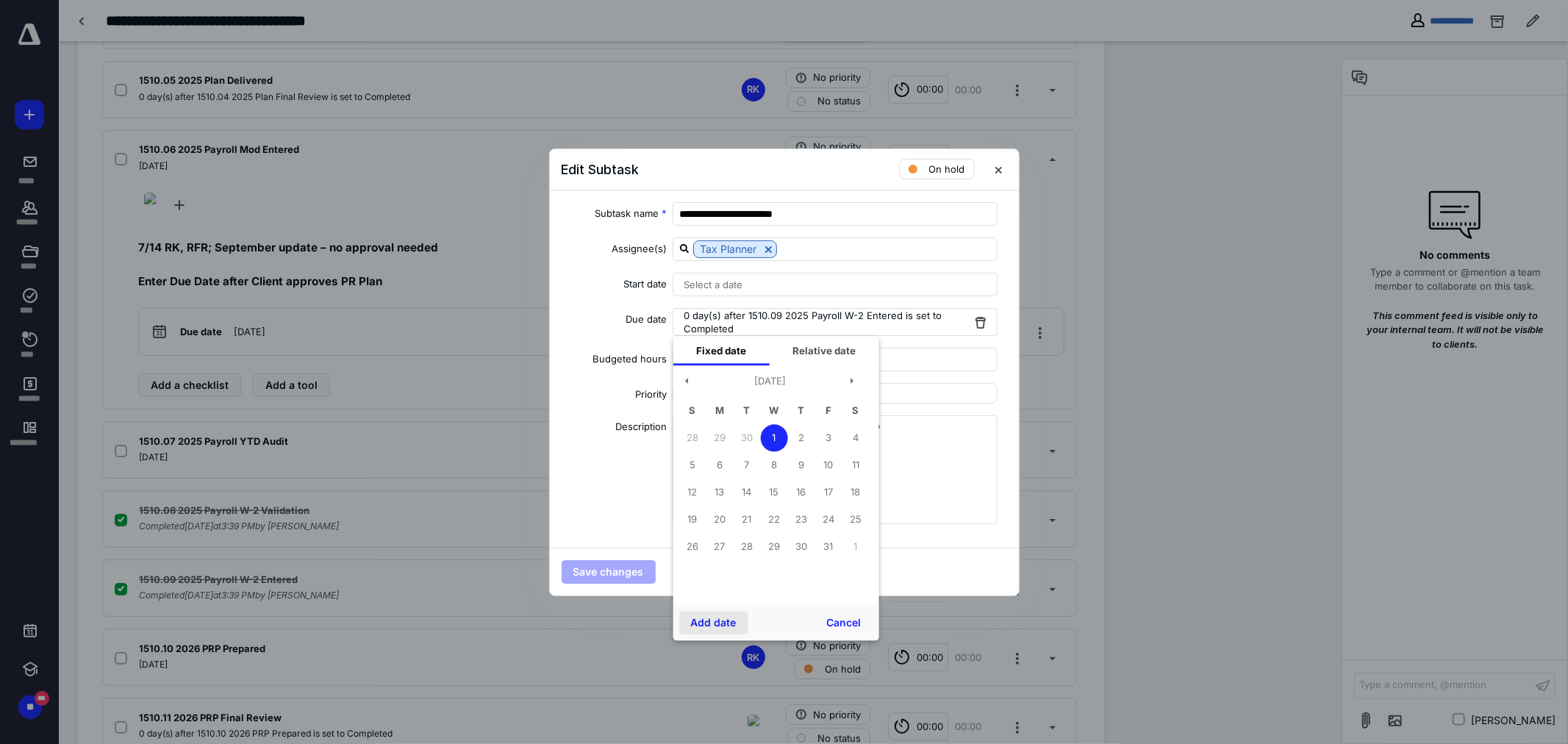 drag, startPoint x: 715, startPoint y: 612, endPoint x: 725, endPoint y: 625, distance: 16.401219 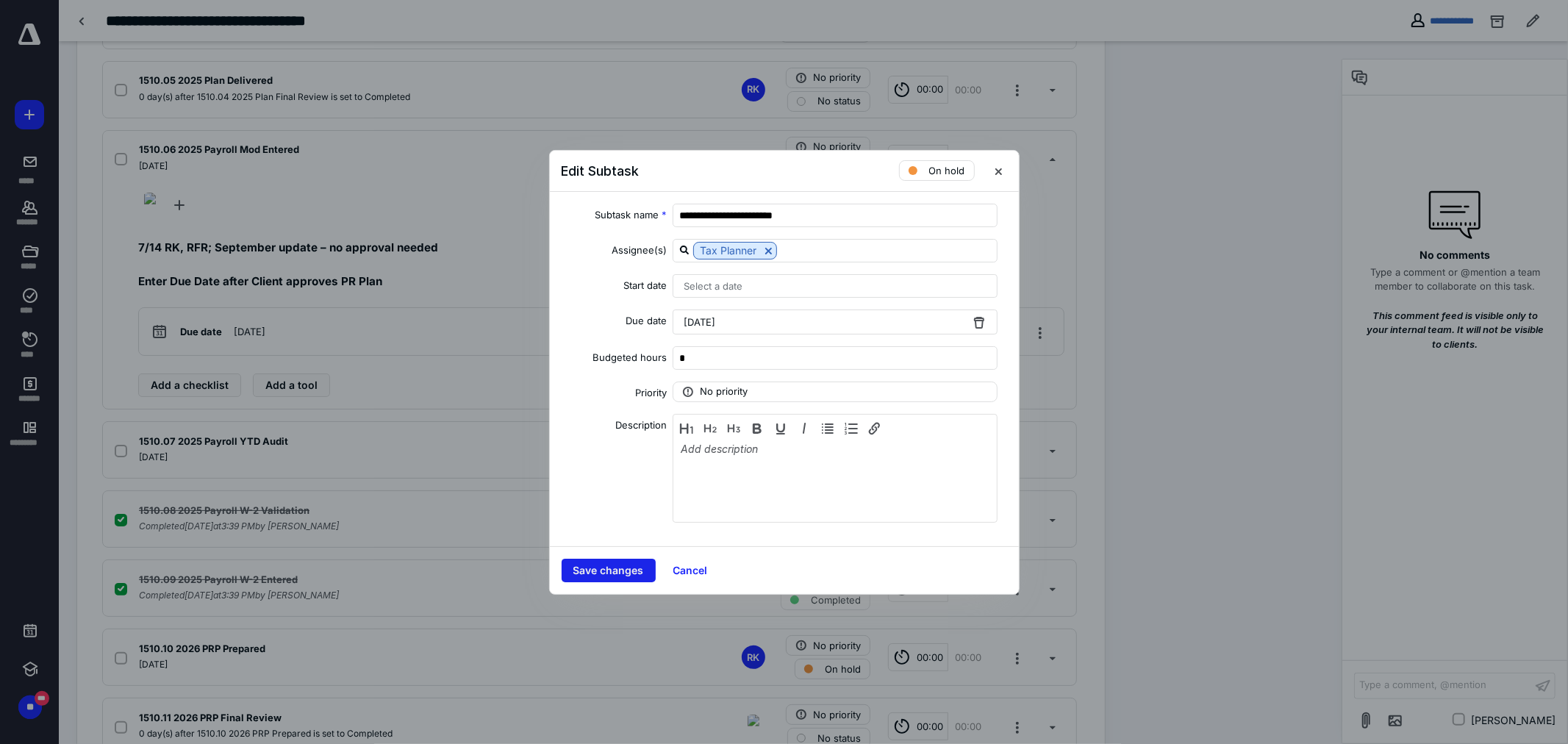 click on "Save changes" at bounding box center (609, 570) 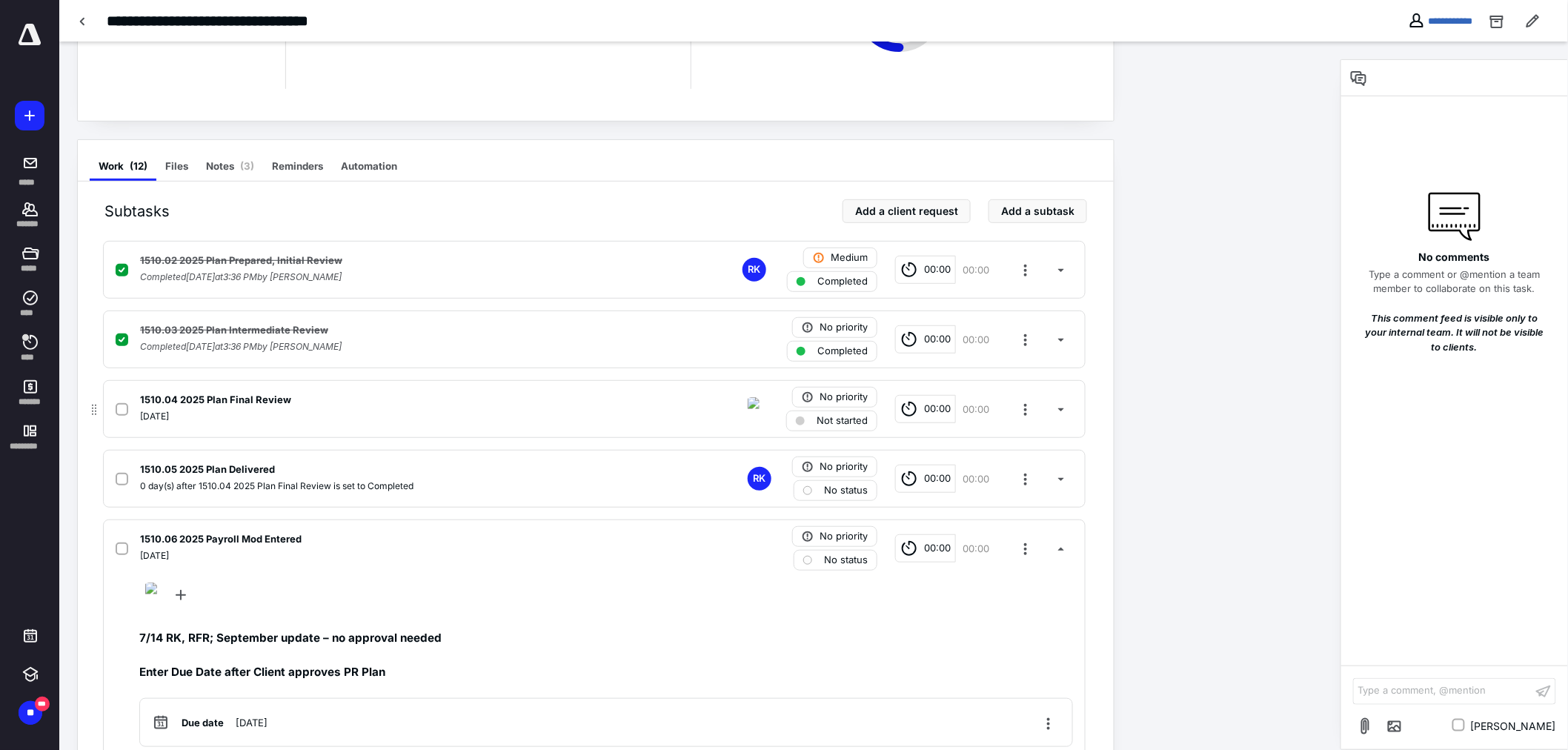scroll, scrollTop: 105, scrollLeft: 0, axis: vertical 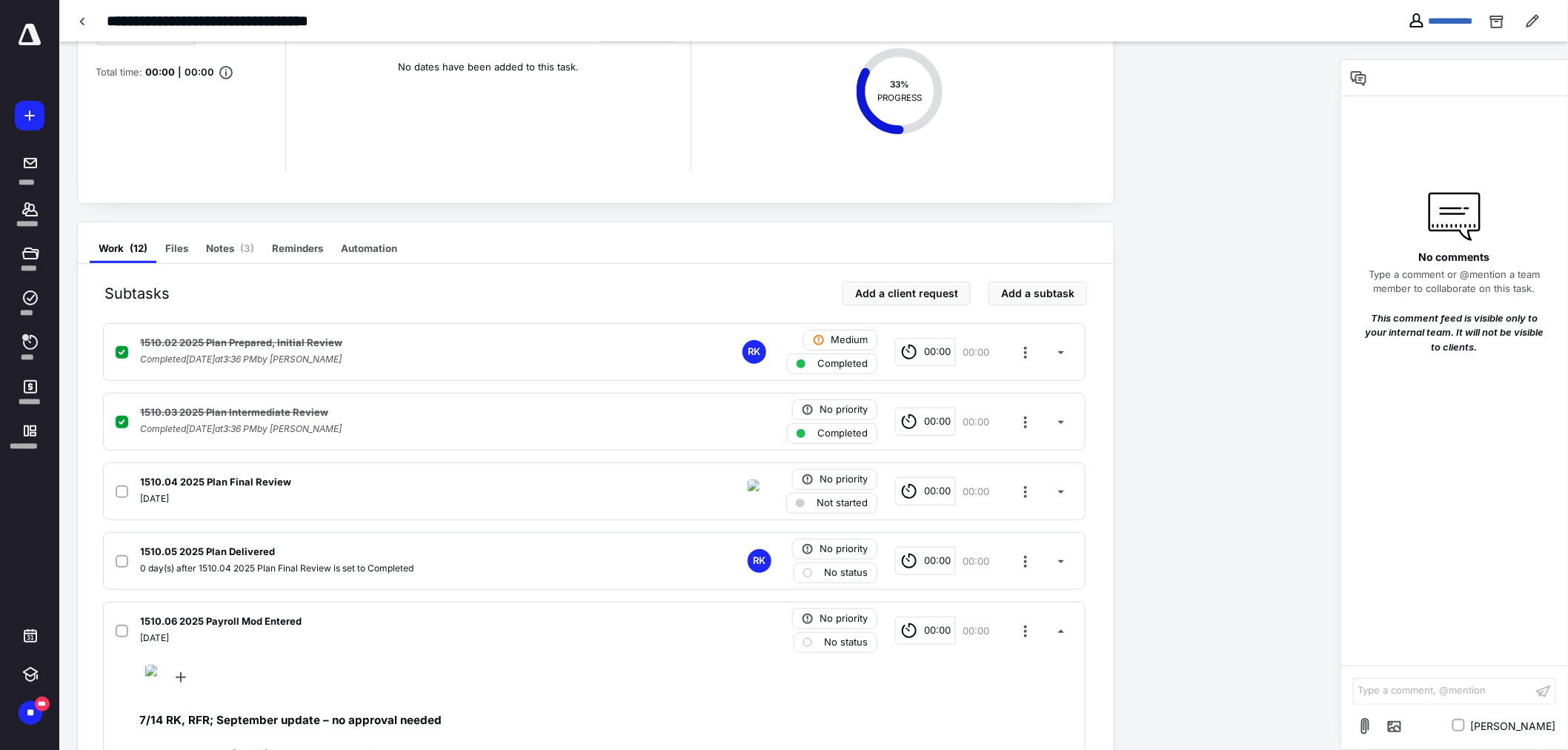 click on "Notes ( 3 )" at bounding box center (230, 248) 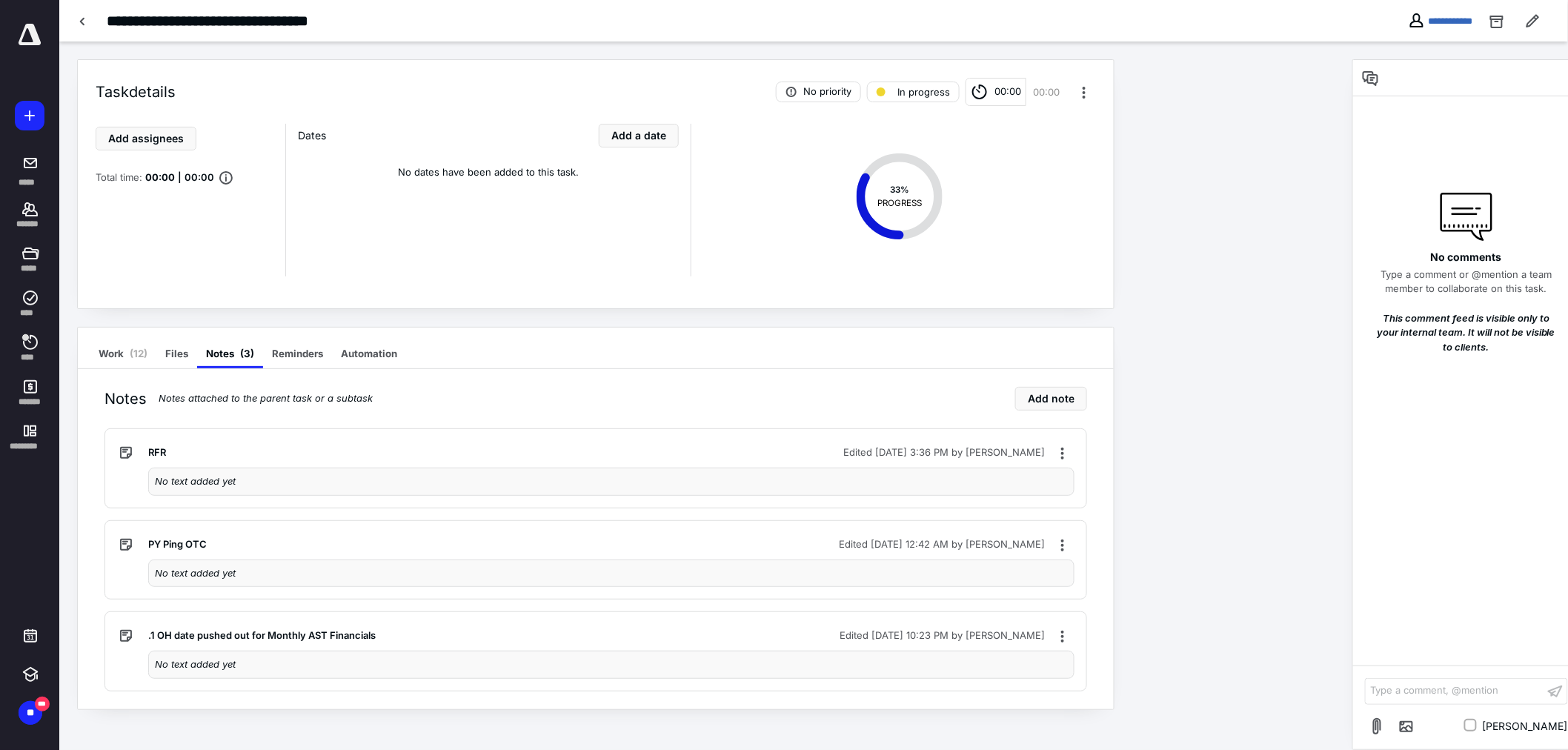 scroll, scrollTop: 0, scrollLeft: 0, axis: both 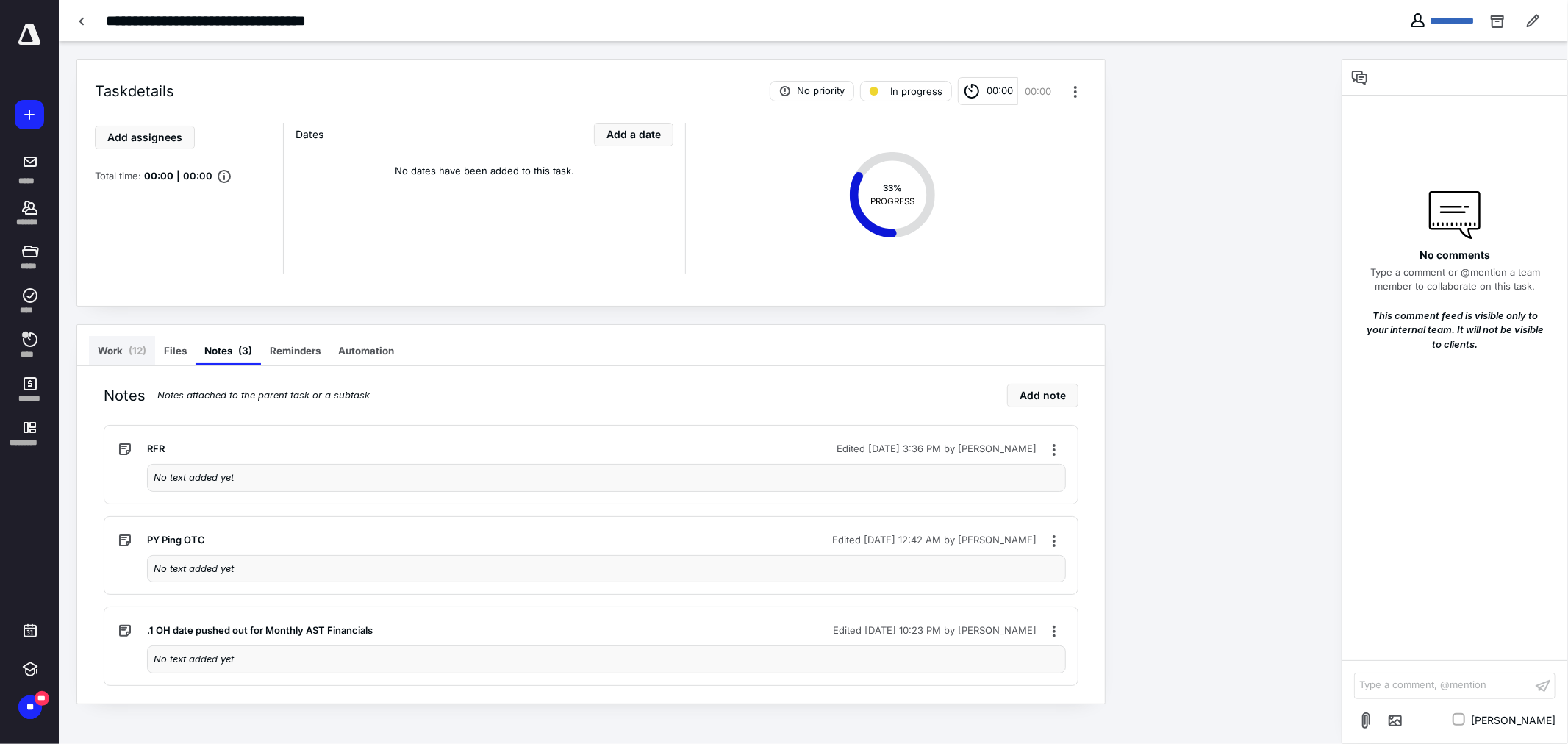 click on "( 12 )" at bounding box center (137, 351) 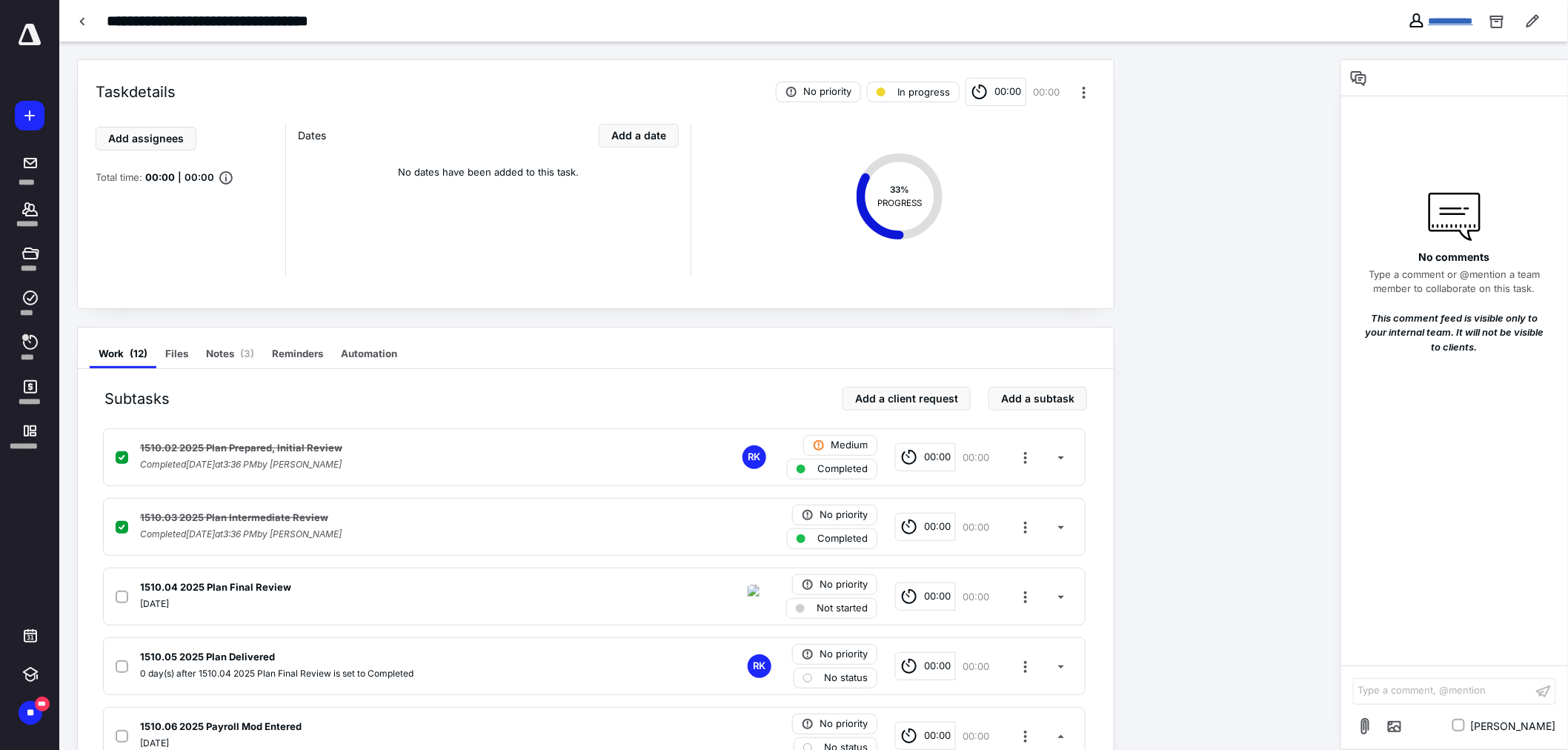 click on "**********" at bounding box center [1451, 21] 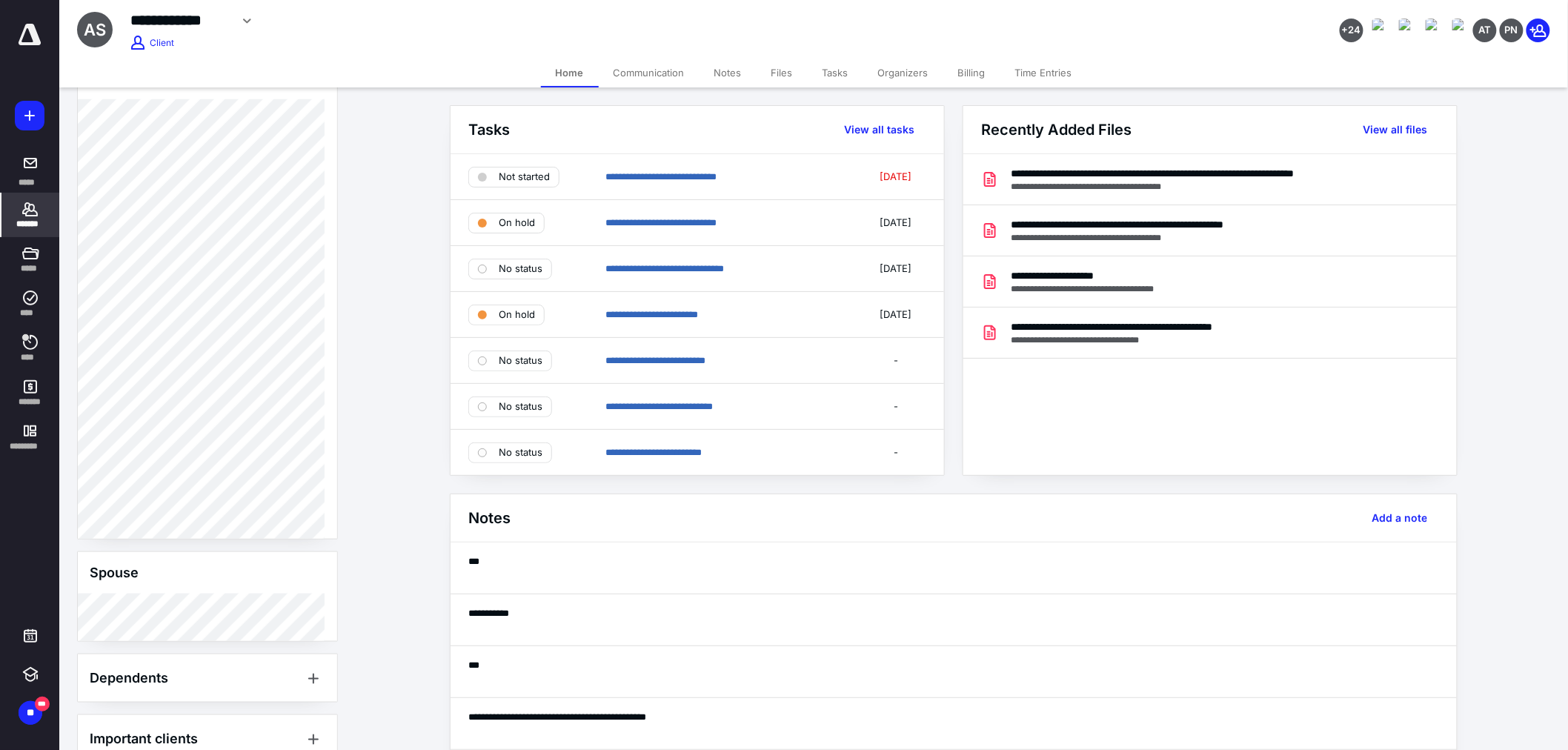 scroll, scrollTop: 682, scrollLeft: 0, axis: vertical 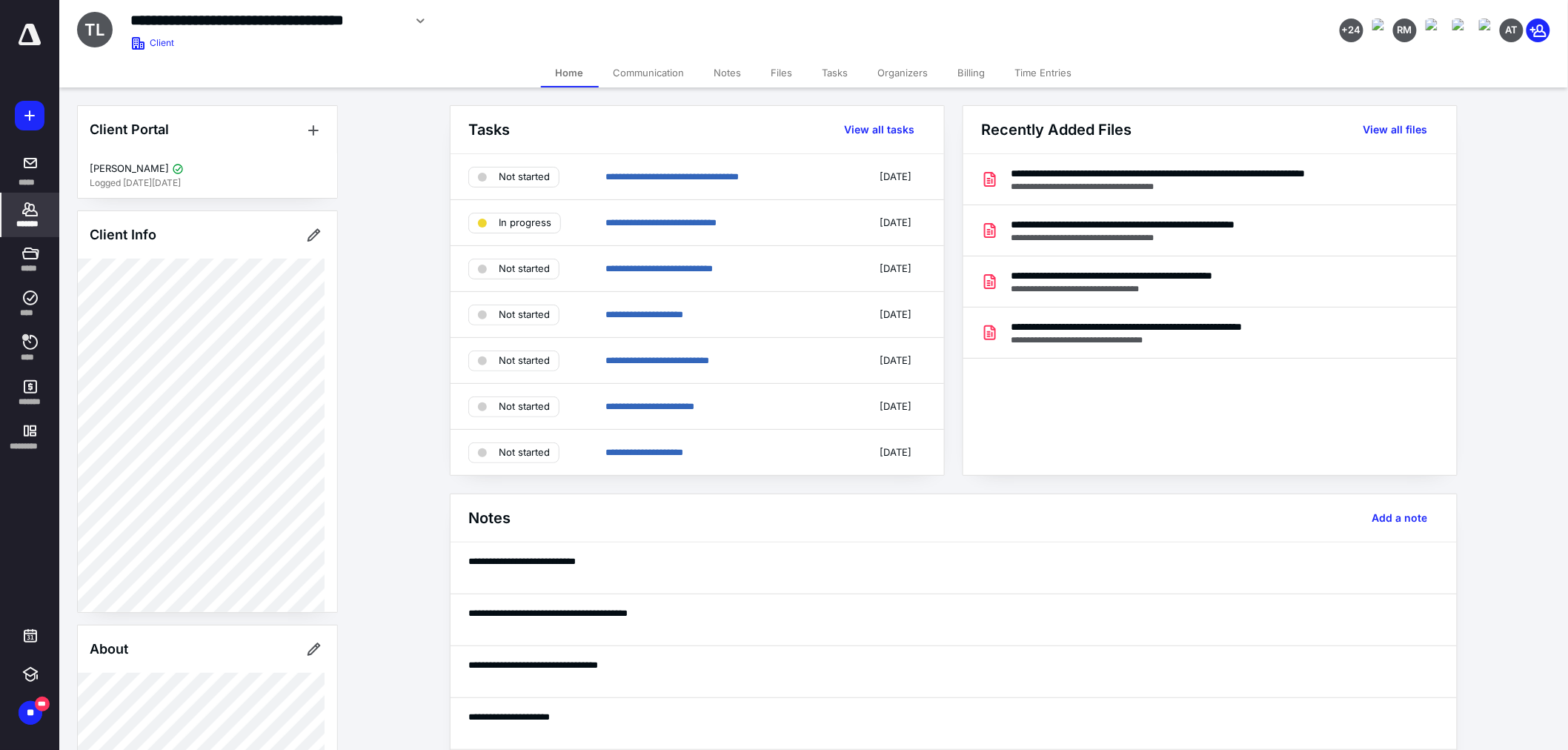 click on "Tasks" at bounding box center [835, 73] 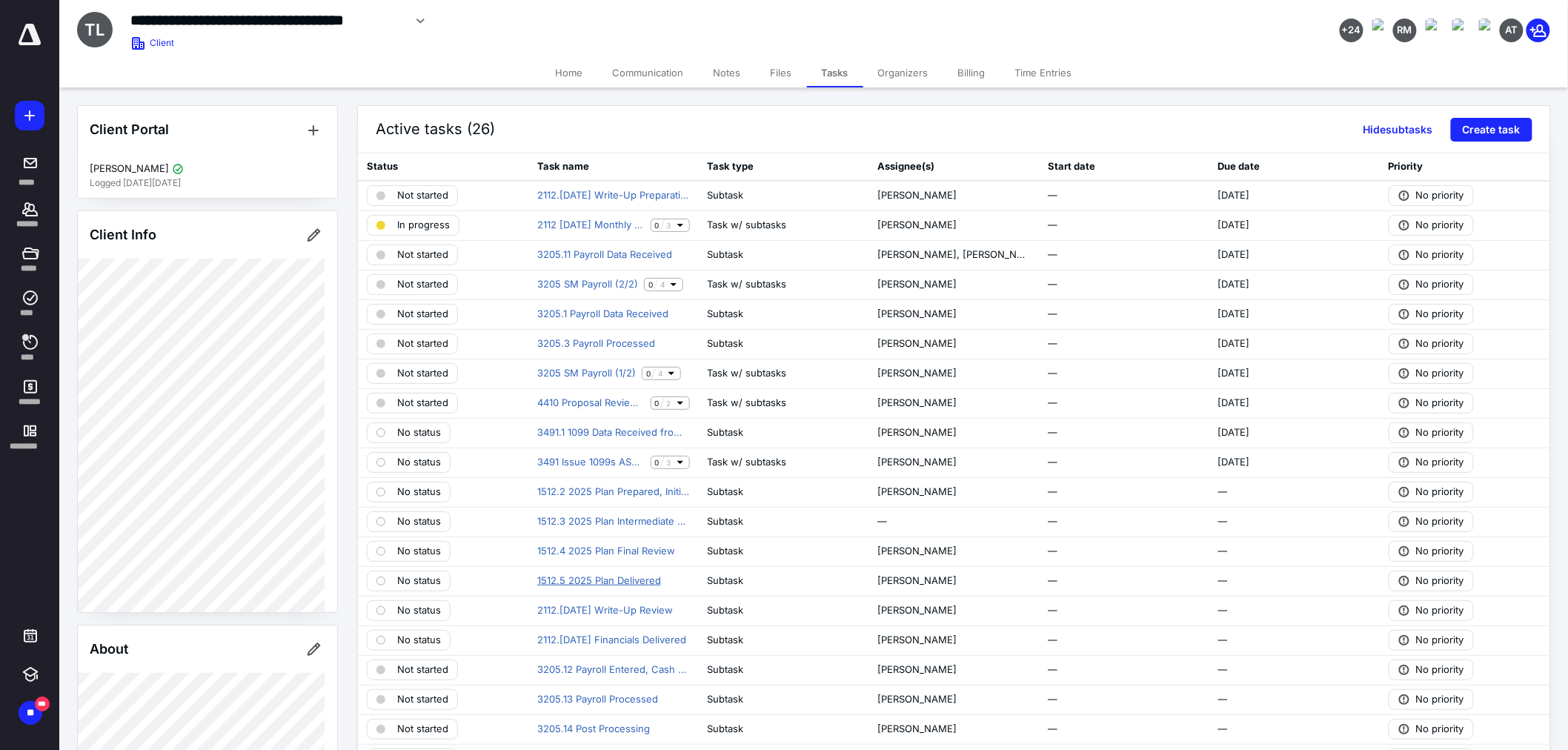 click on "1512.5 2025 Plan Delivered" at bounding box center (599, 581) 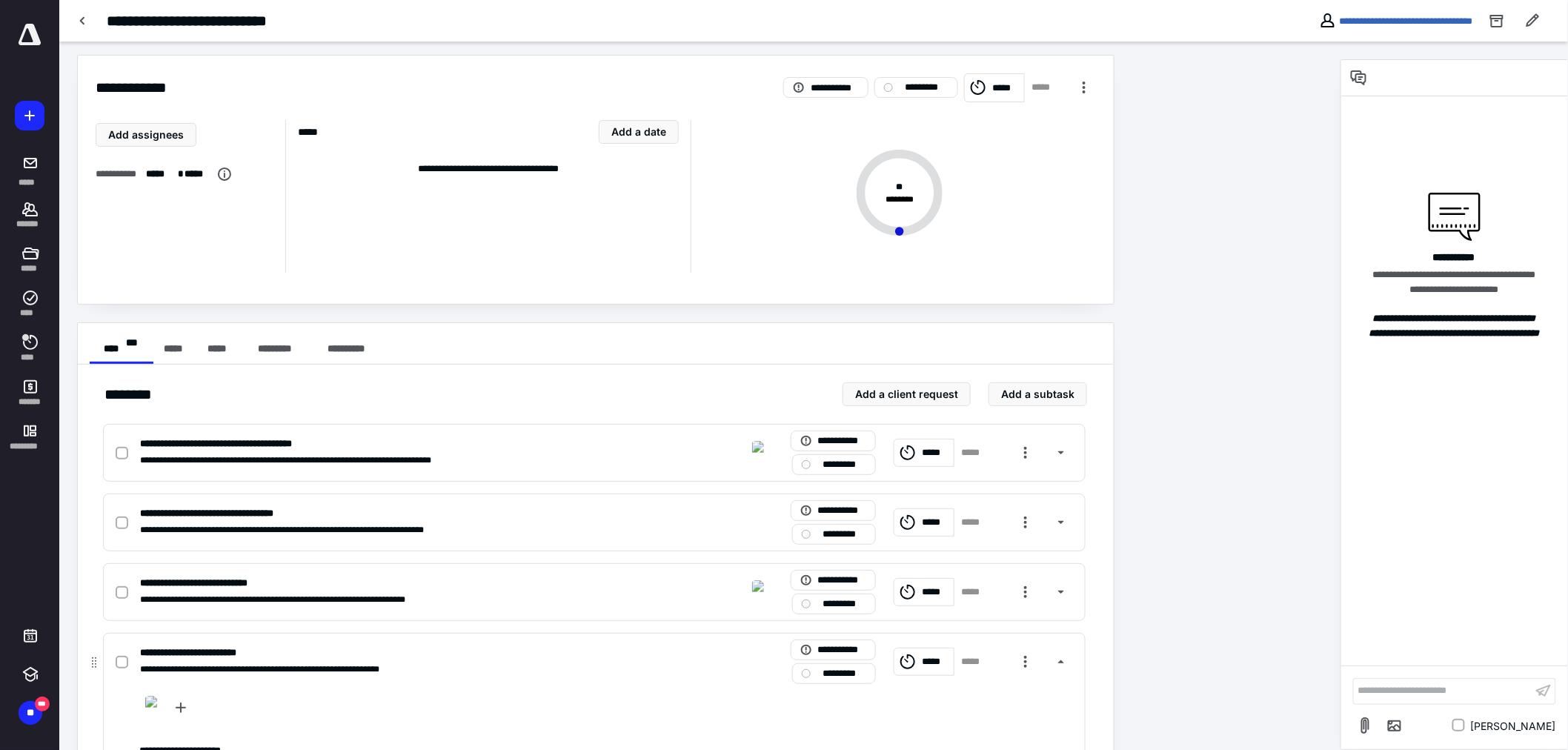 scroll, scrollTop: 0, scrollLeft: 0, axis: both 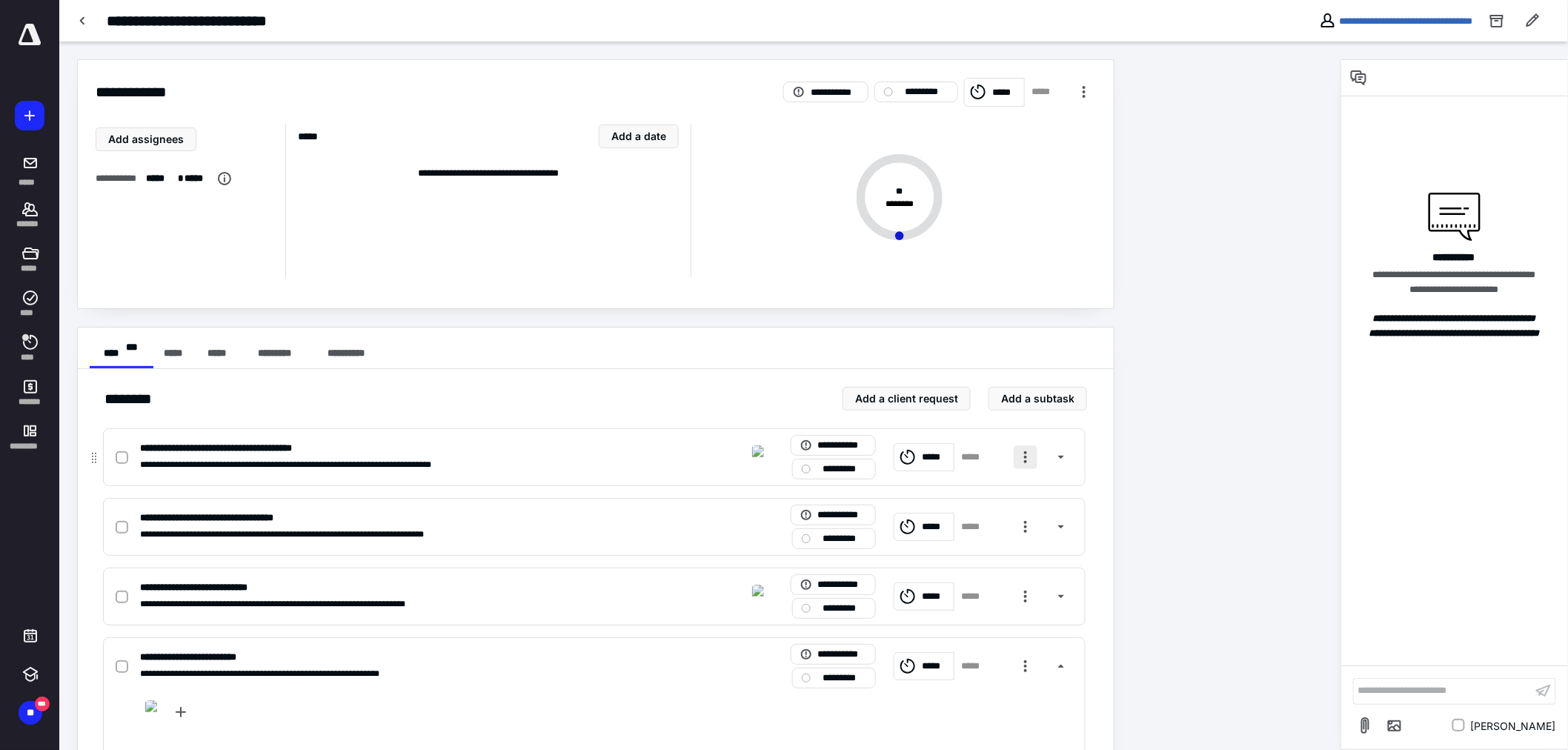 click at bounding box center (1026, 457) 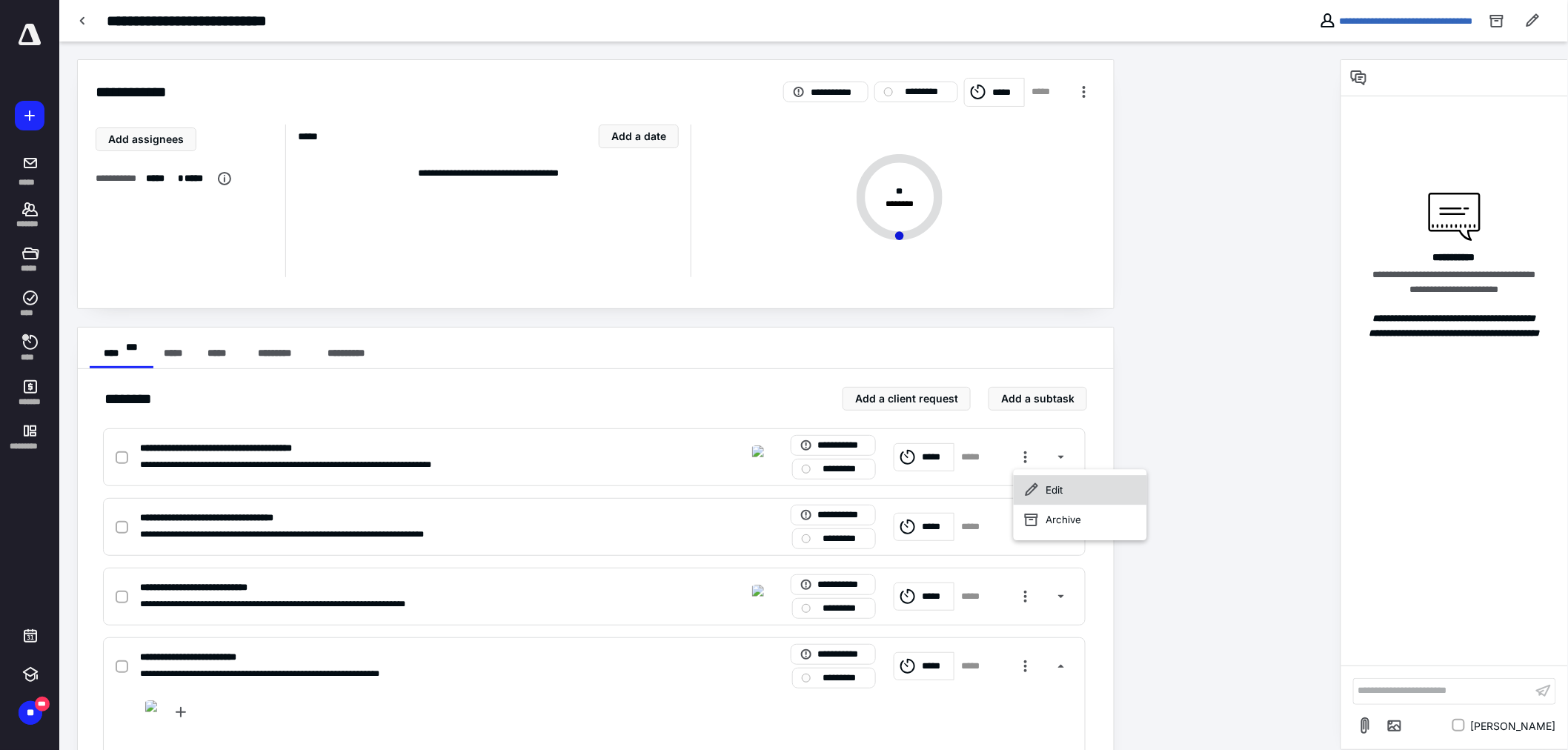 click on "Edit" at bounding box center (1080, 490) 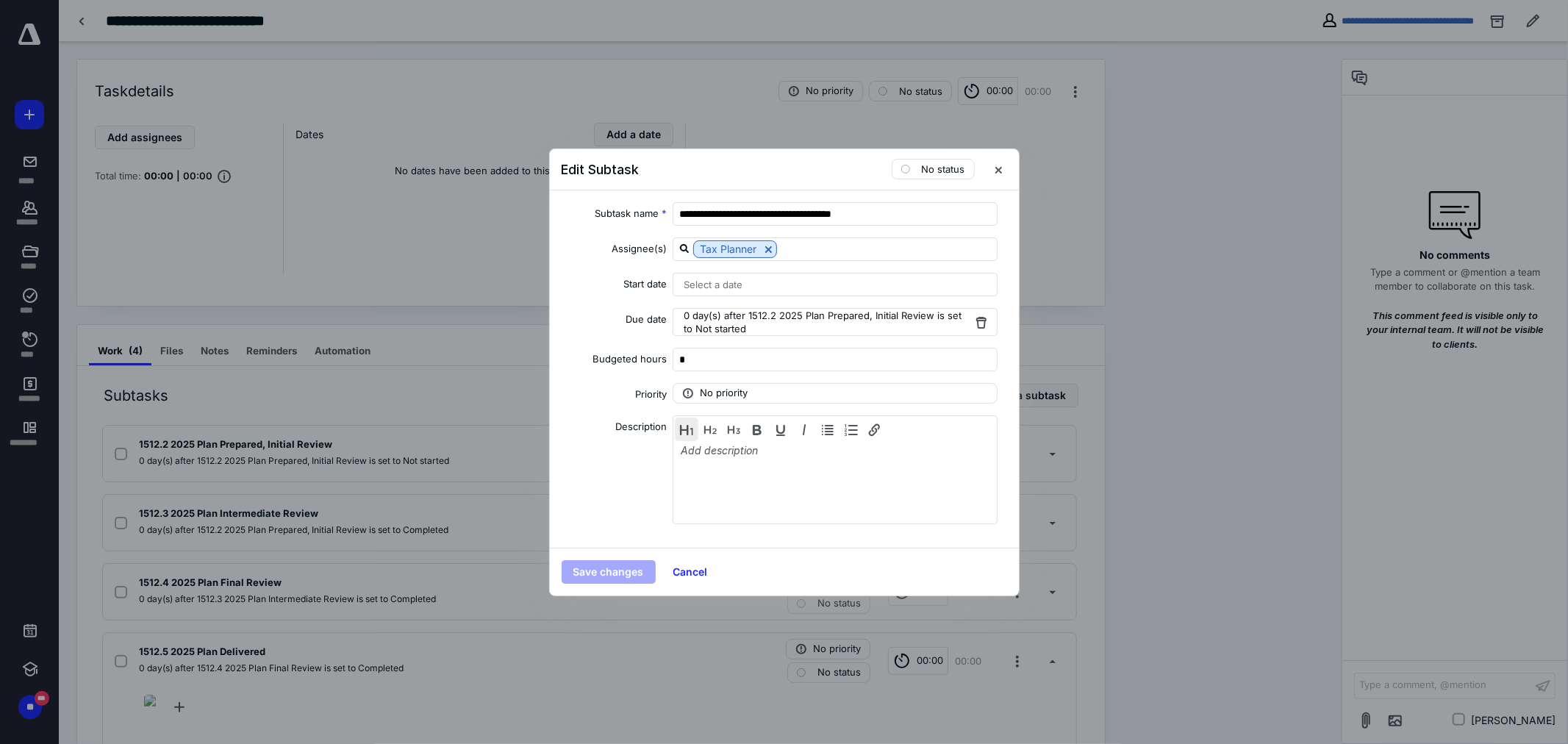 drag, startPoint x: 766, startPoint y: 246, endPoint x: 696, endPoint y: 434, distance: 200.6091 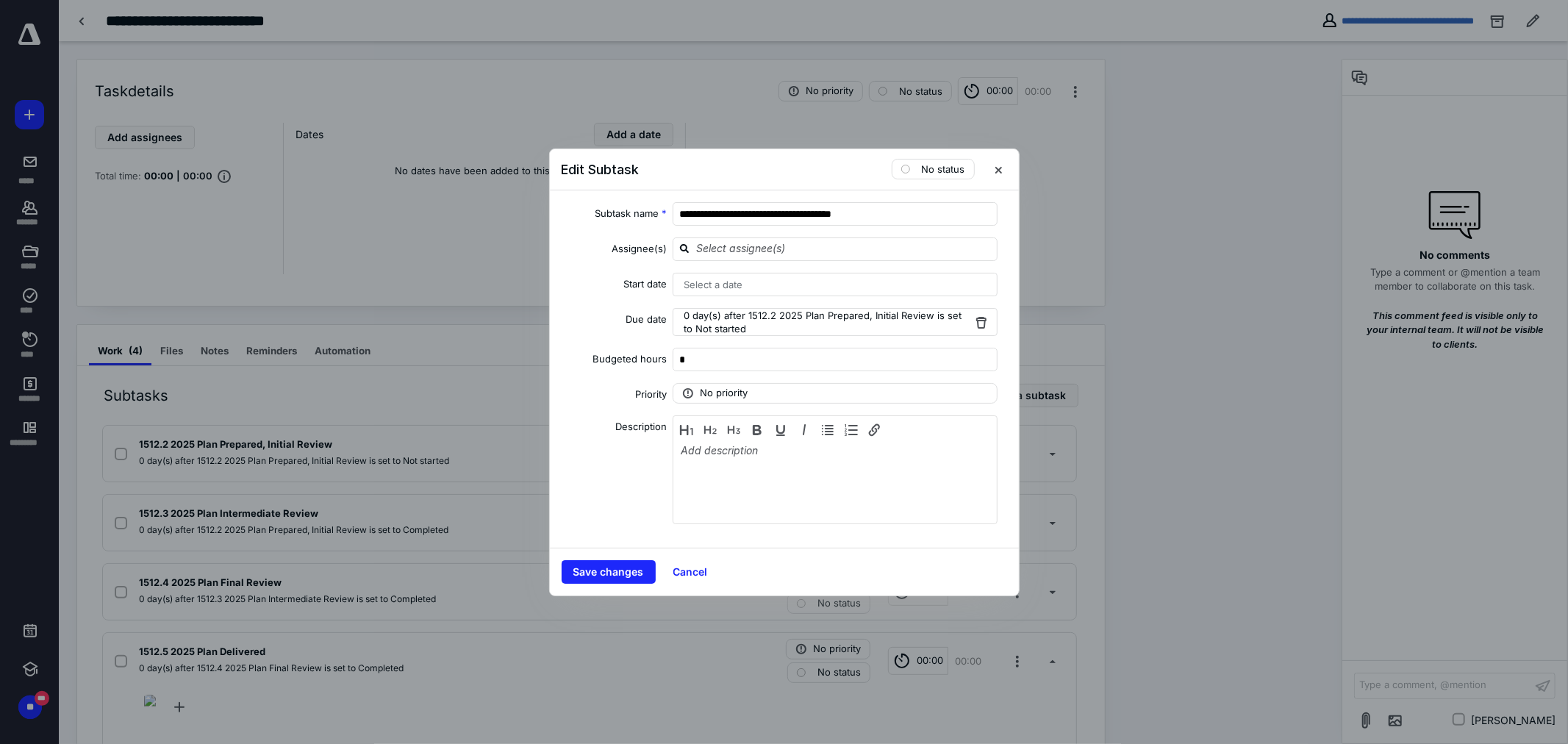 drag, startPoint x: 595, startPoint y: 582, endPoint x: 593, endPoint y: 611, distance: 29.068884 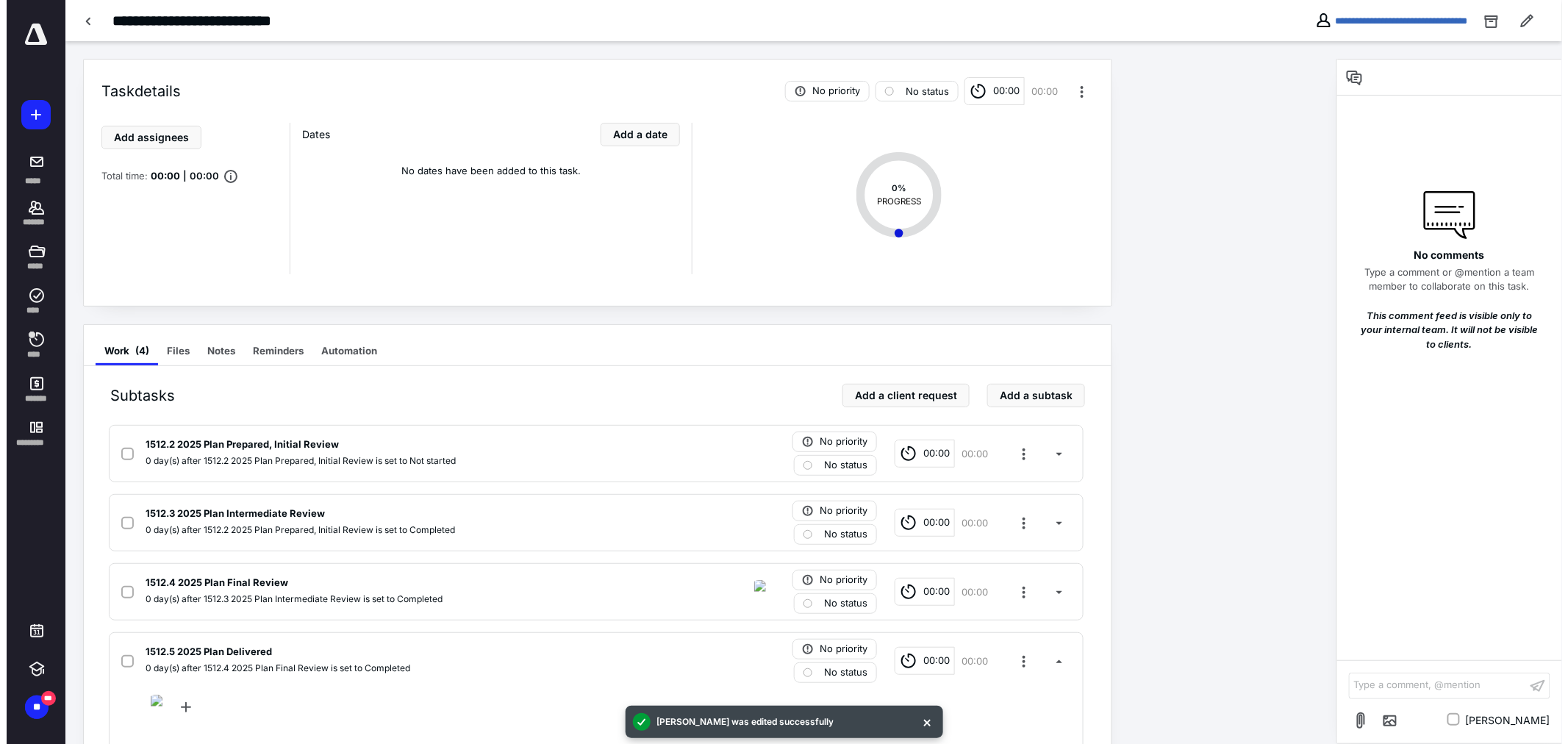 scroll, scrollTop: 163, scrollLeft: 0, axis: vertical 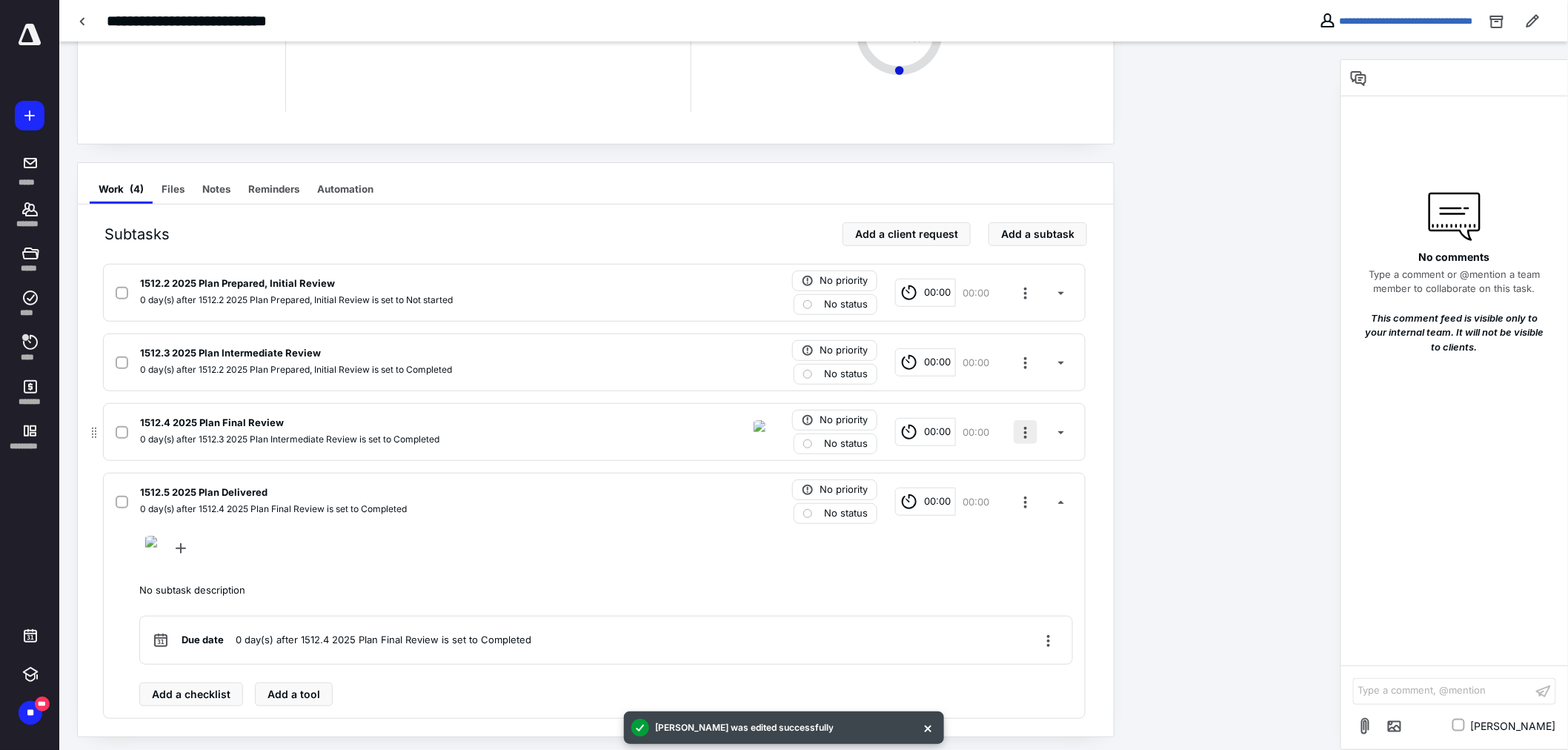 click at bounding box center (1026, 432) 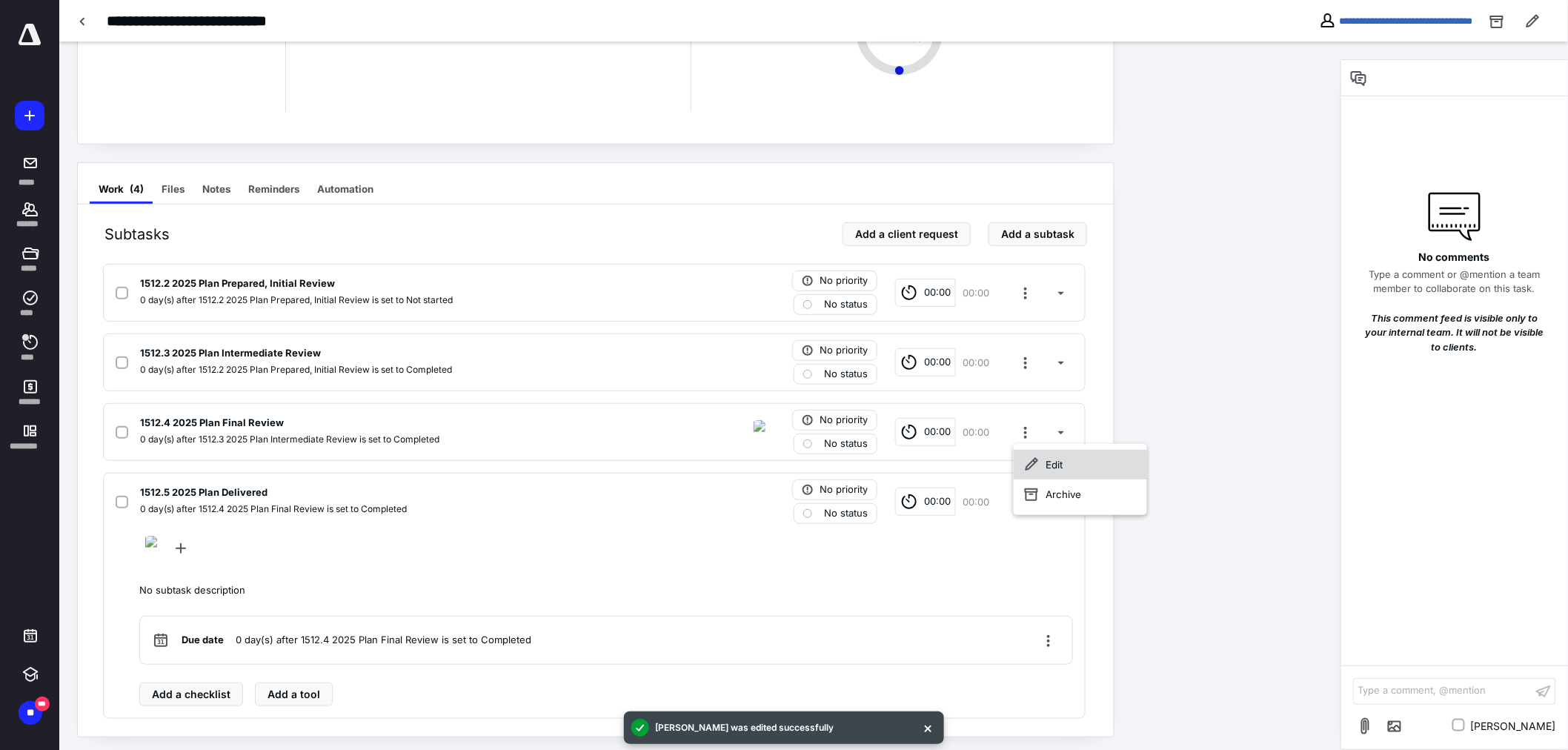 click on "Edit" at bounding box center [1080, 465] 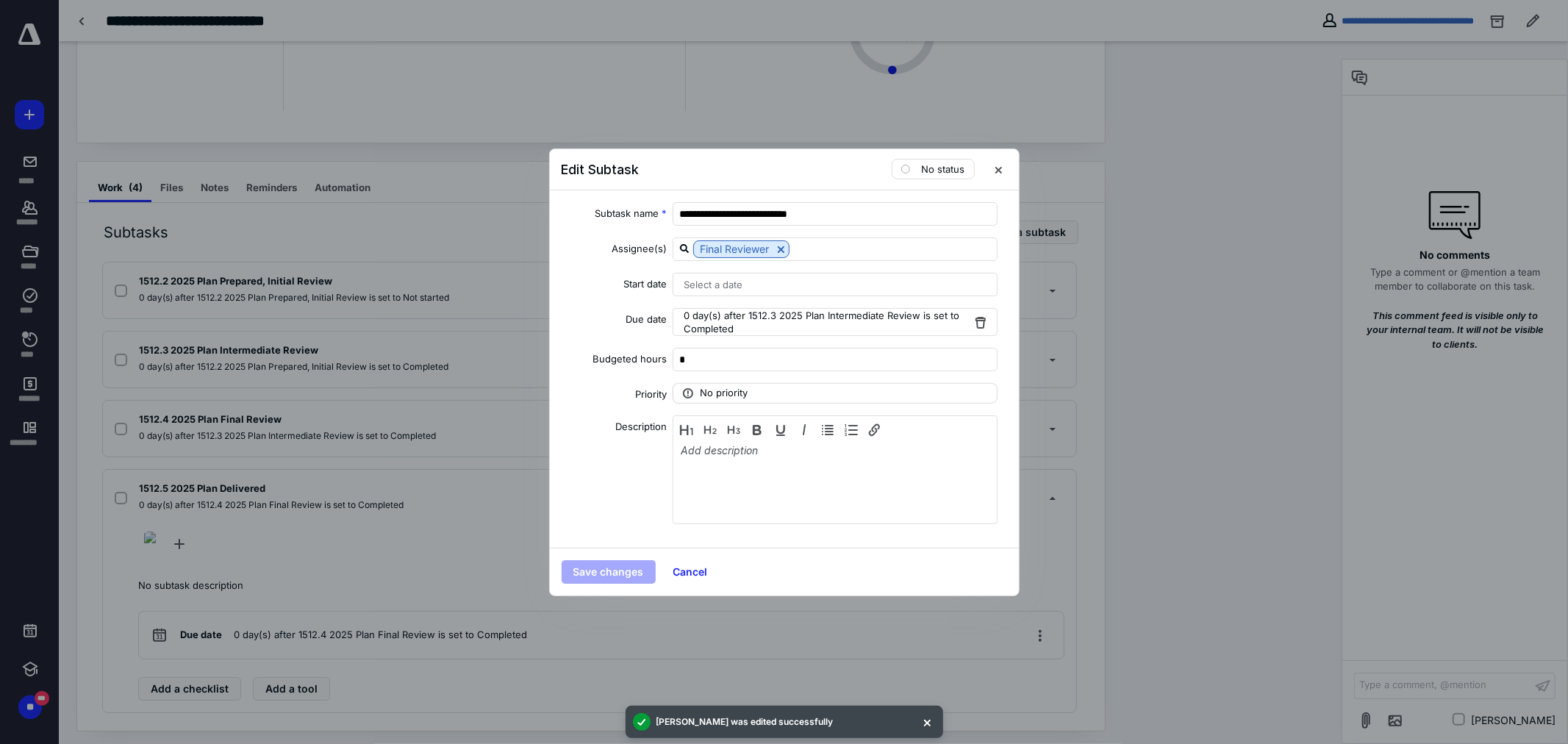 drag, startPoint x: 781, startPoint y: 252, endPoint x: 745, endPoint y: 395, distance: 147.46186 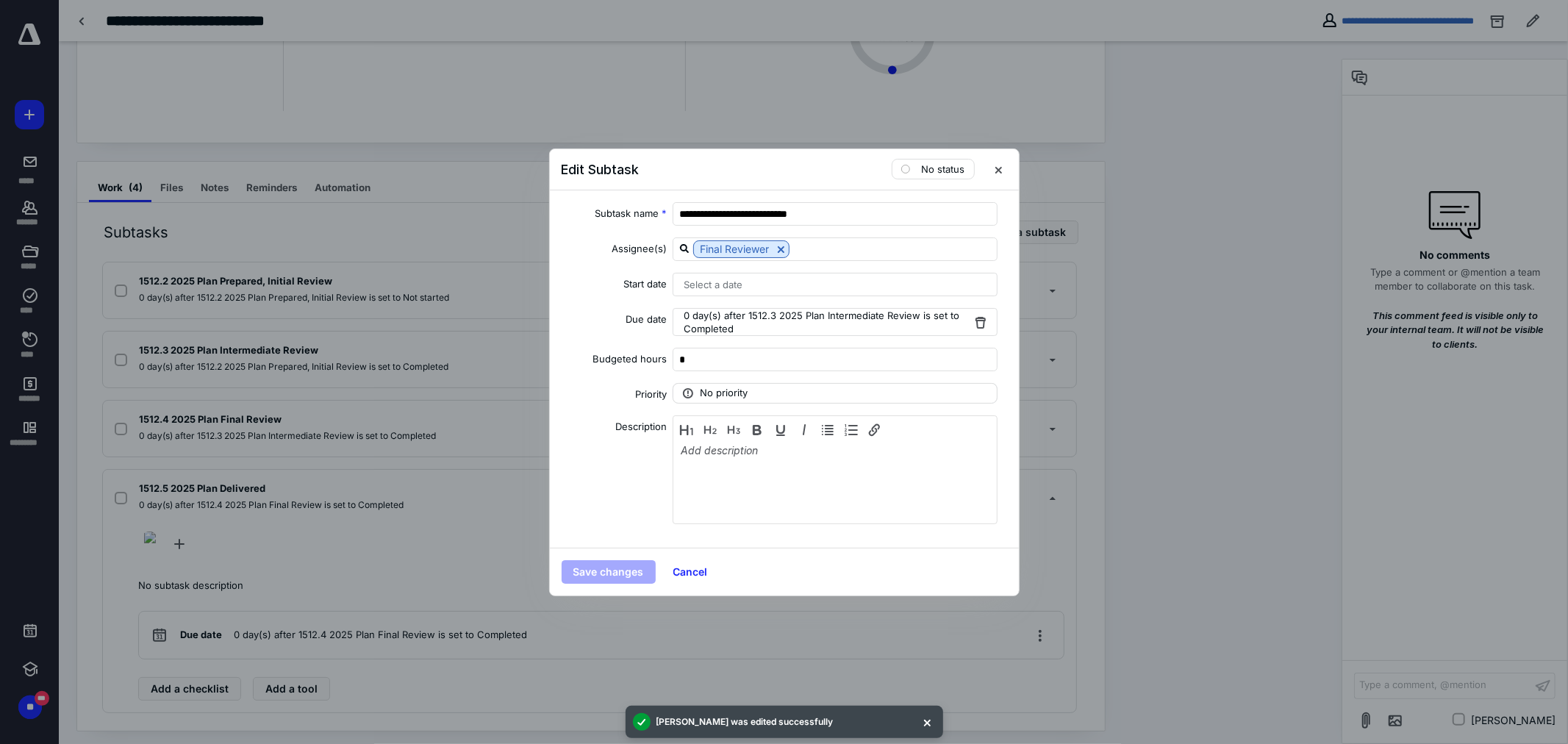 click at bounding box center [781, 249] 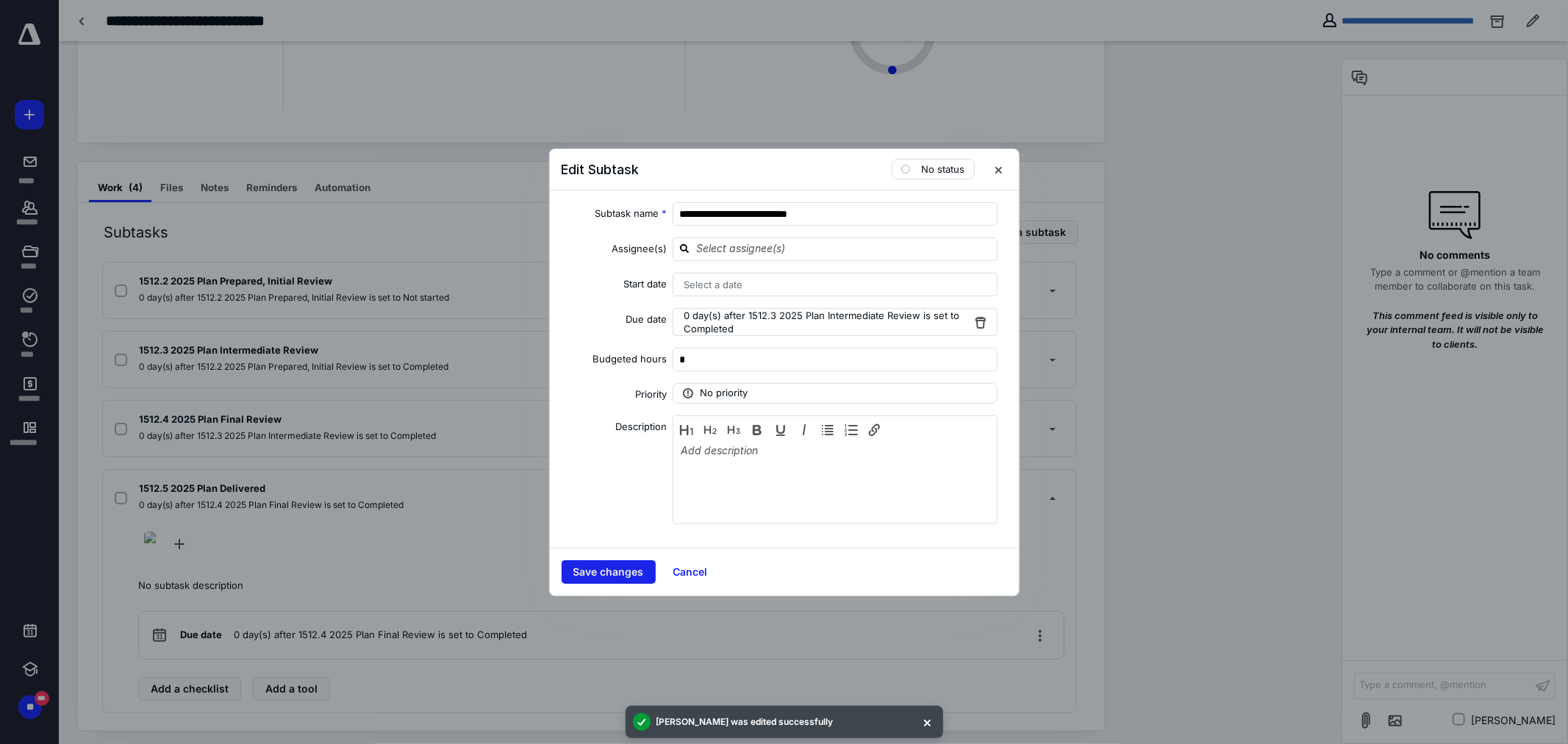 click on "Save changes" at bounding box center [609, 572] 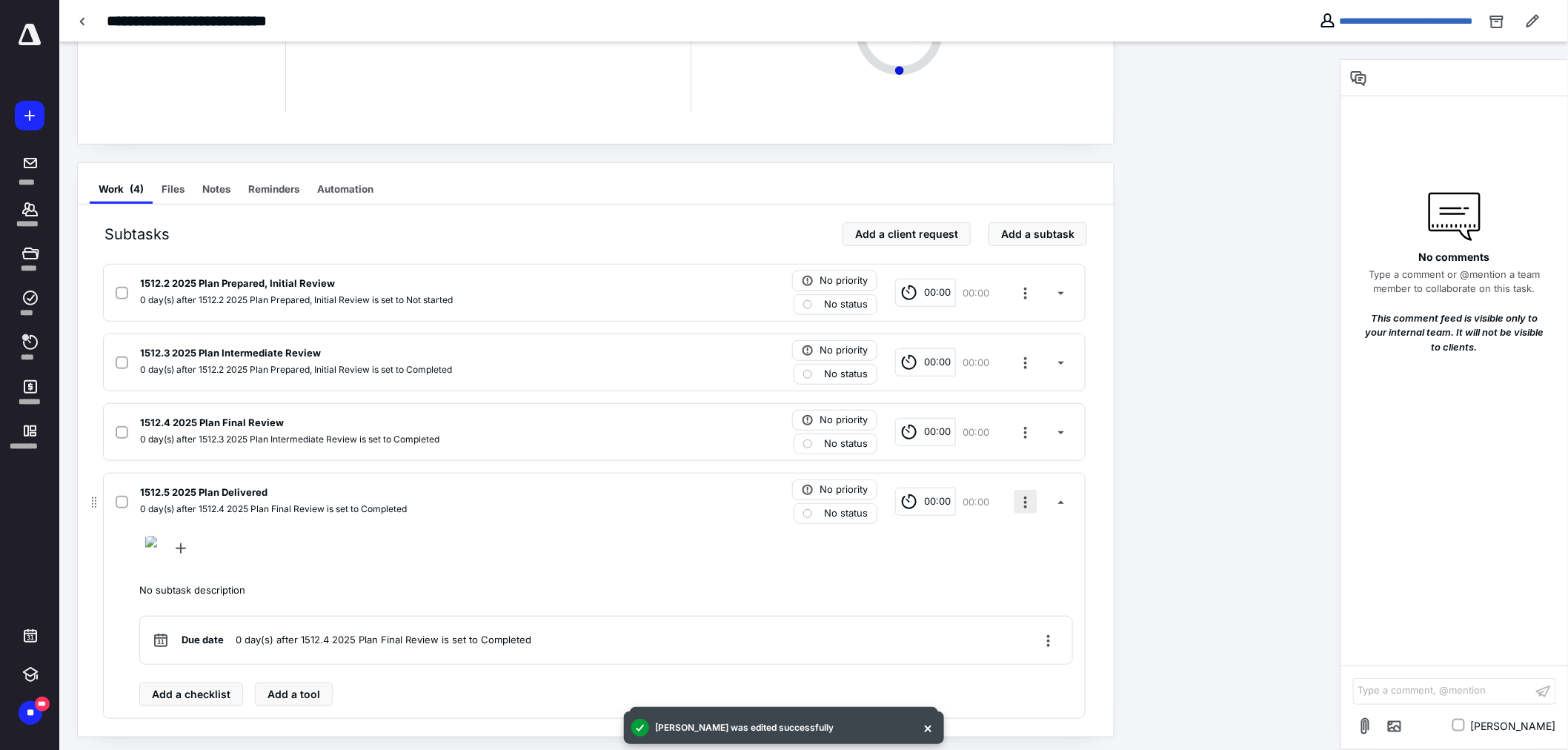 drag, startPoint x: 1023, startPoint y: 498, endPoint x: 1031, endPoint y: 513, distance: 17 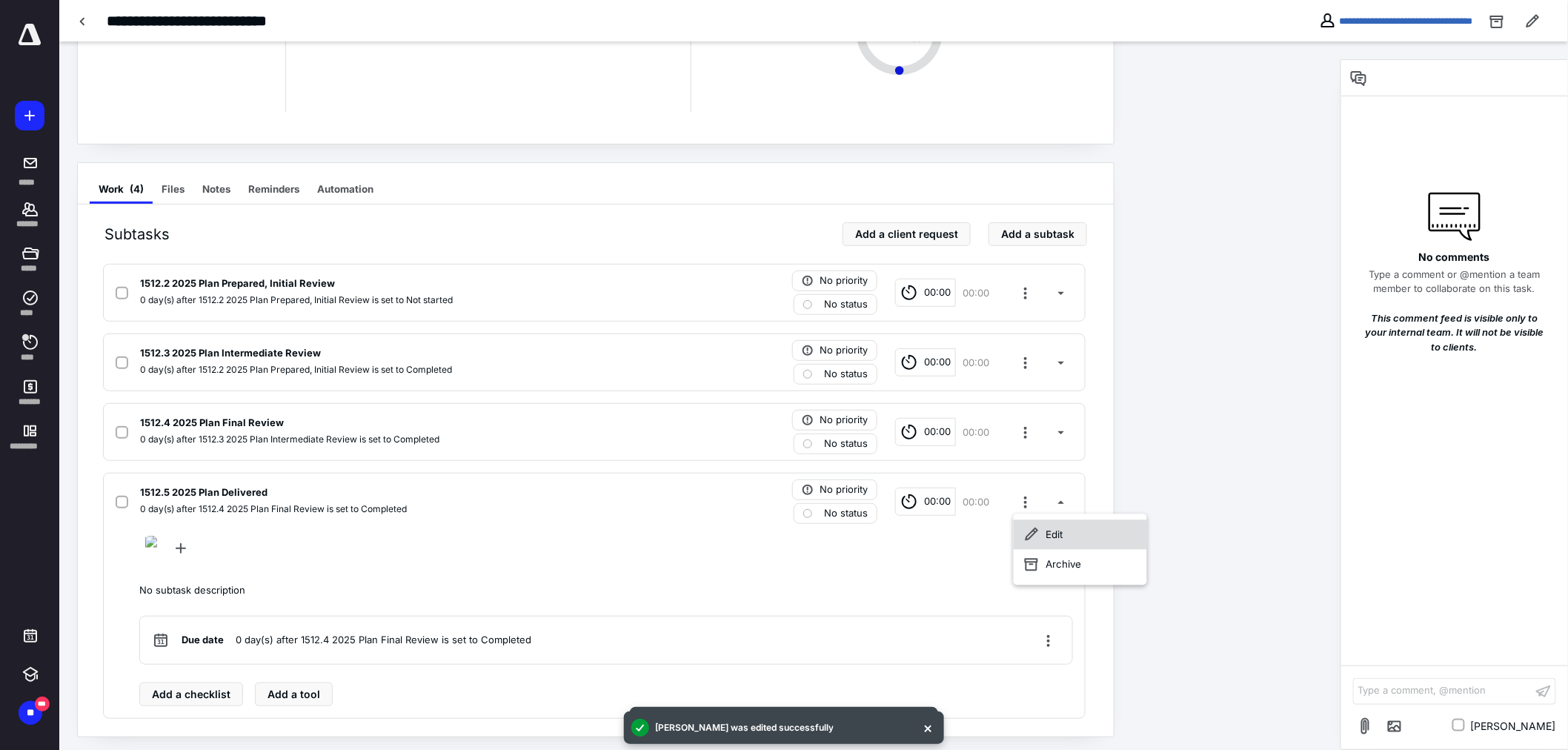 click on "Edit" at bounding box center (1080, 535) 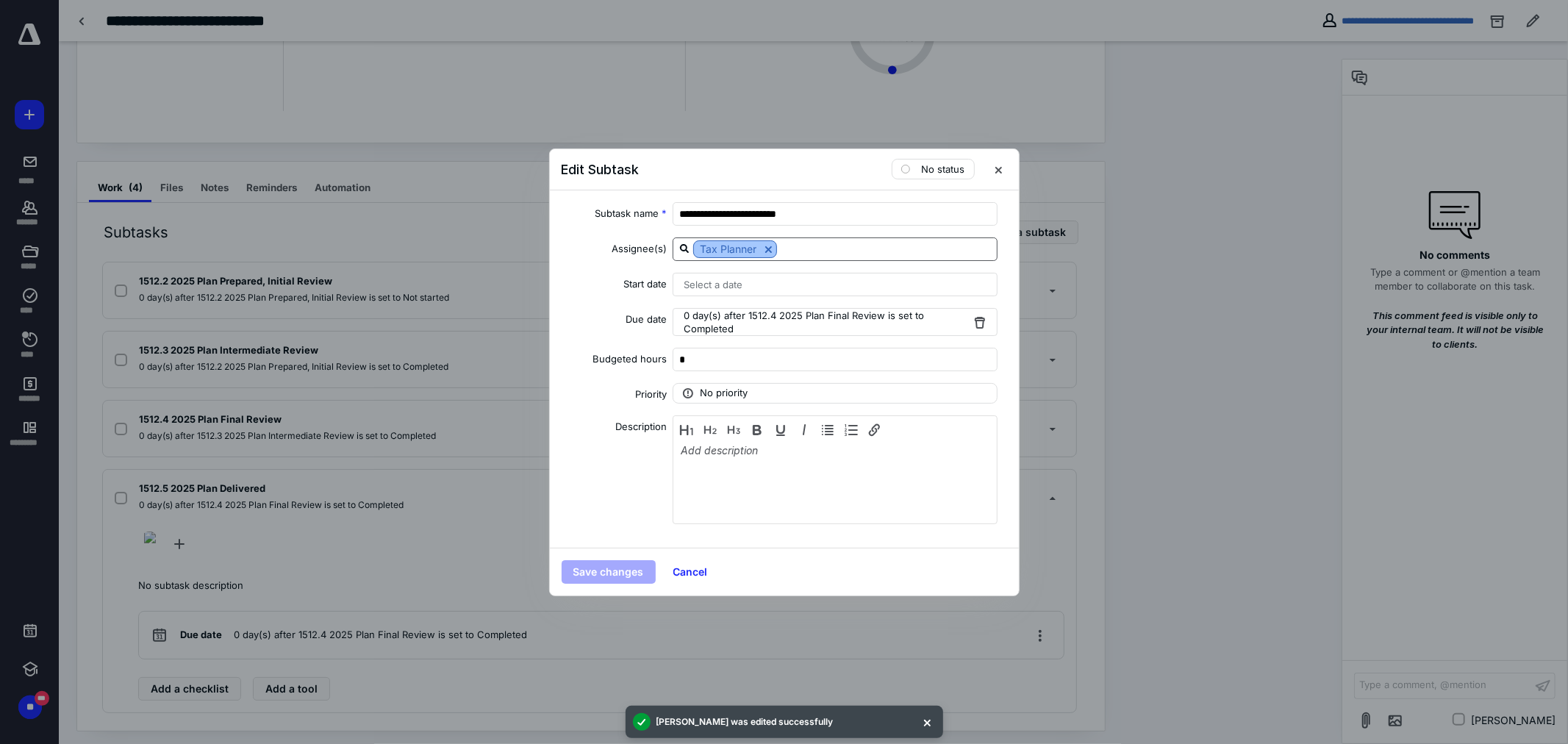 click at bounding box center (768, 249) 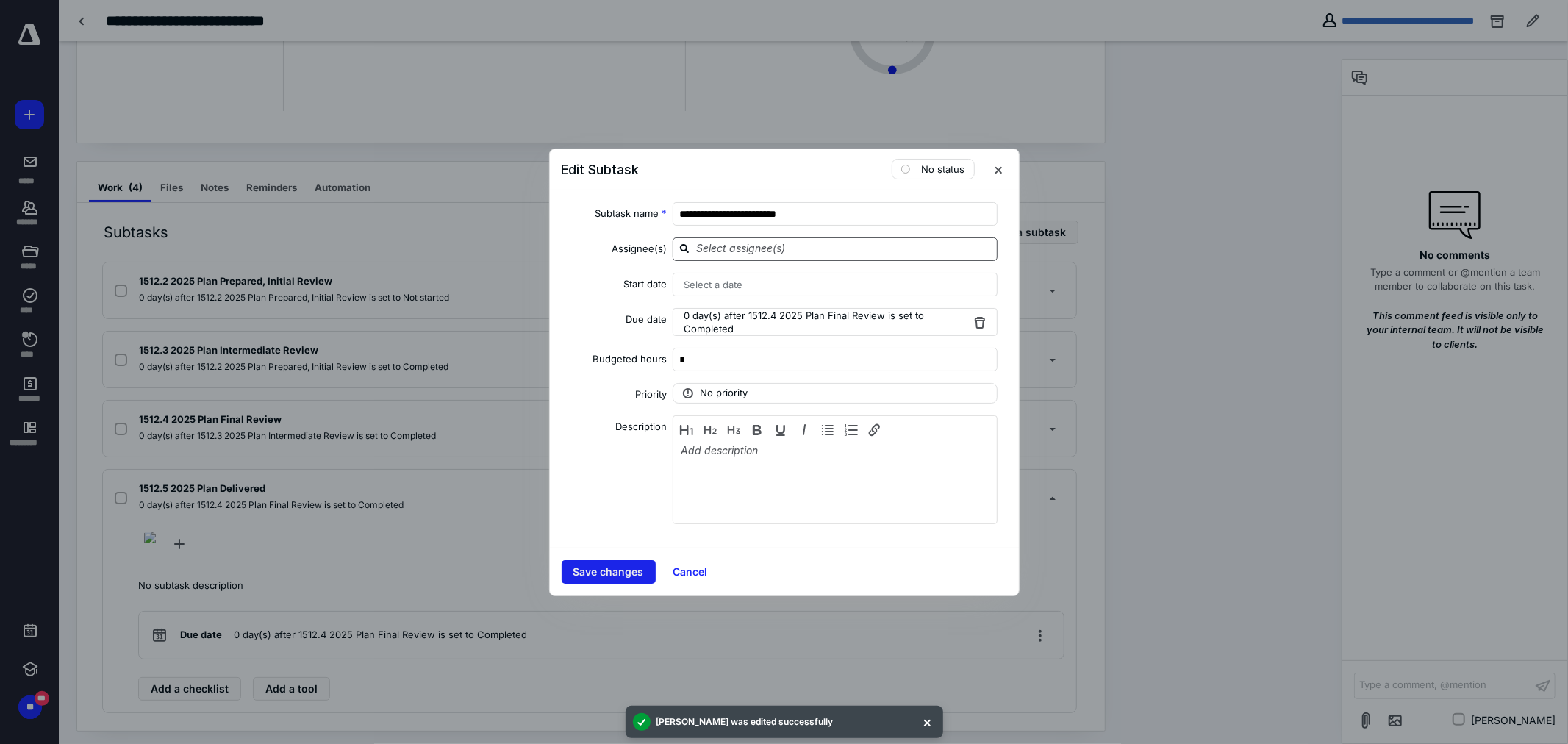 click on "Save changes" at bounding box center [609, 572] 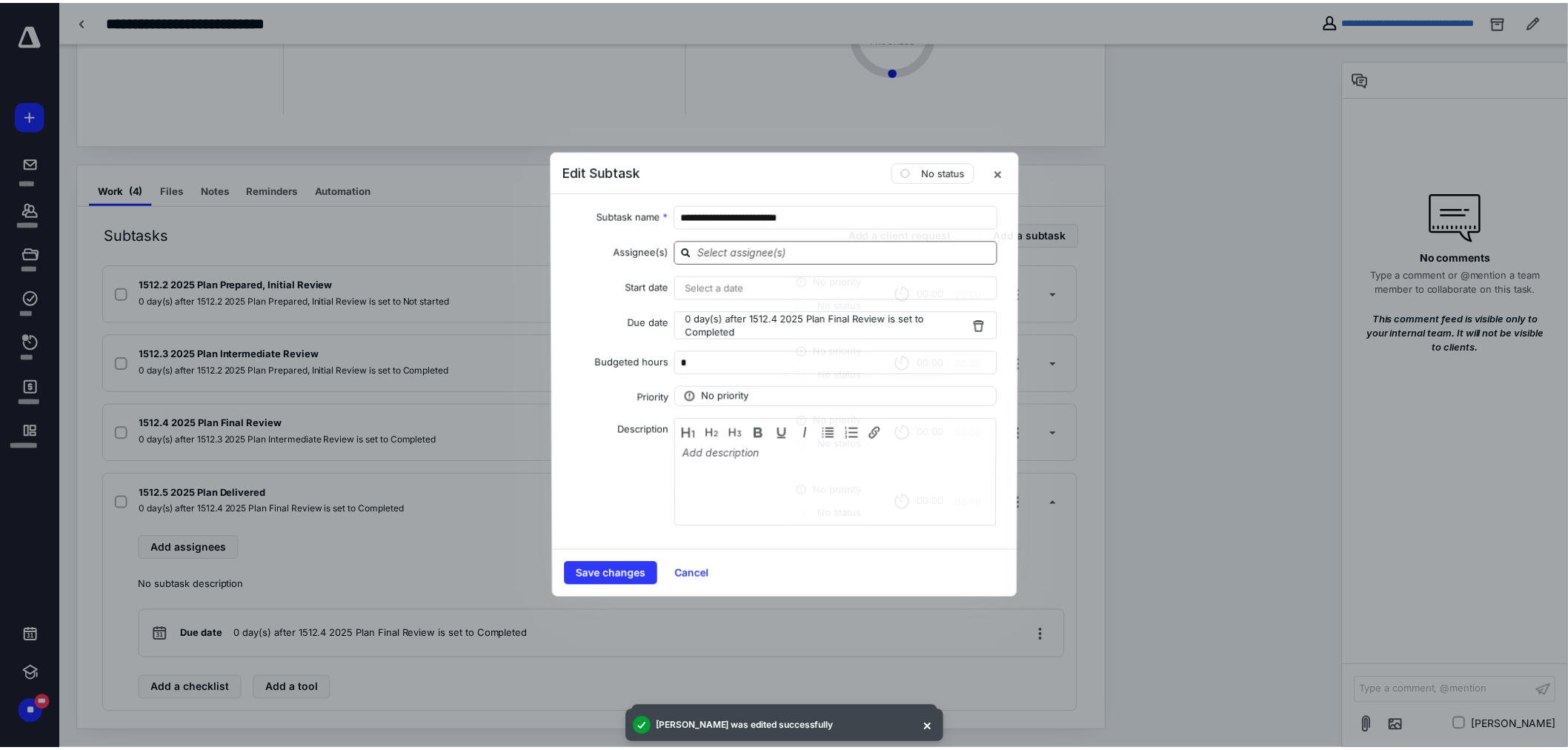 scroll, scrollTop: 164, scrollLeft: 0, axis: vertical 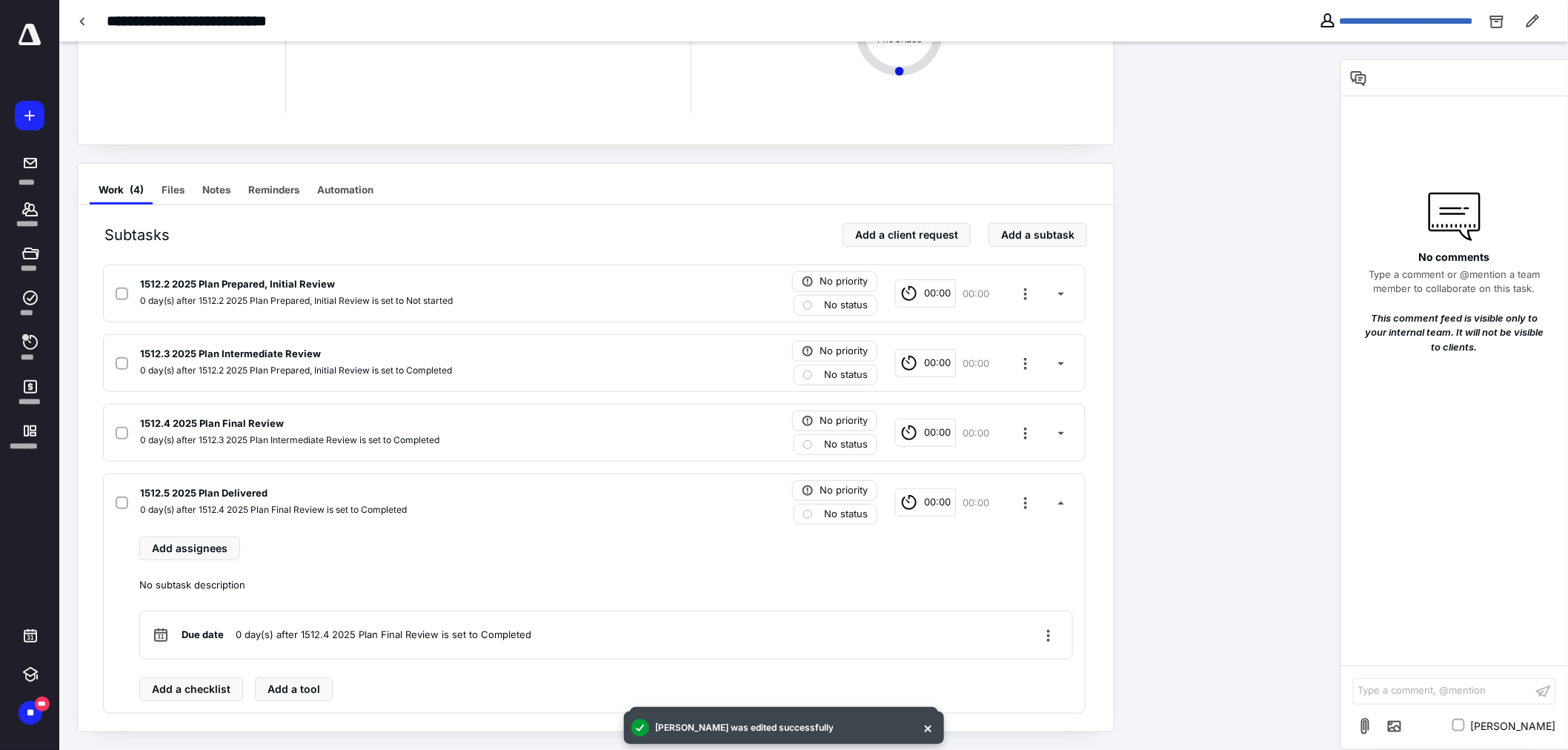 drag, startPoint x: 213, startPoint y: 191, endPoint x: 284, endPoint y: 382, distance: 203.76948 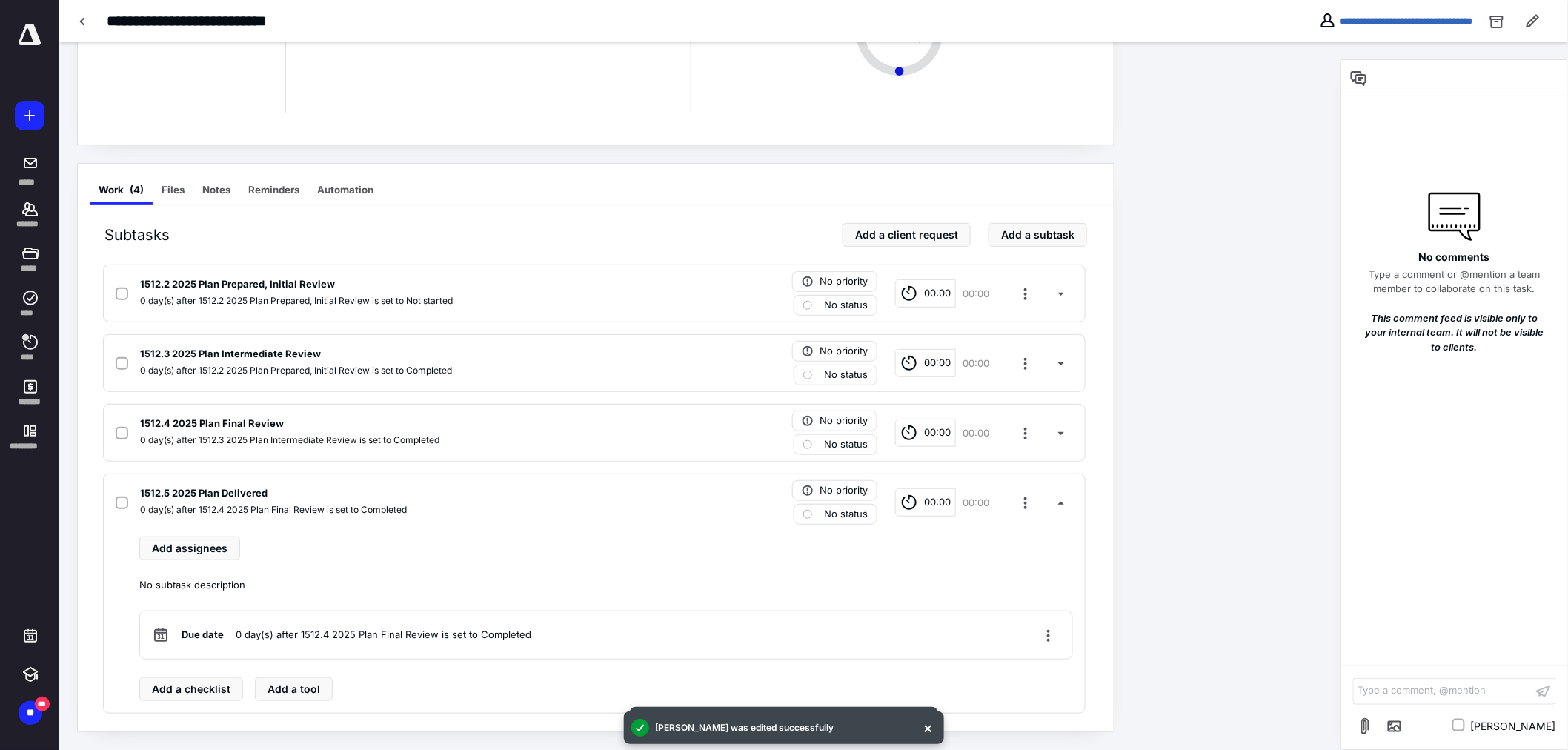click on "Notes" at bounding box center (216, 190) 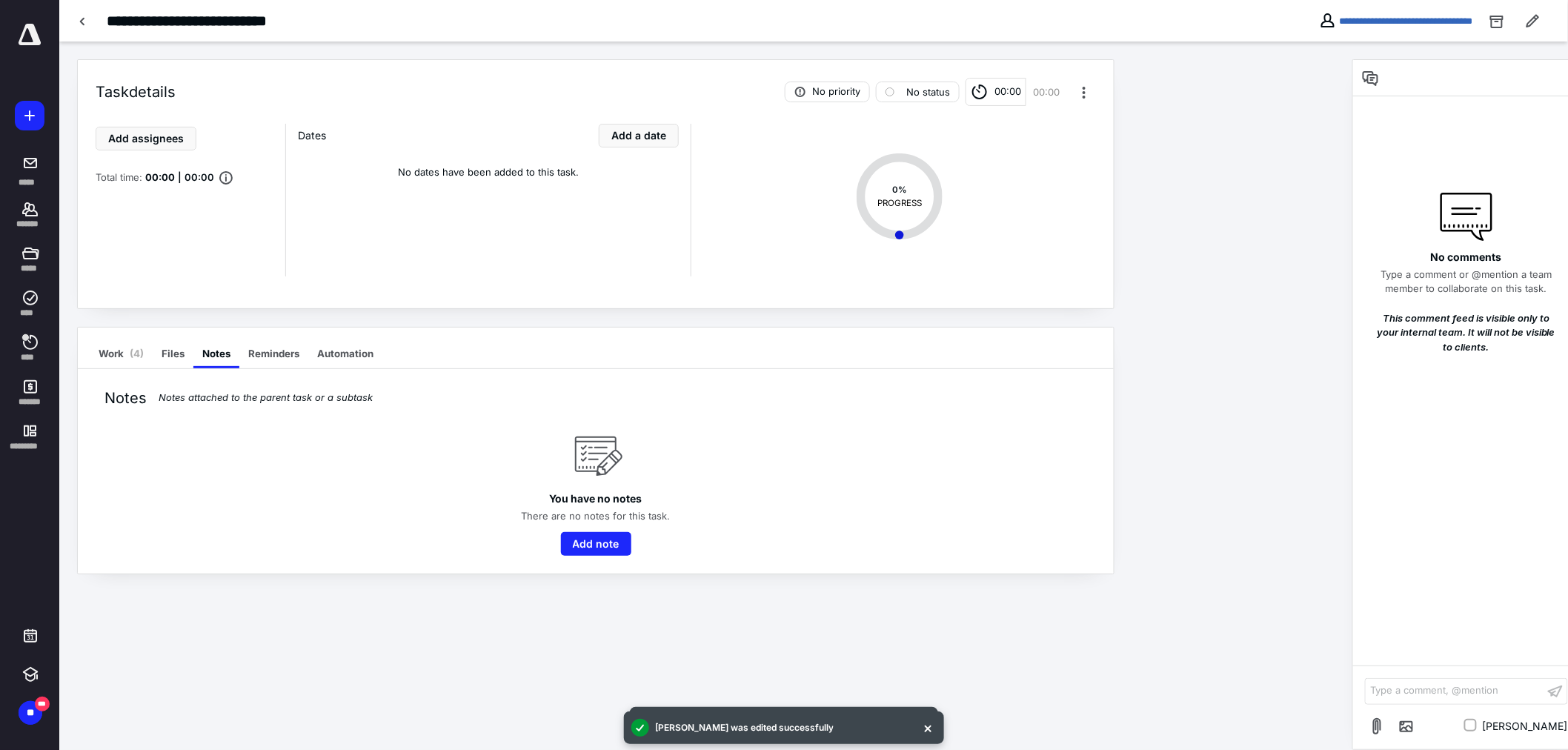 scroll, scrollTop: 0, scrollLeft: 0, axis: both 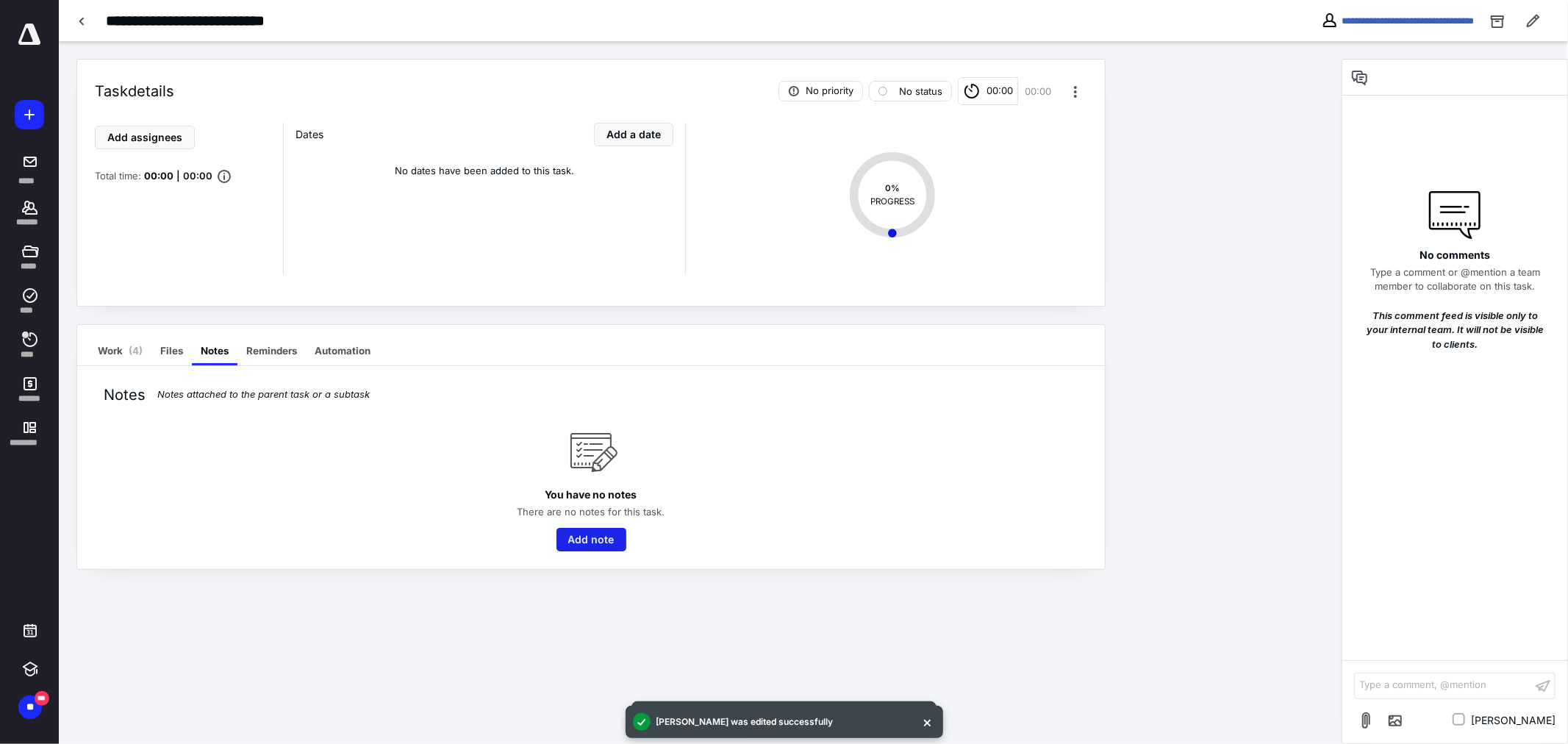click on "Add note" at bounding box center [591, 540] 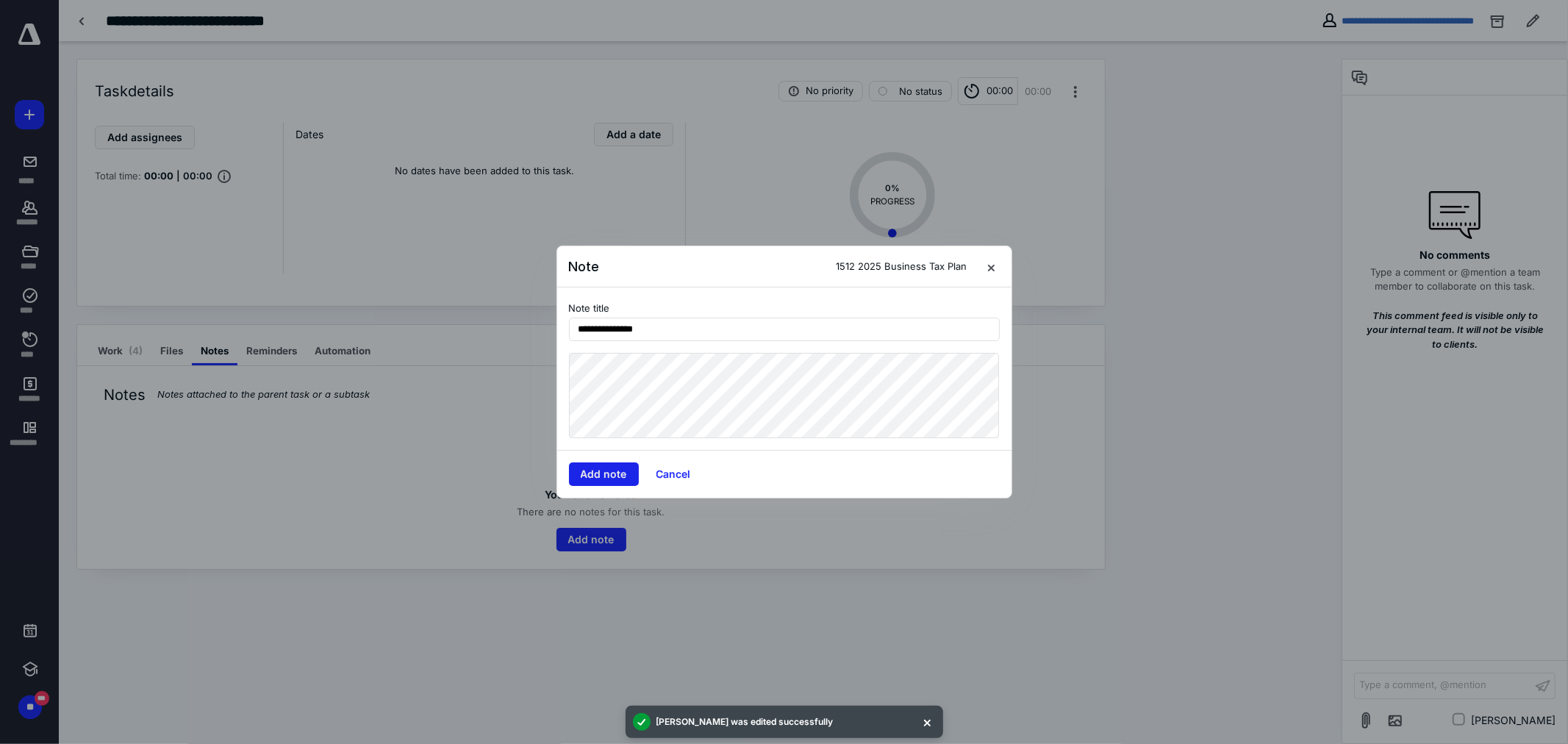 type on "**********" 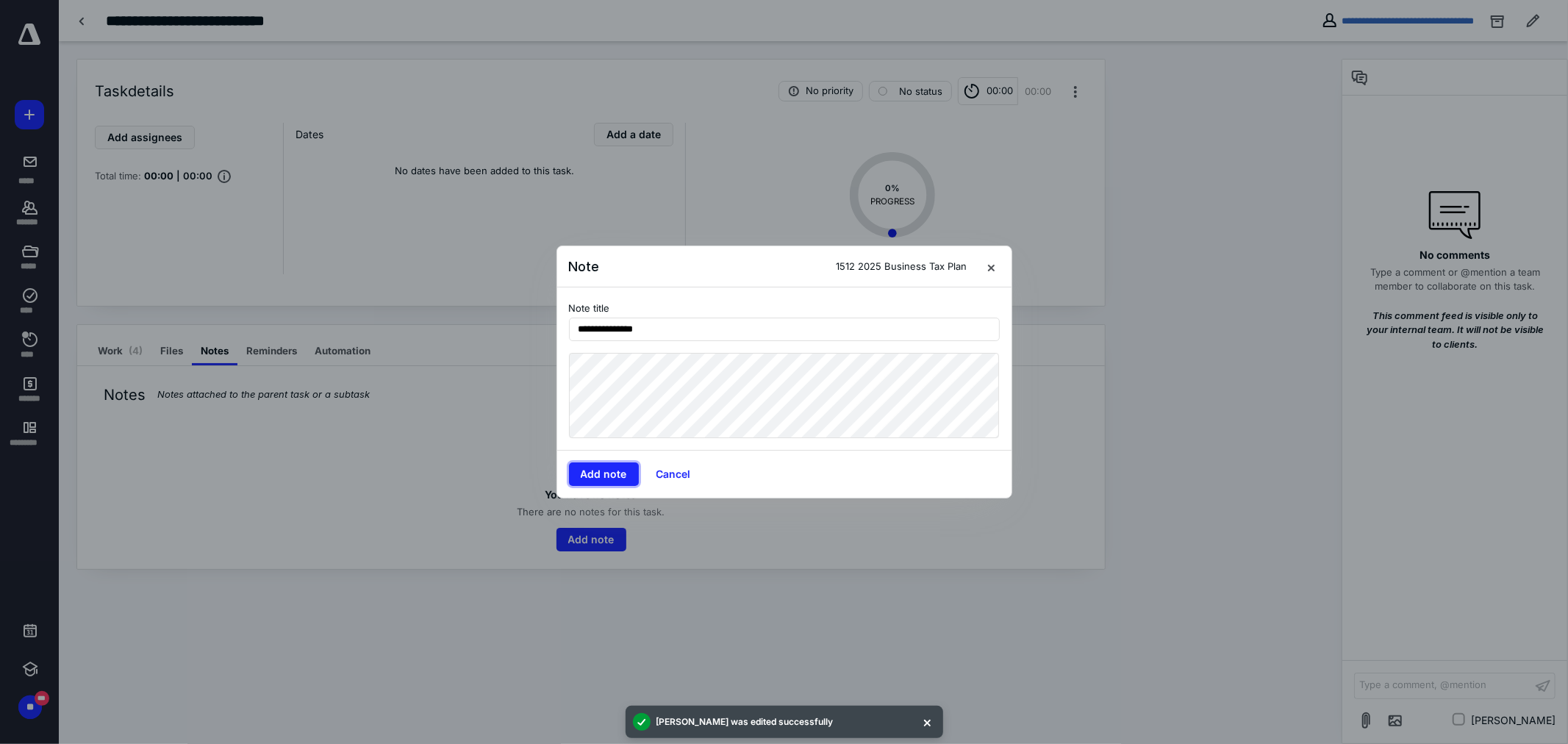 drag, startPoint x: 601, startPoint y: 468, endPoint x: 326, endPoint y: 405, distance: 282.12409 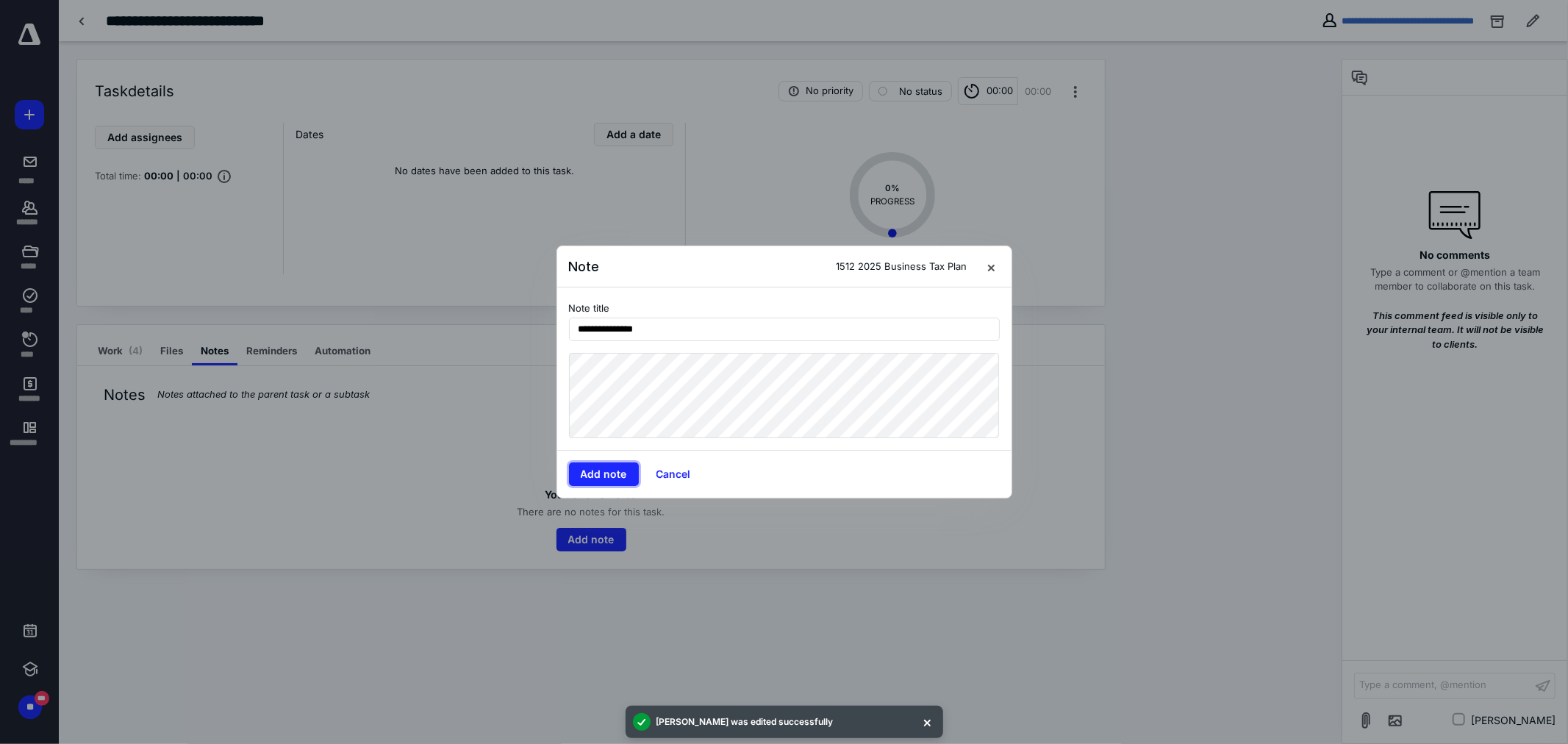 click on "Add note" at bounding box center [604, 474] 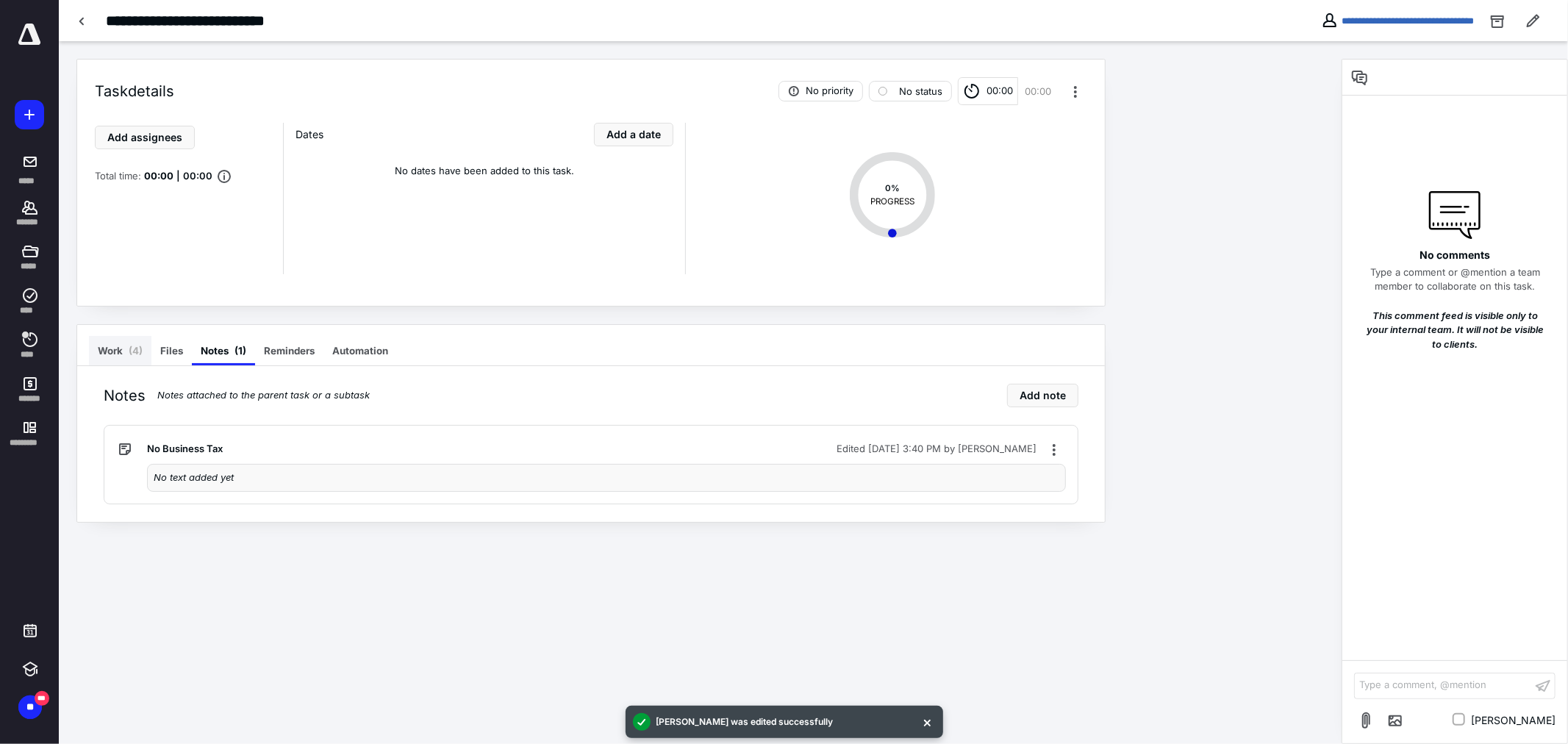 drag, startPoint x: 123, startPoint y: 348, endPoint x: 271, endPoint y: 359, distance: 148.4082 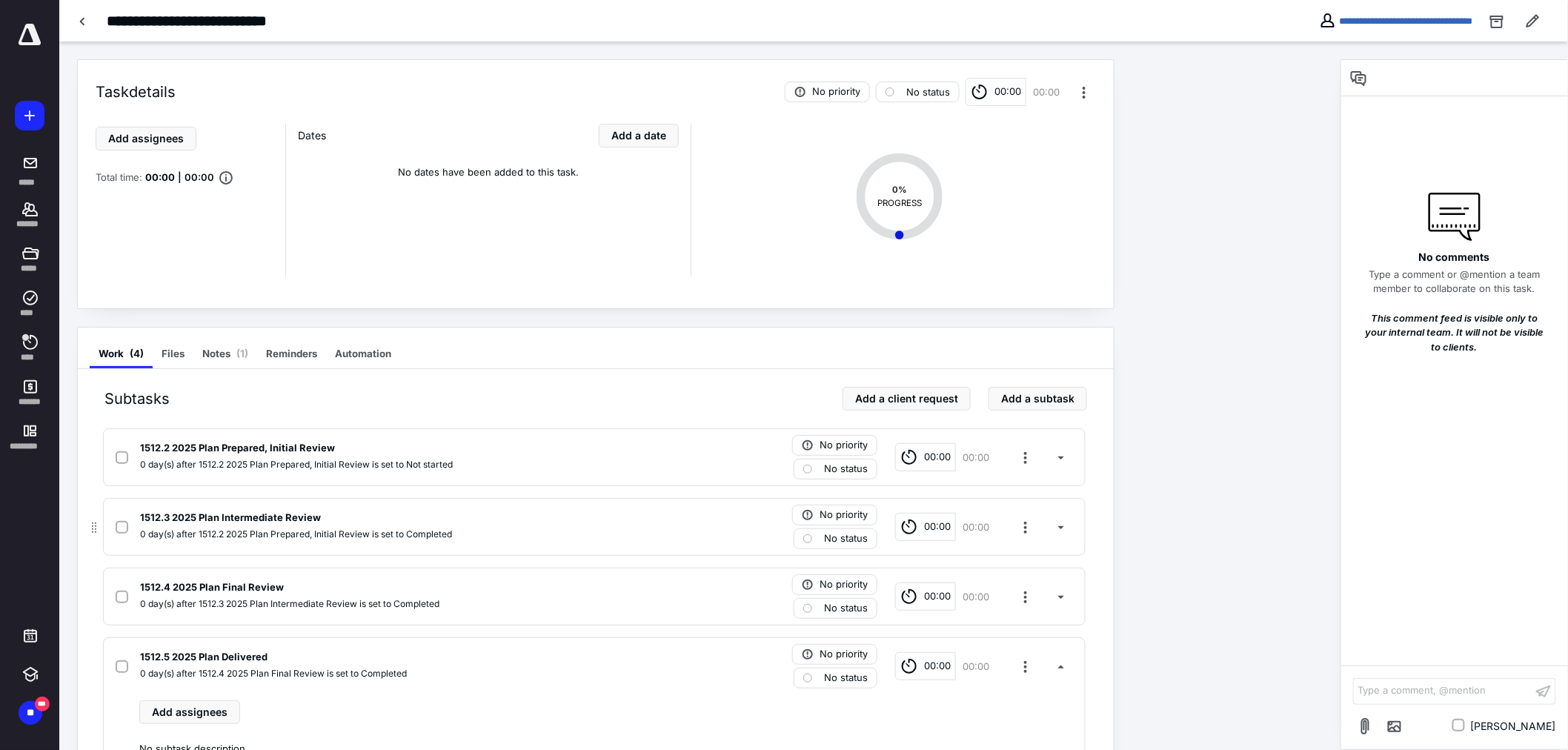 drag, startPoint x: 124, startPoint y: 459, endPoint x: 133, endPoint y: 505, distance: 46.872167 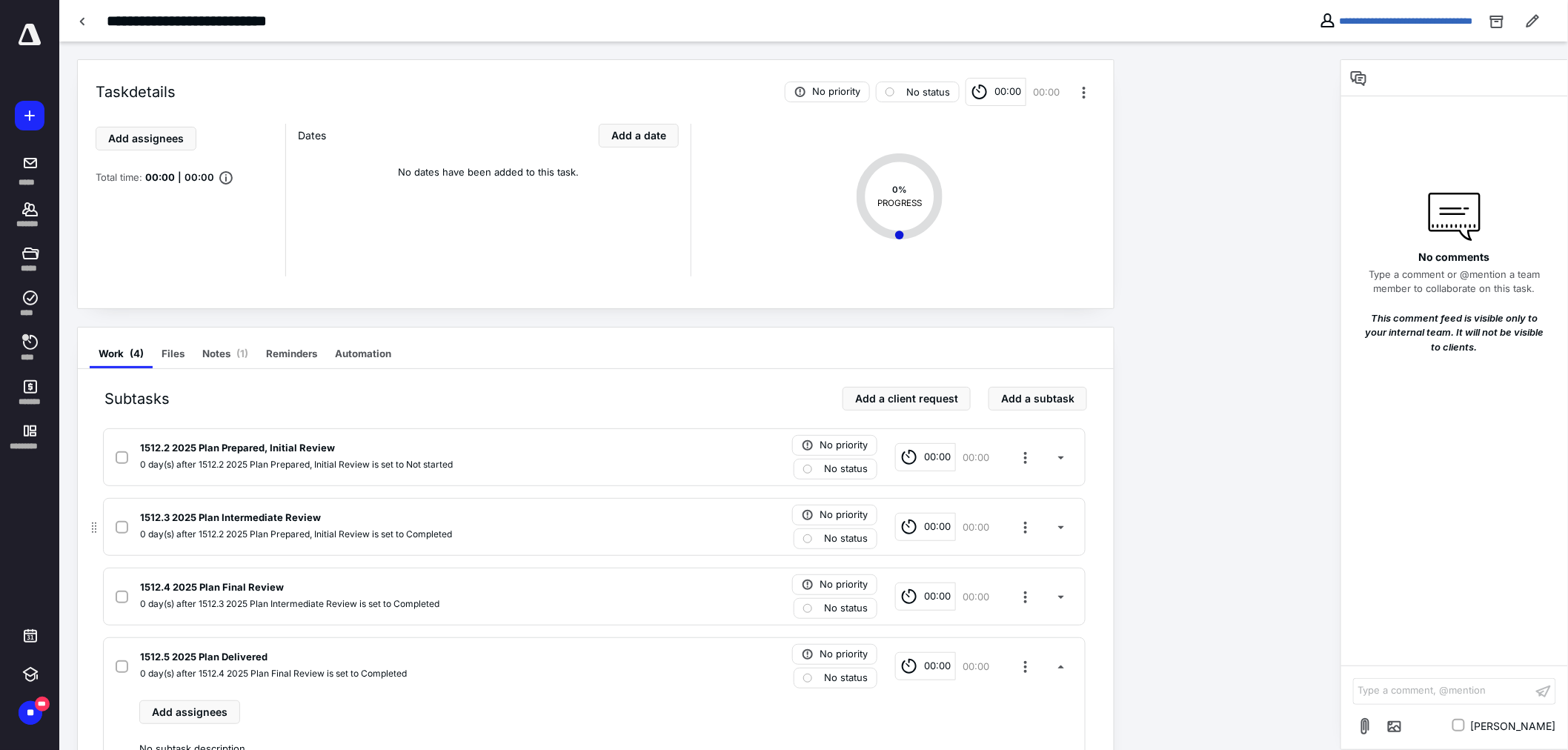click at bounding box center (124, 457) 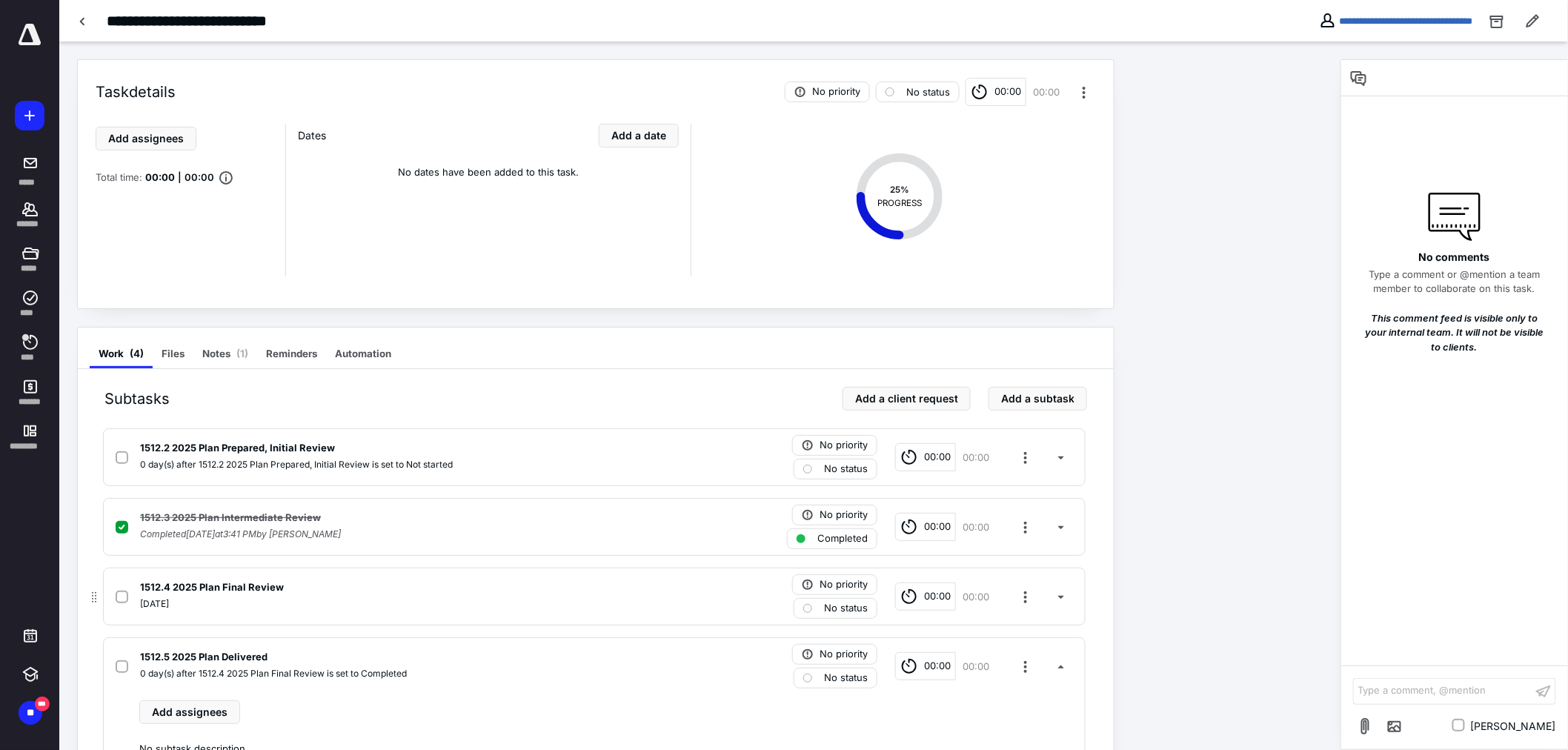 click 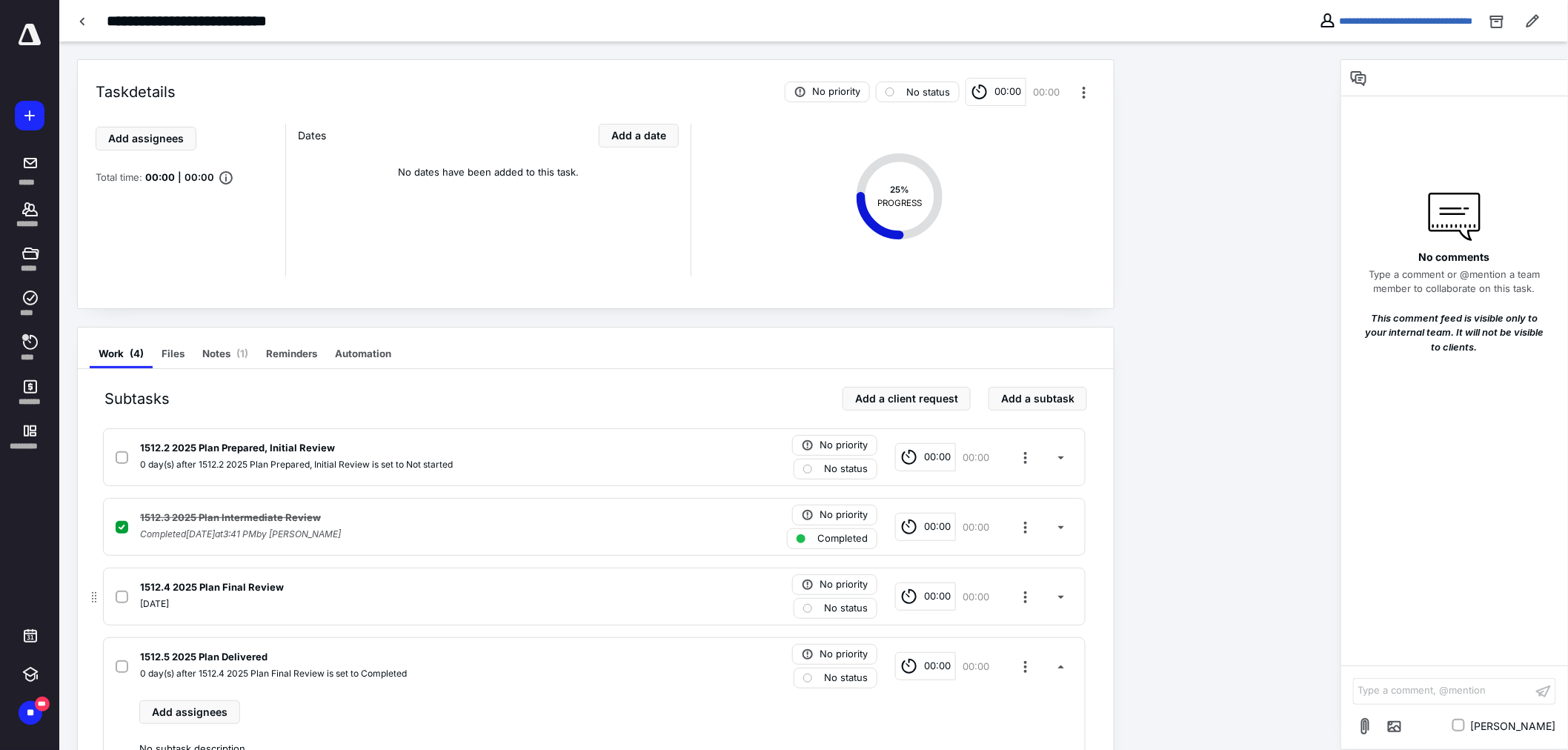 click at bounding box center [122, 597] 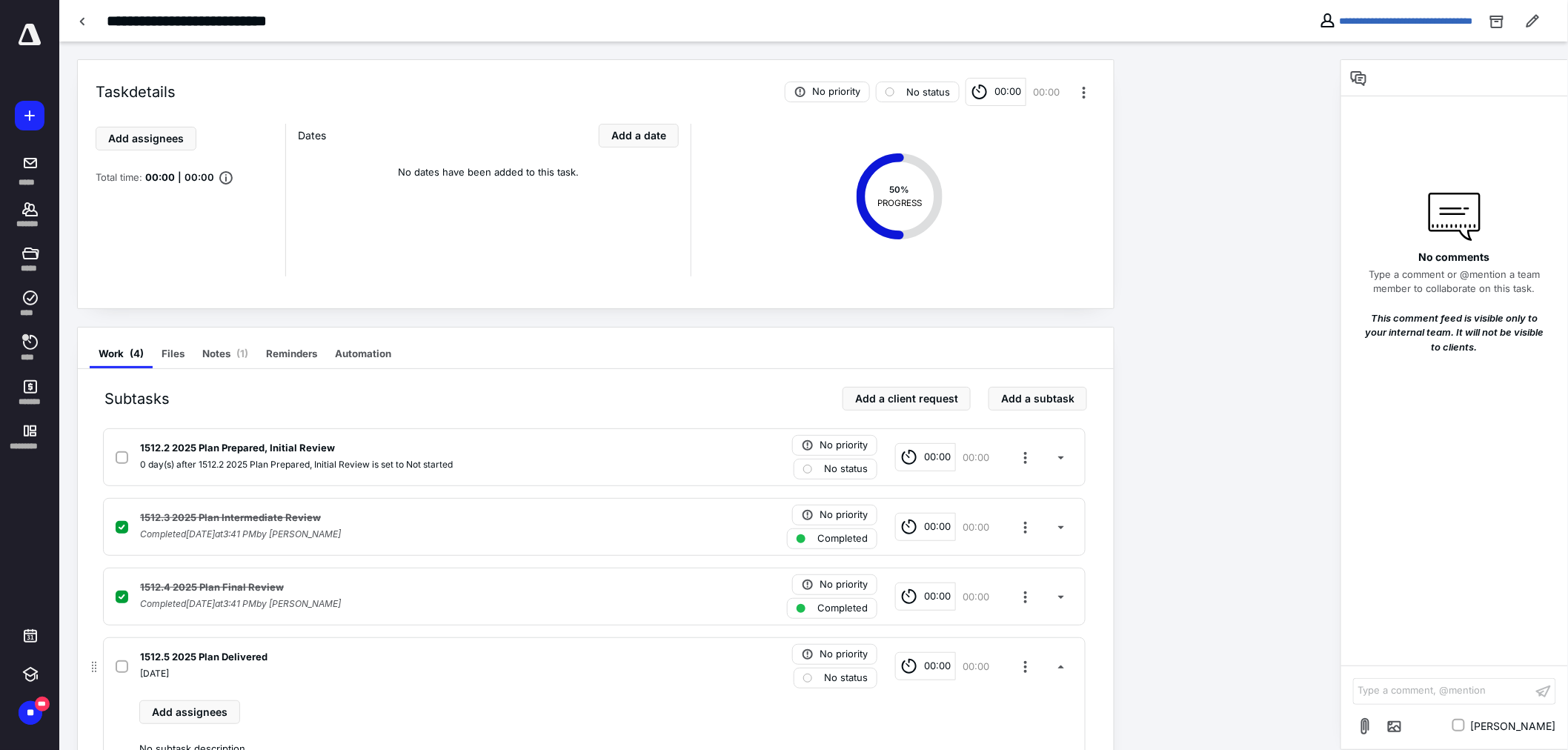 click 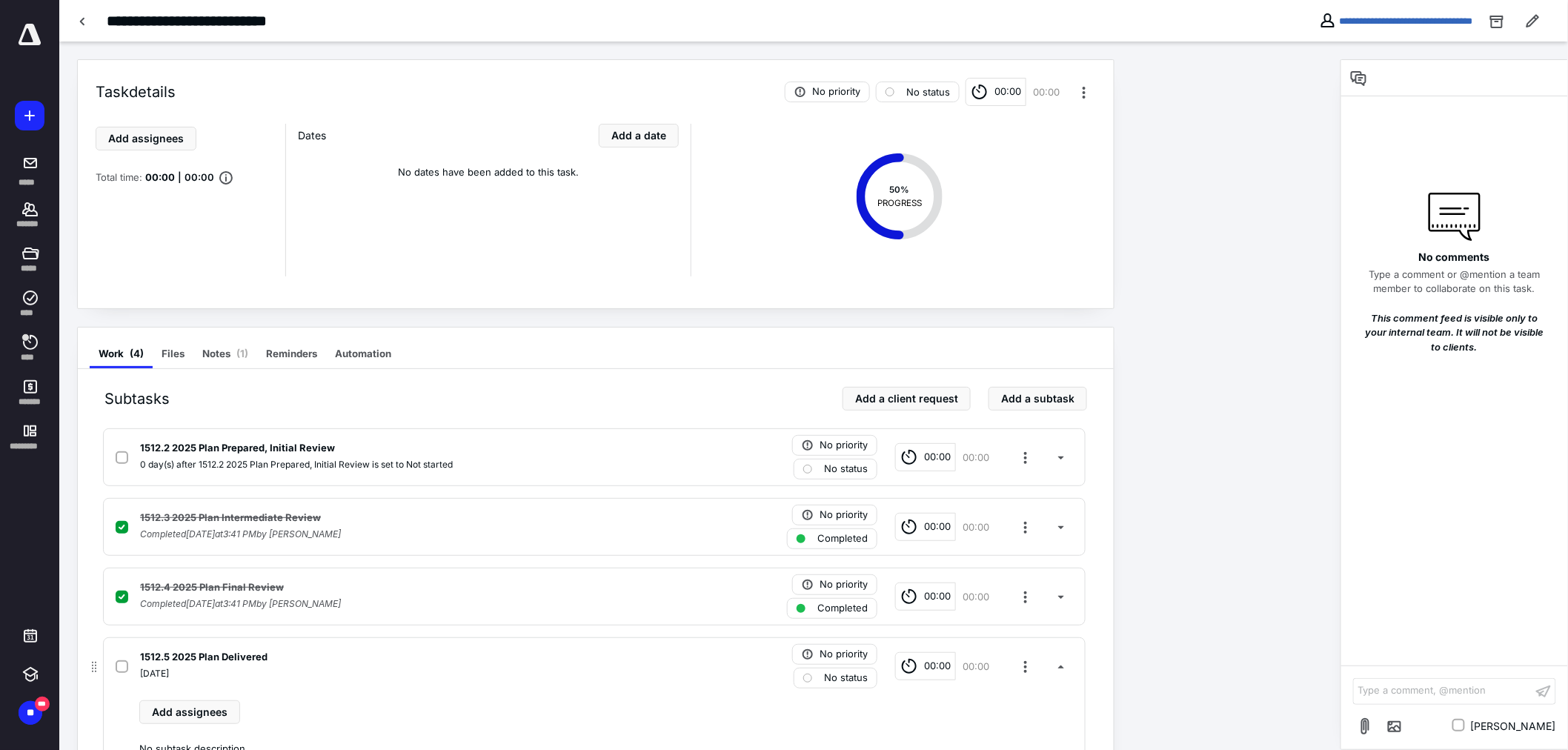 click at bounding box center [122, 667] 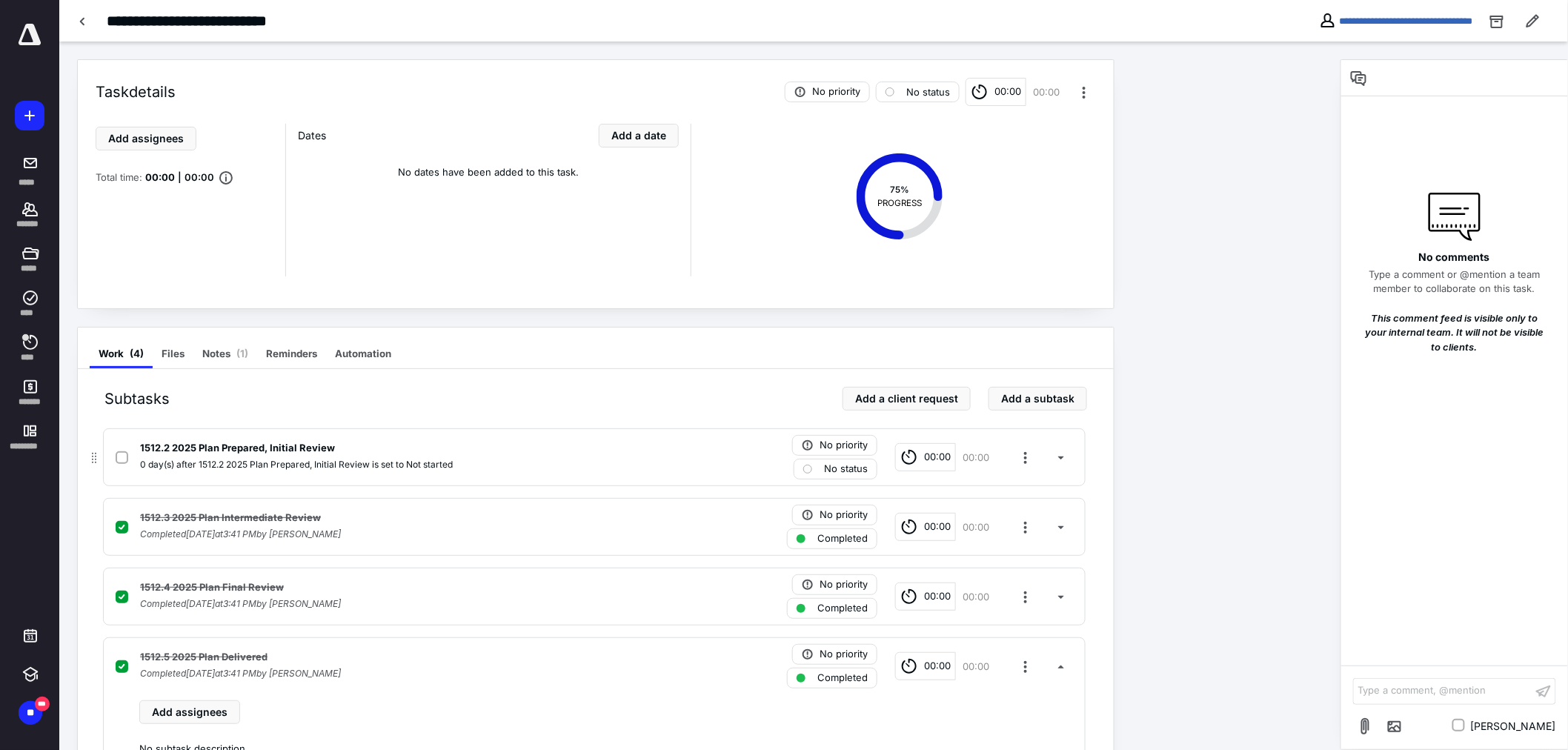 click 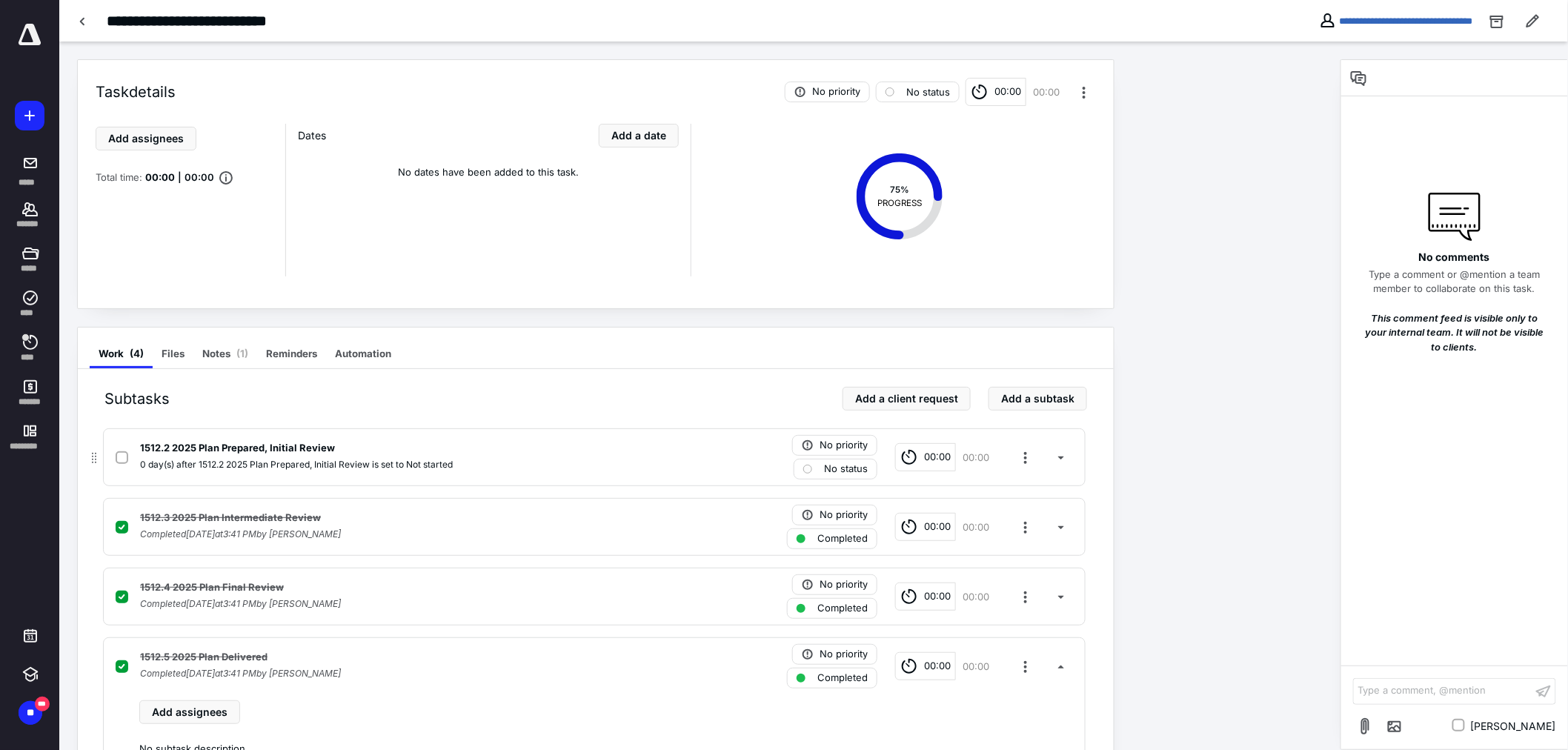 click at bounding box center (122, 458) 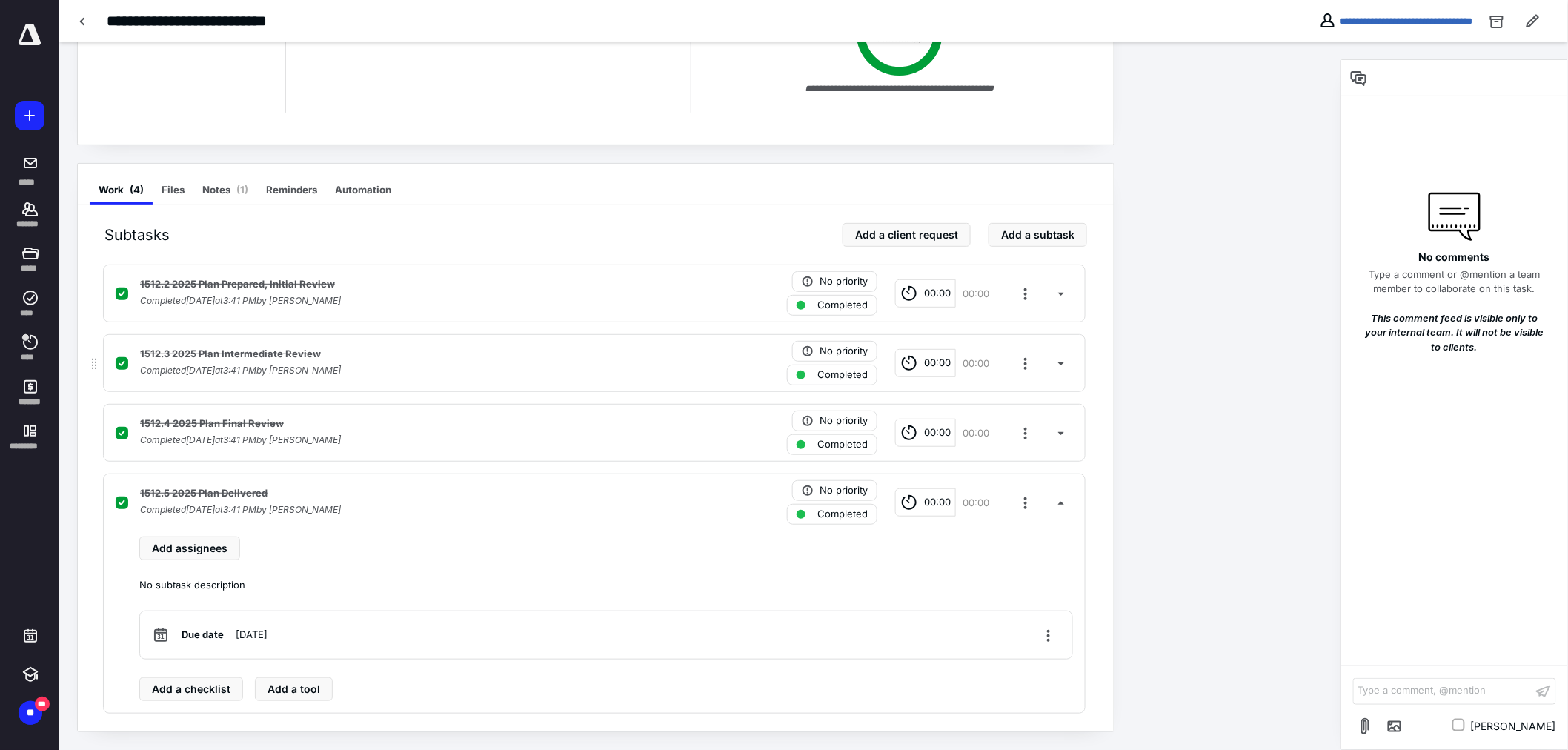 scroll, scrollTop: 0, scrollLeft: 0, axis: both 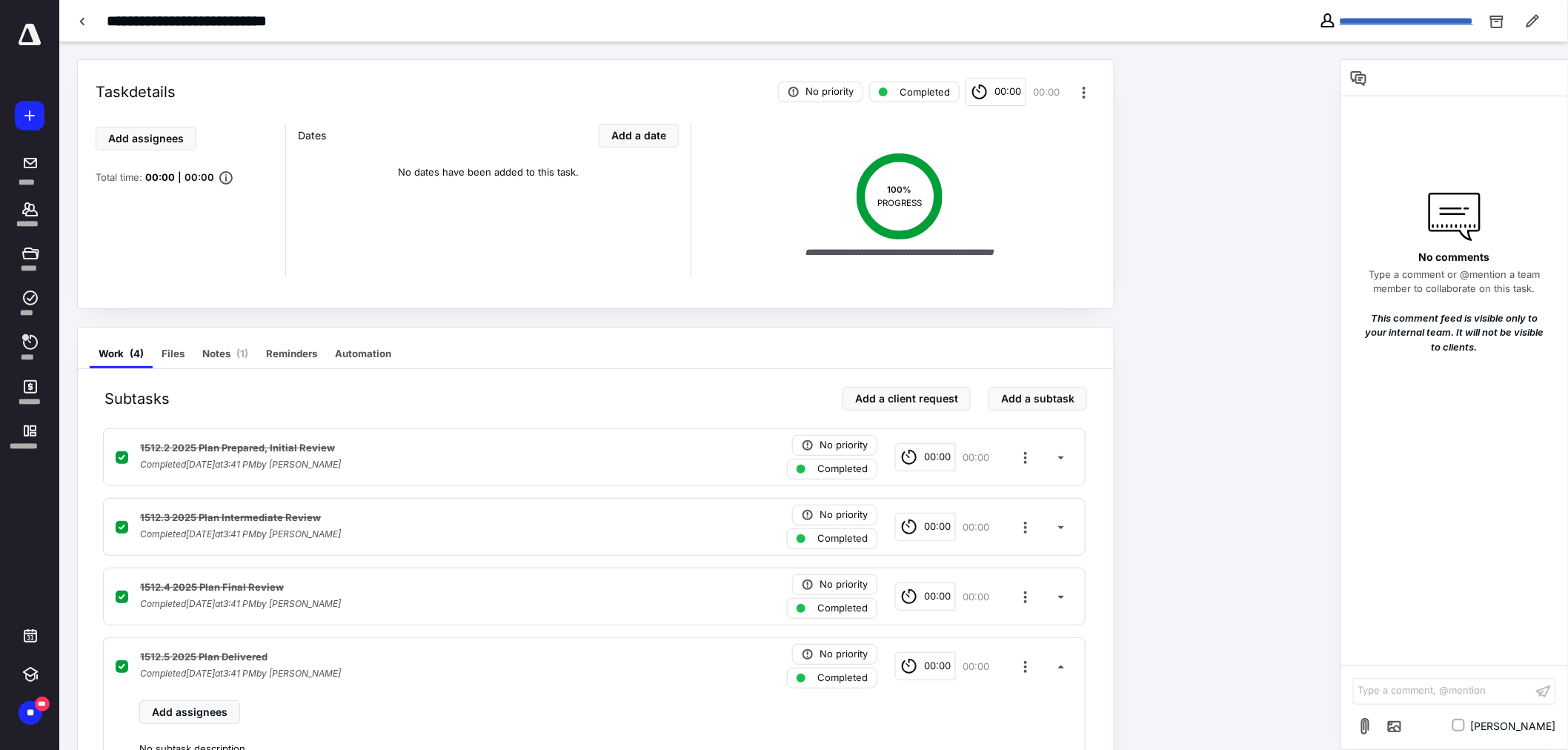 drag, startPoint x: 1354, startPoint y: 21, endPoint x: 1307, endPoint y: 94, distance: 86.82166 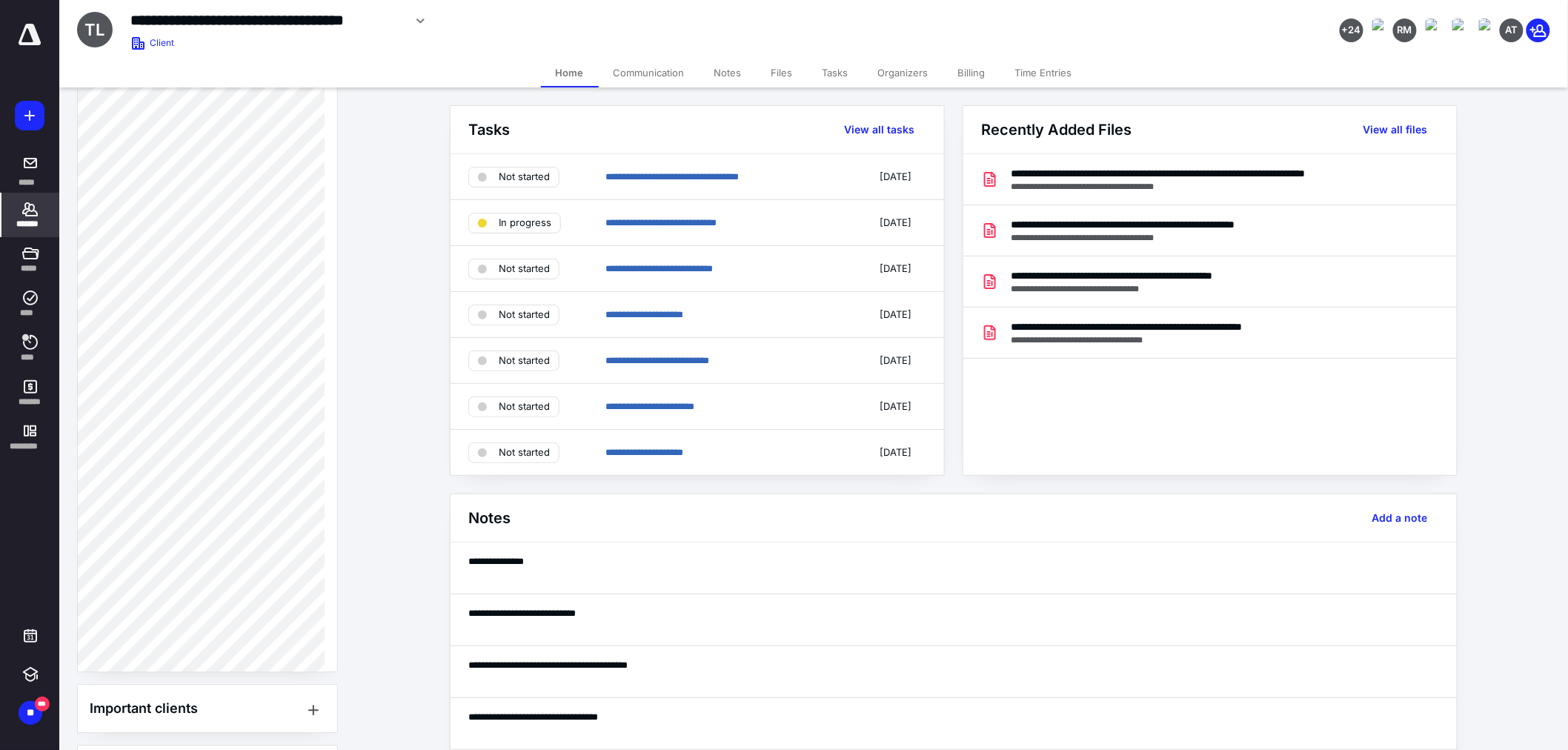 scroll, scrollTop: 1530, scrollLeft: 0, axis: vertical 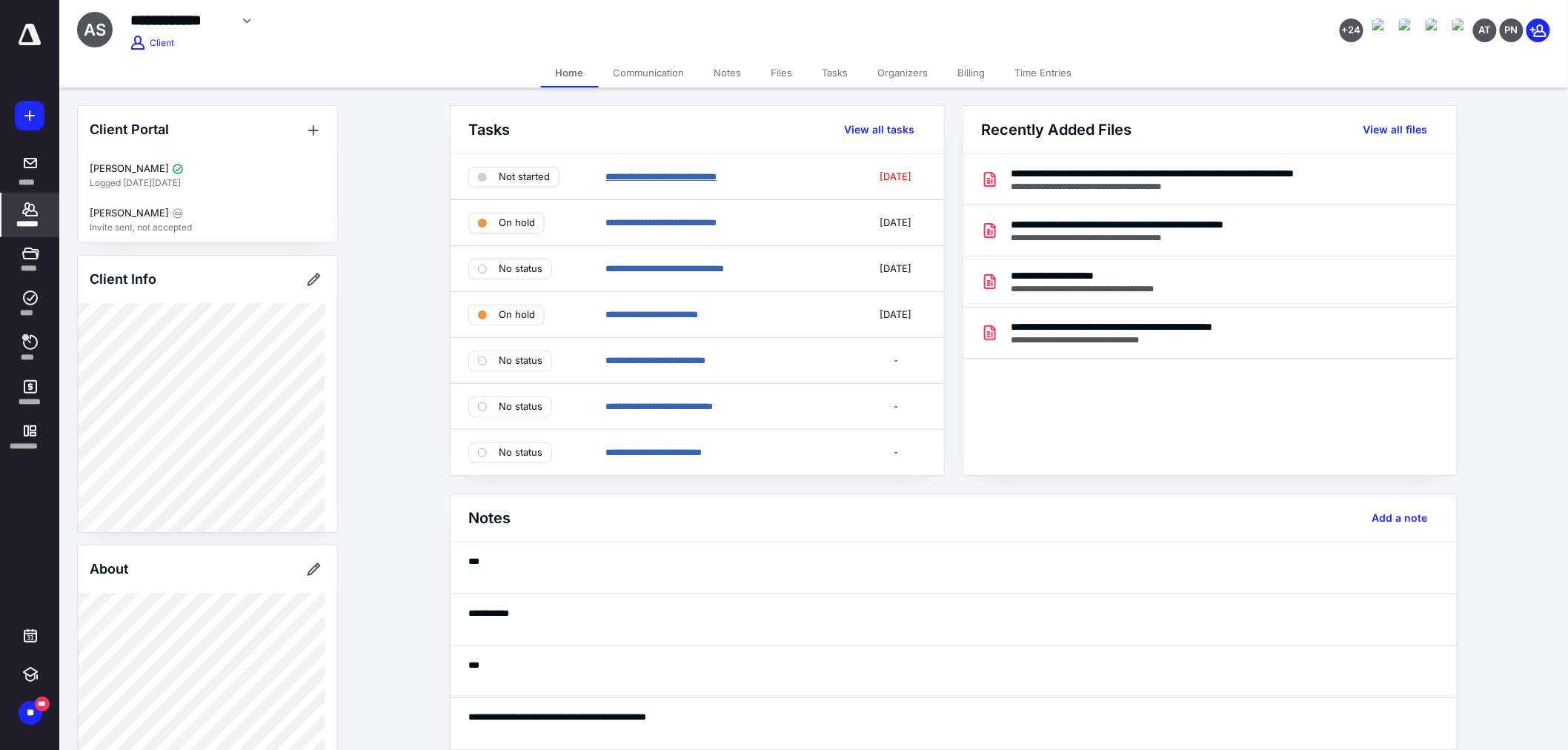 drag, startPoint x: 670, startPoint y: 176, endPoint x: 766, endPoint y: 259, distance: 126.90548 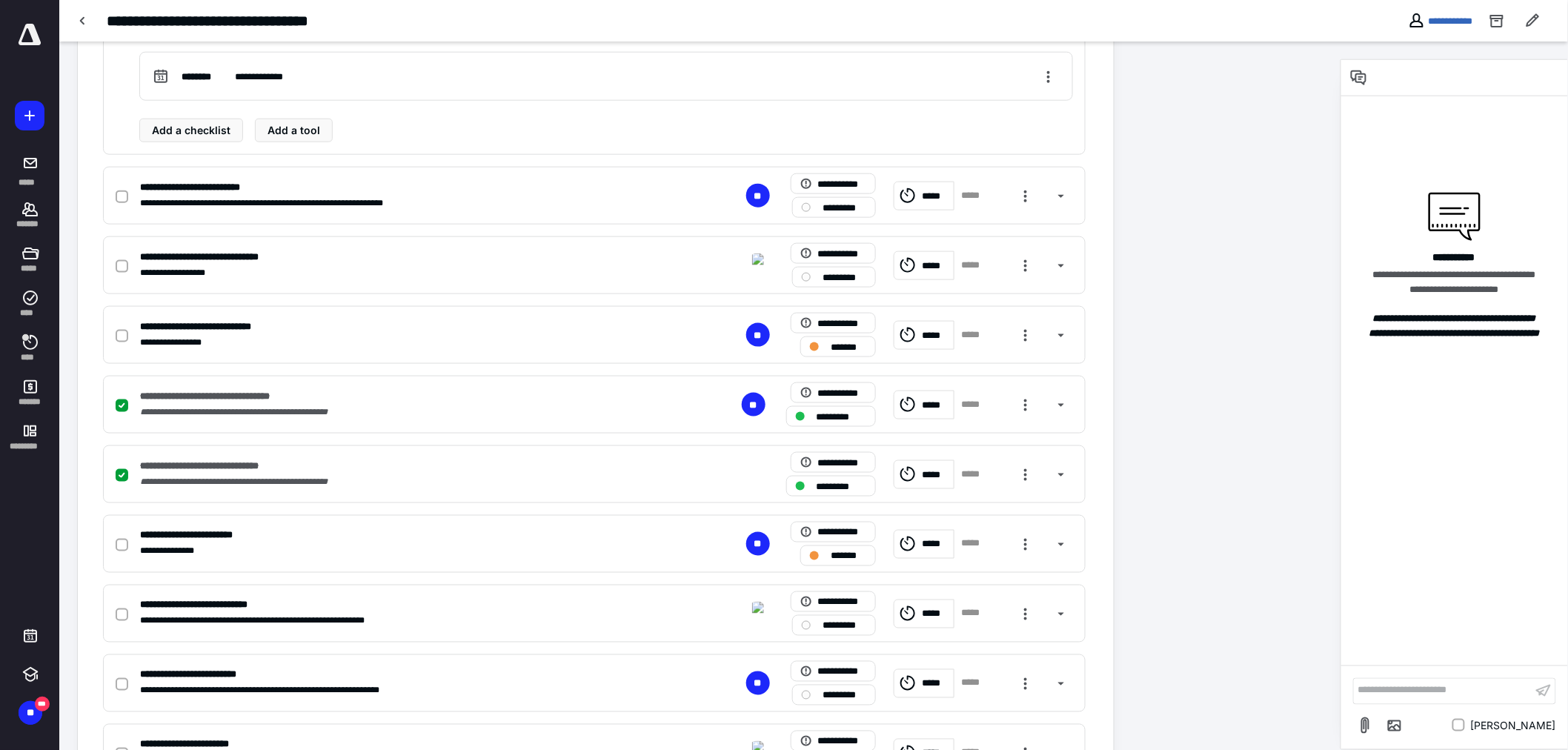scroll, scrollTop: 728, scrollLeft: 0, axis: vertical 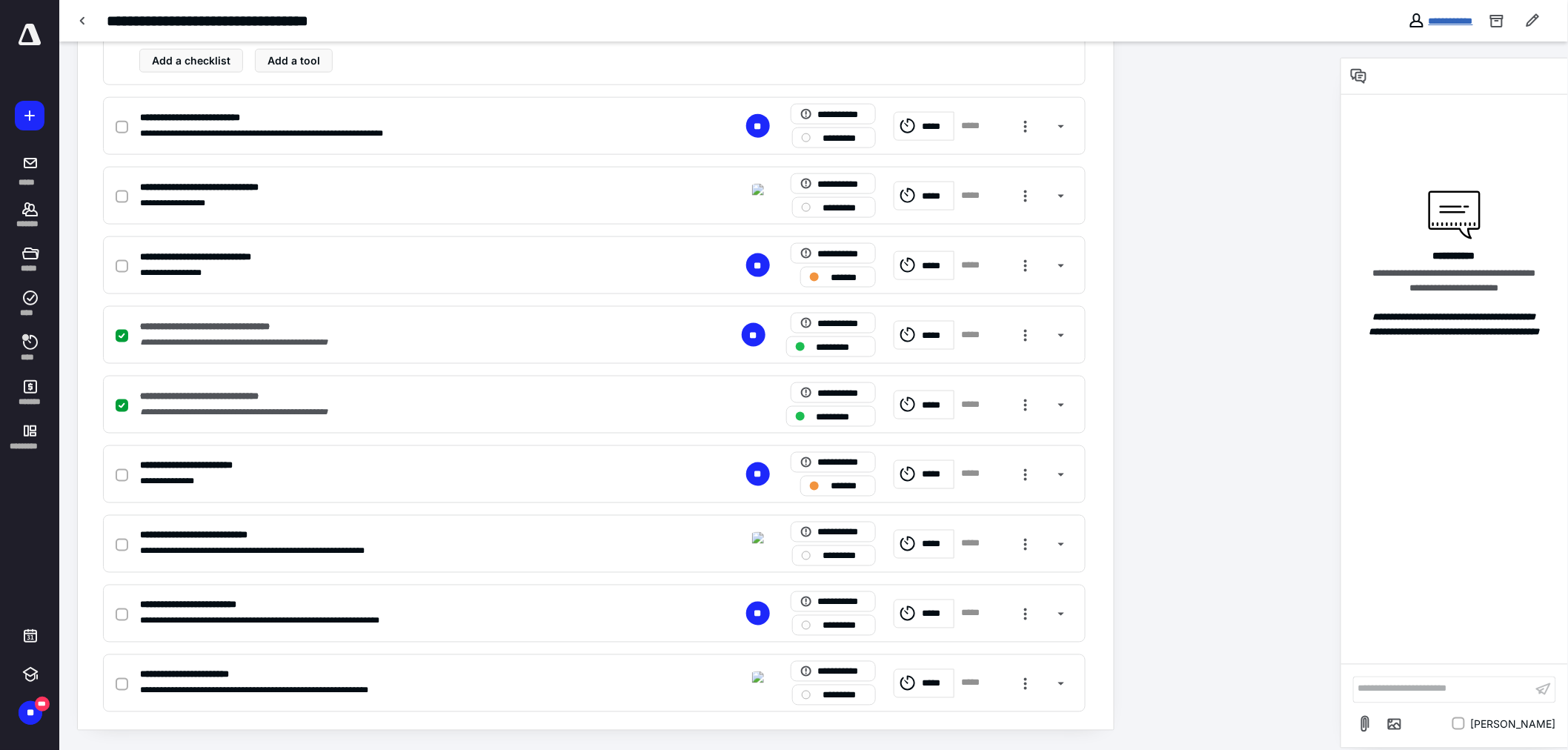 drag, startPoint x: 1426, startPoint y: 19, endPoint x: 1332, endPoint y: 90, distance: 117.80068 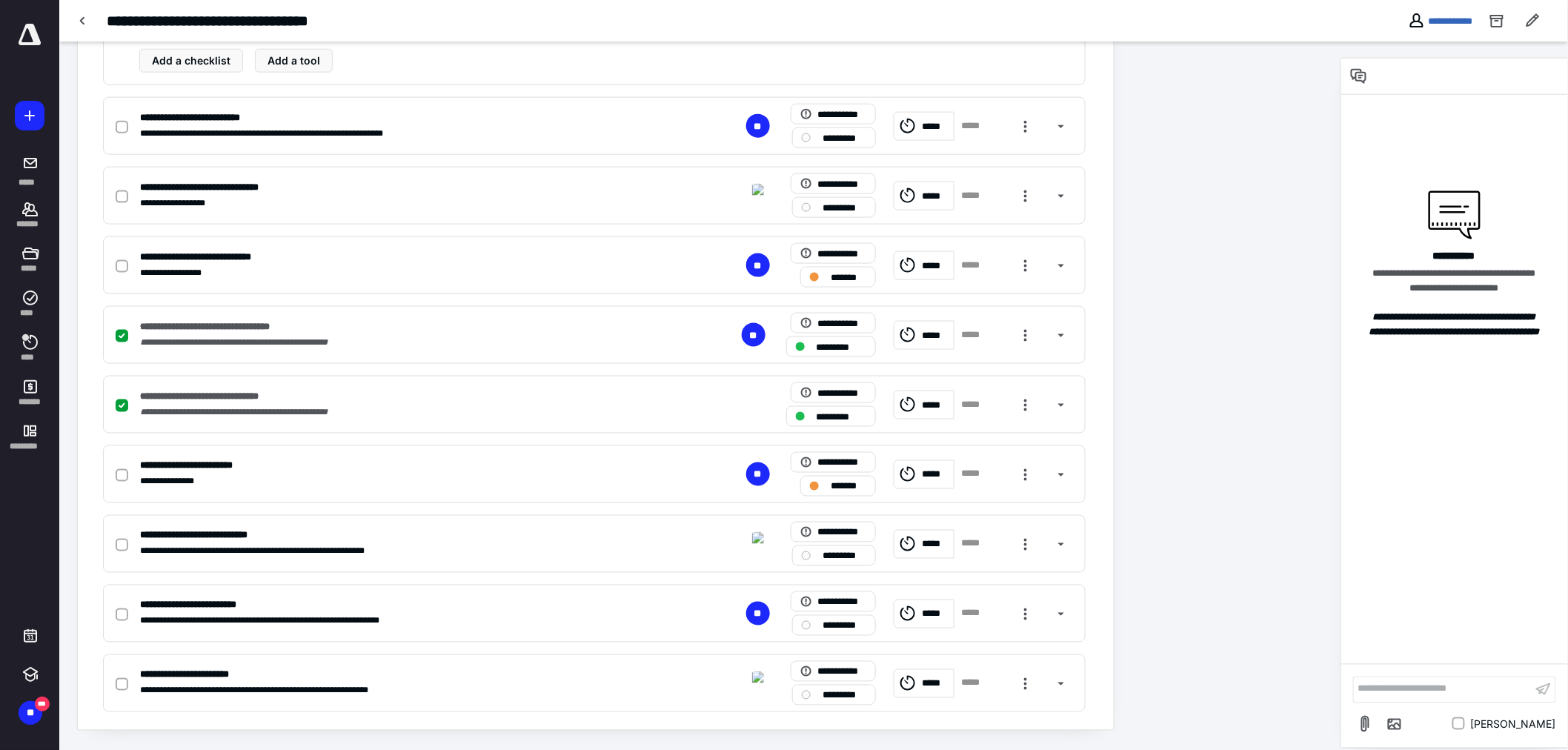 scroll, scrollTop: 0, scrollLeft: 0, axis: both 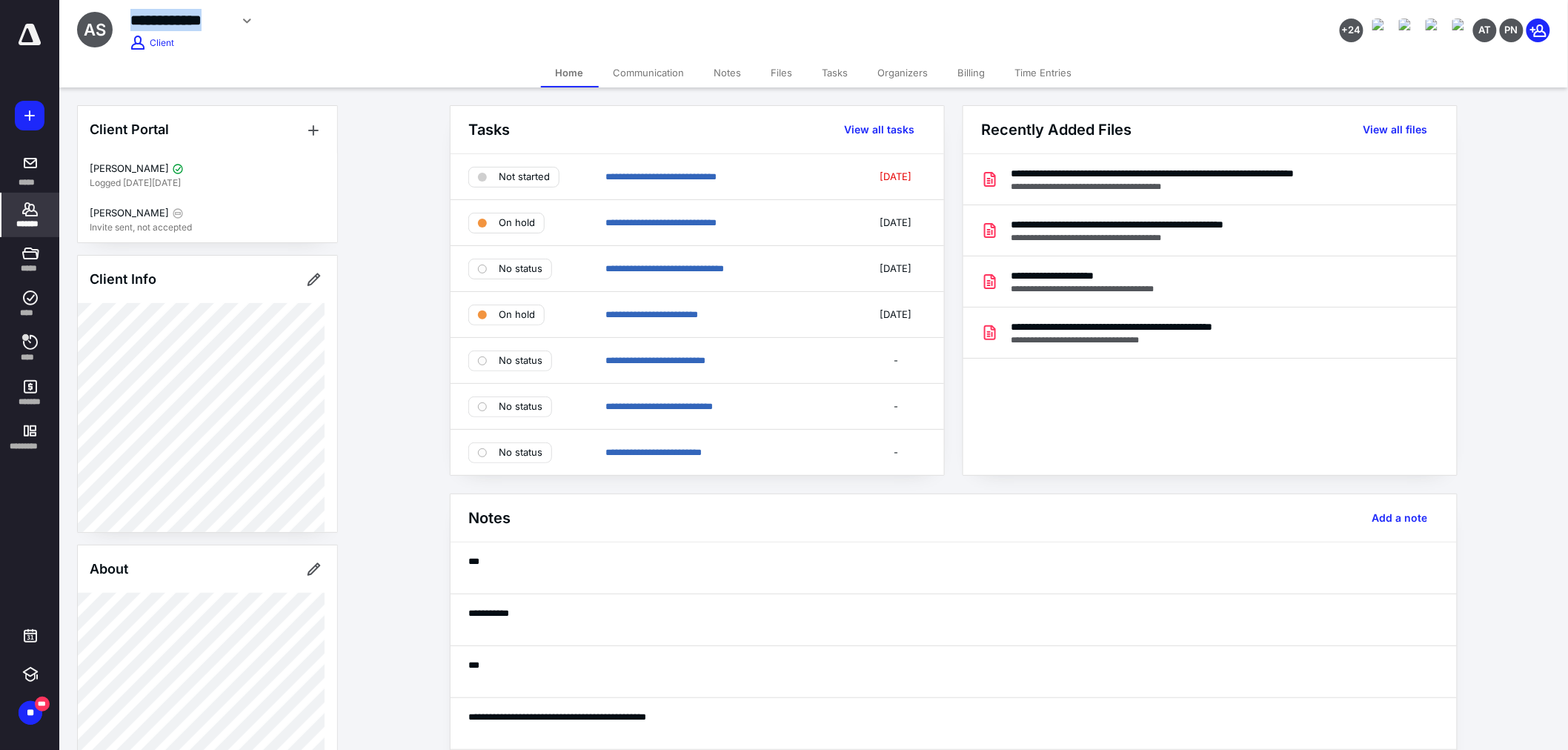 click on "**********" at bounding box center (592, 21) 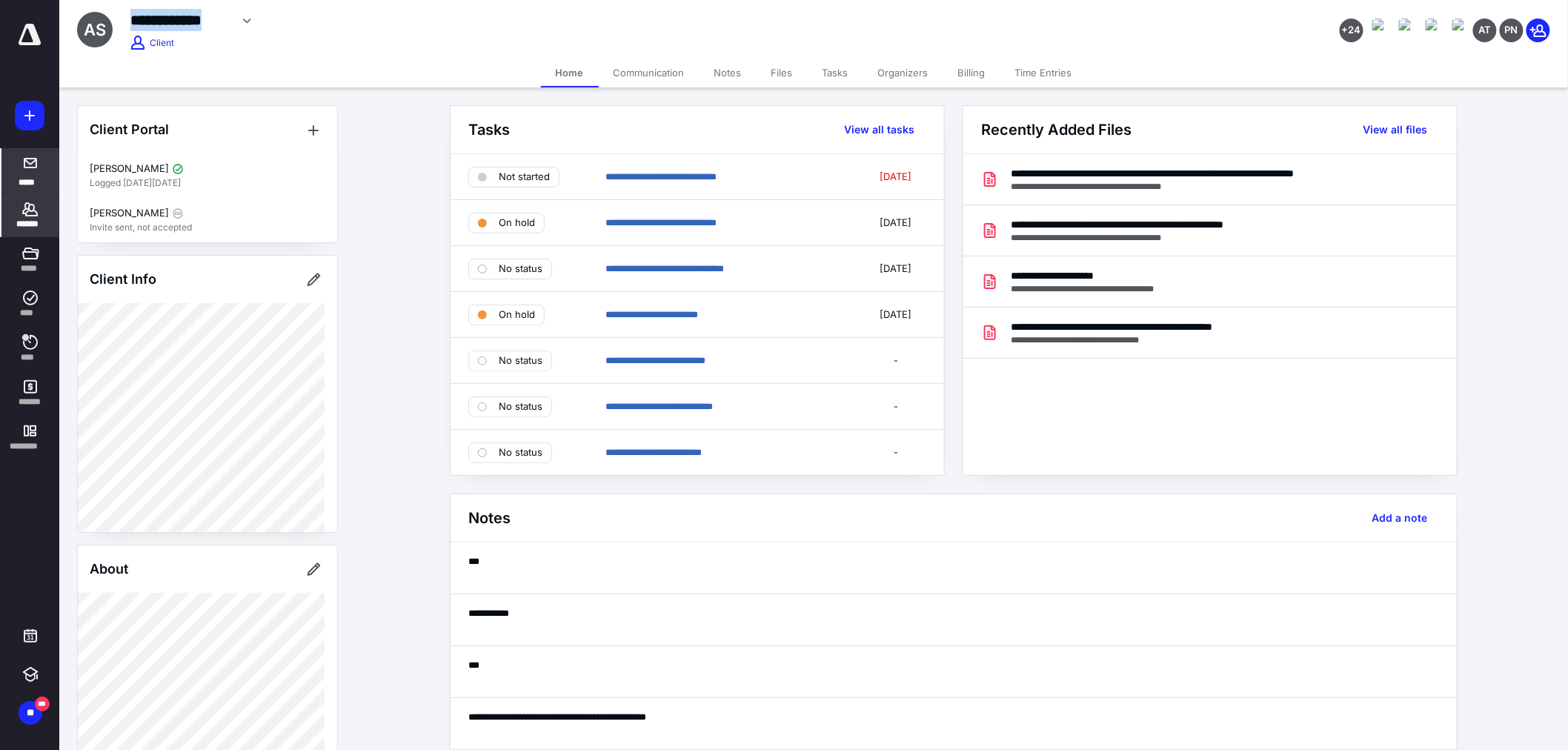 copy on "**********" 